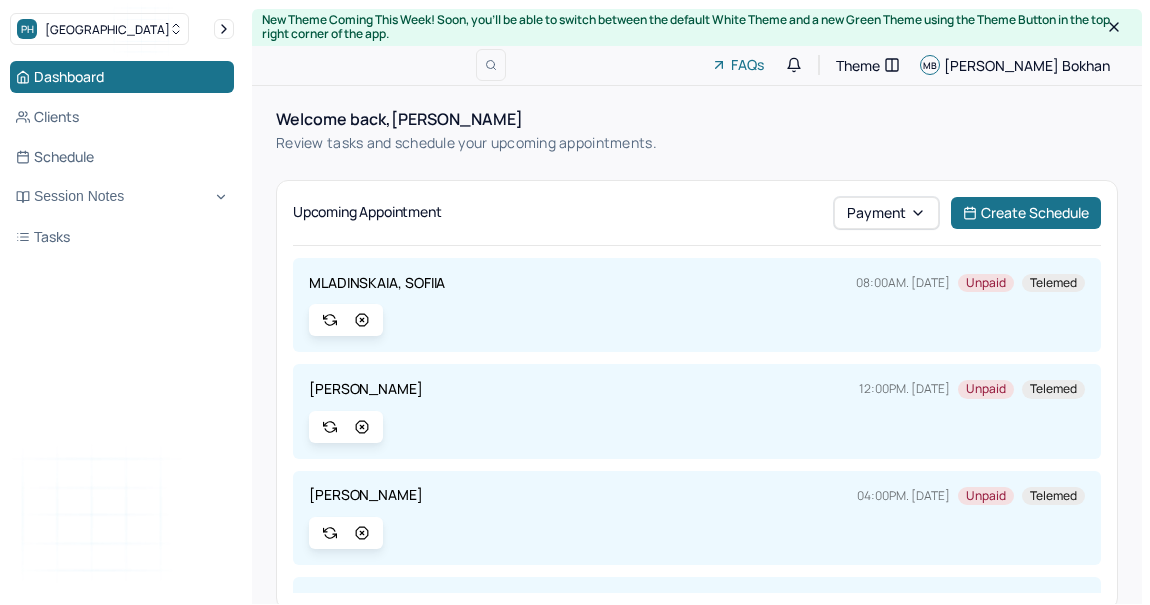 scroll, scrollTop: 0, scrollLeft: 0, axis: both 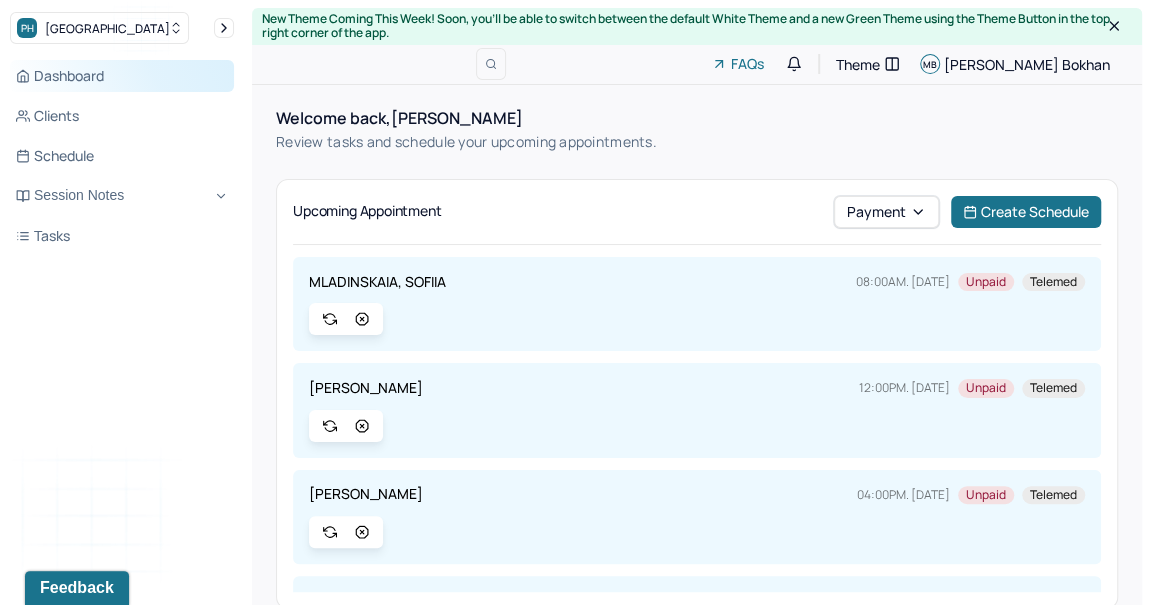 click on "Dashboard" at bounding box center (122, 76) 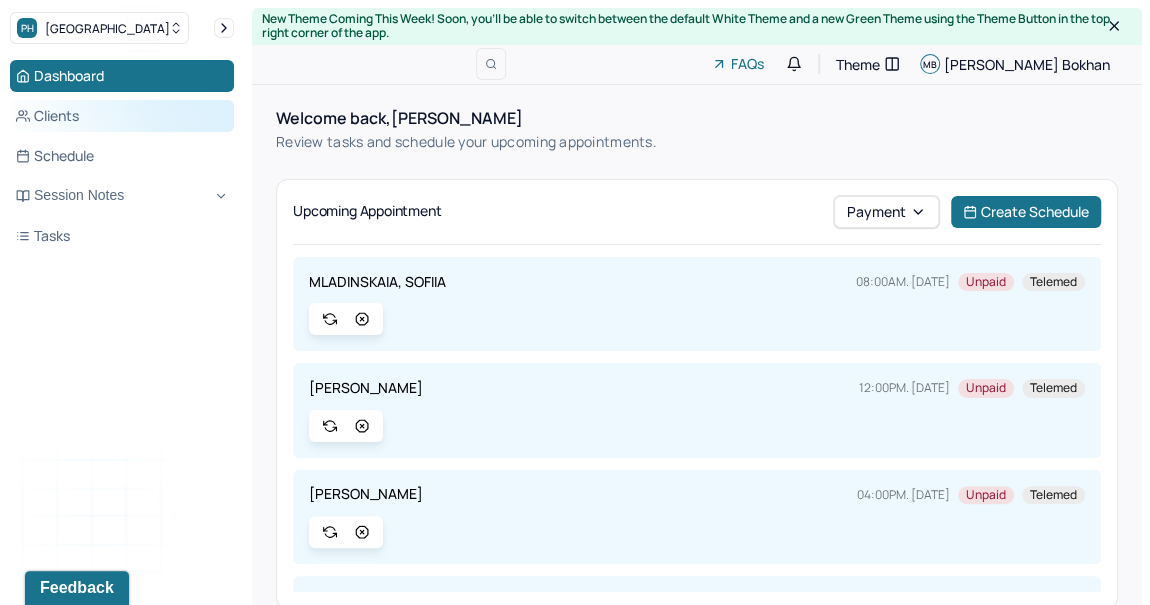 click on "Clients" at bounding box center [122, 116] 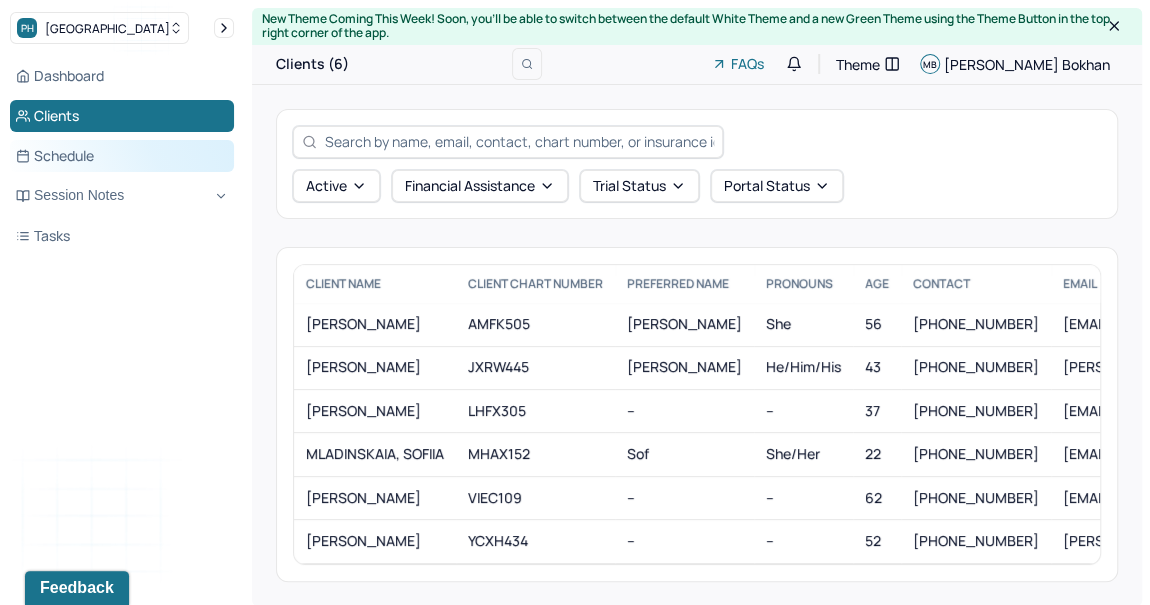 click on "Schedule" at bounding box center [122, 156] 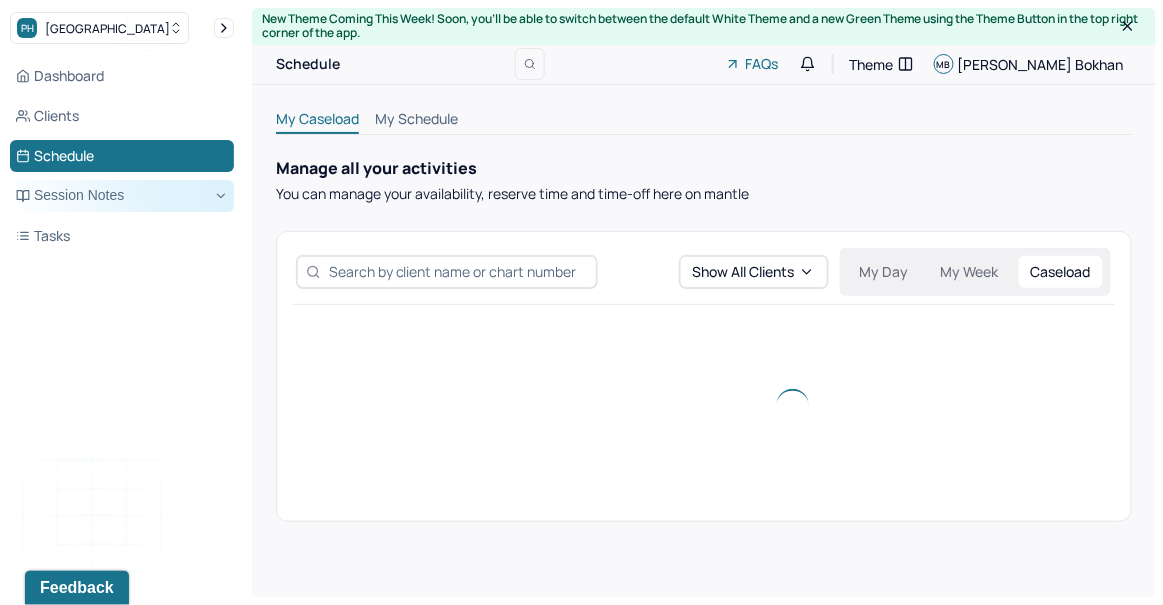 click on "Session Notes" at bounding box center [122, 196] 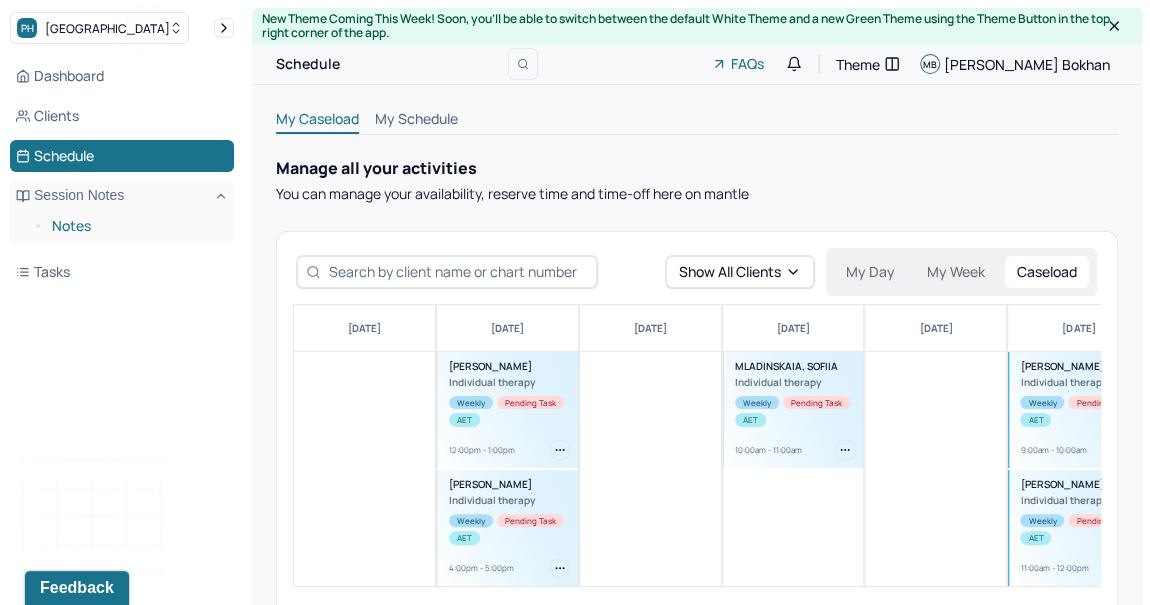 click on "Notes" at bounding box center [135, 226] 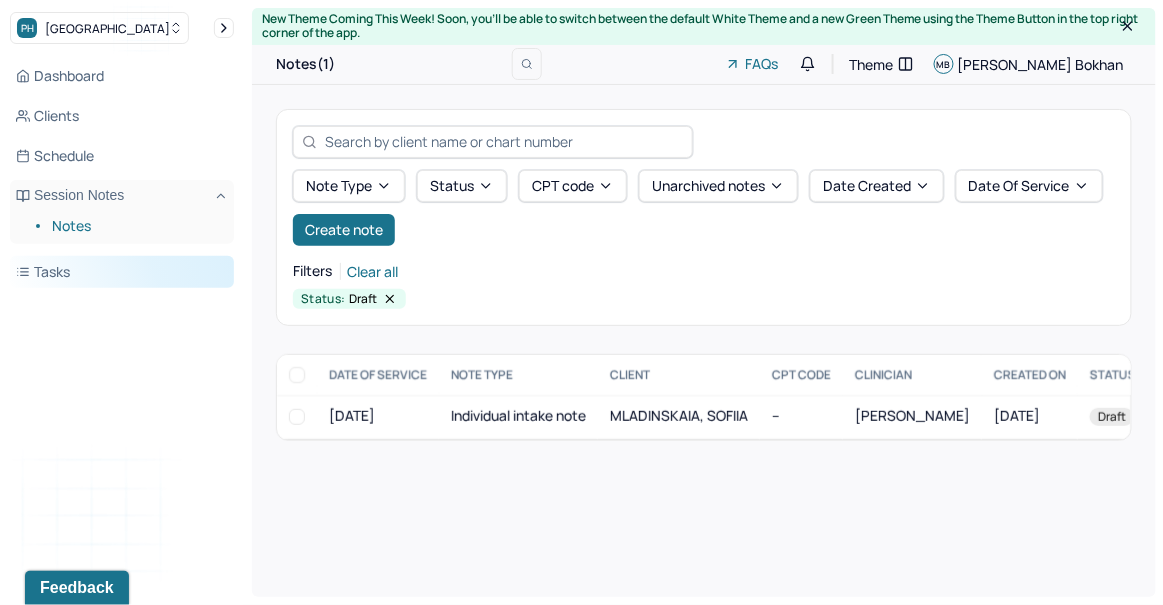 click on "Tasks" at bounding box center (122, 272) 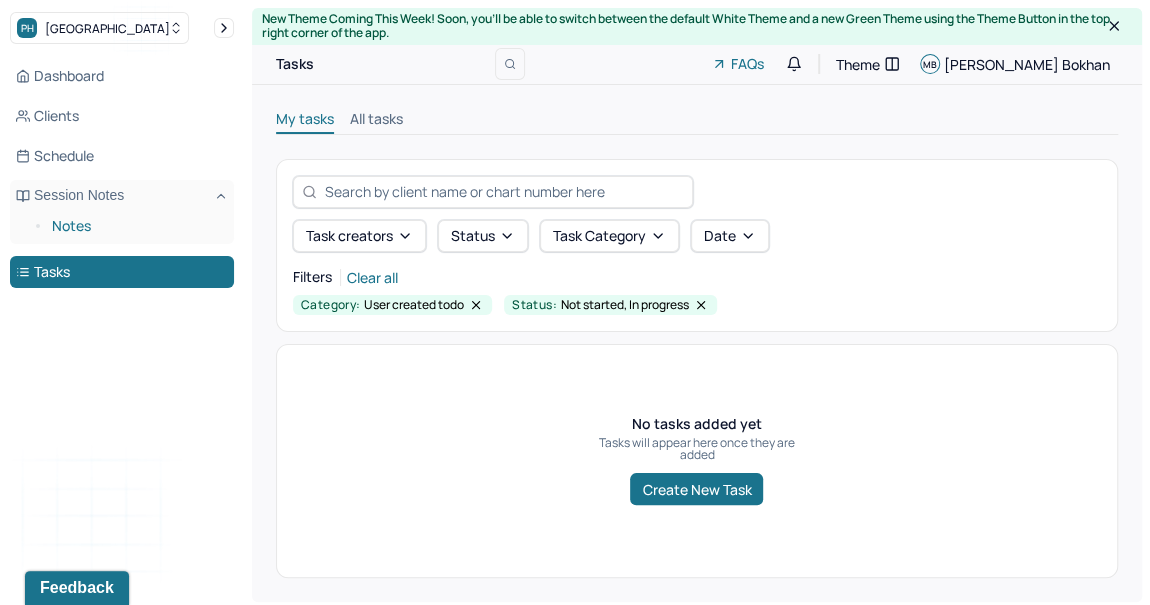 click on "Notes" at bounding box center (135, 226) 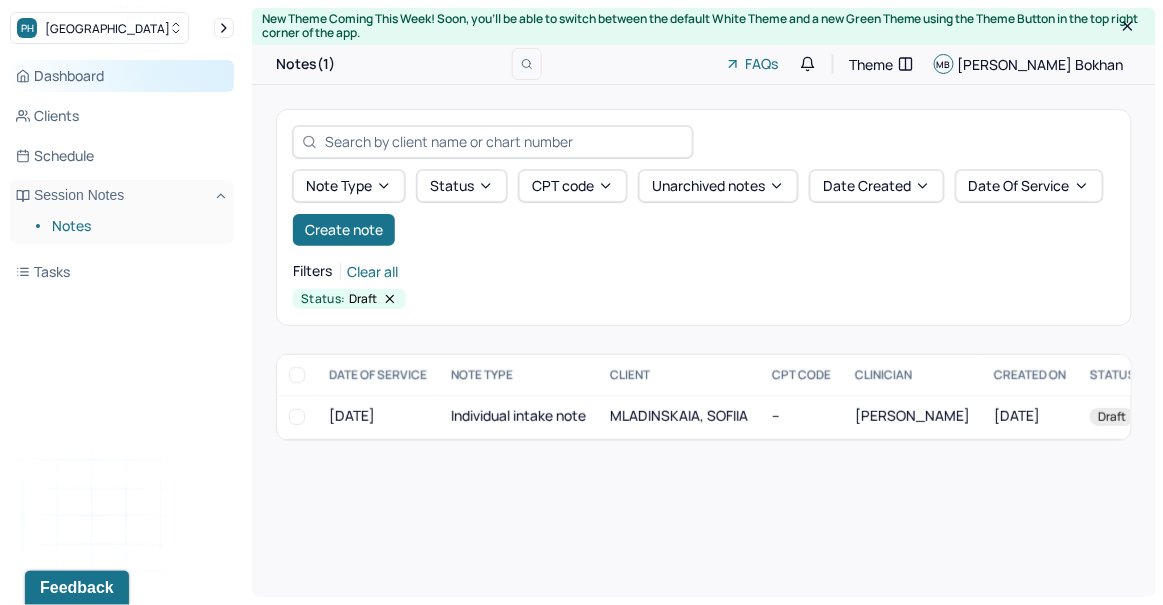 click on "Dashboard" at bounding box center (122, 76) 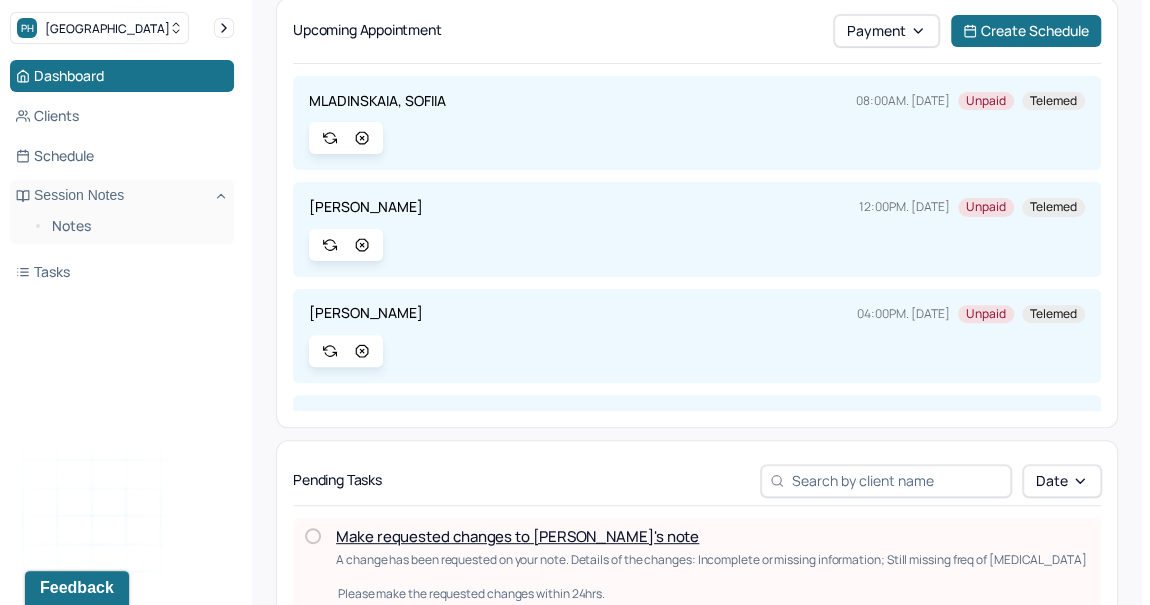 scroll, scrollTop: 187, scrollLeft: 0, axis: vertical 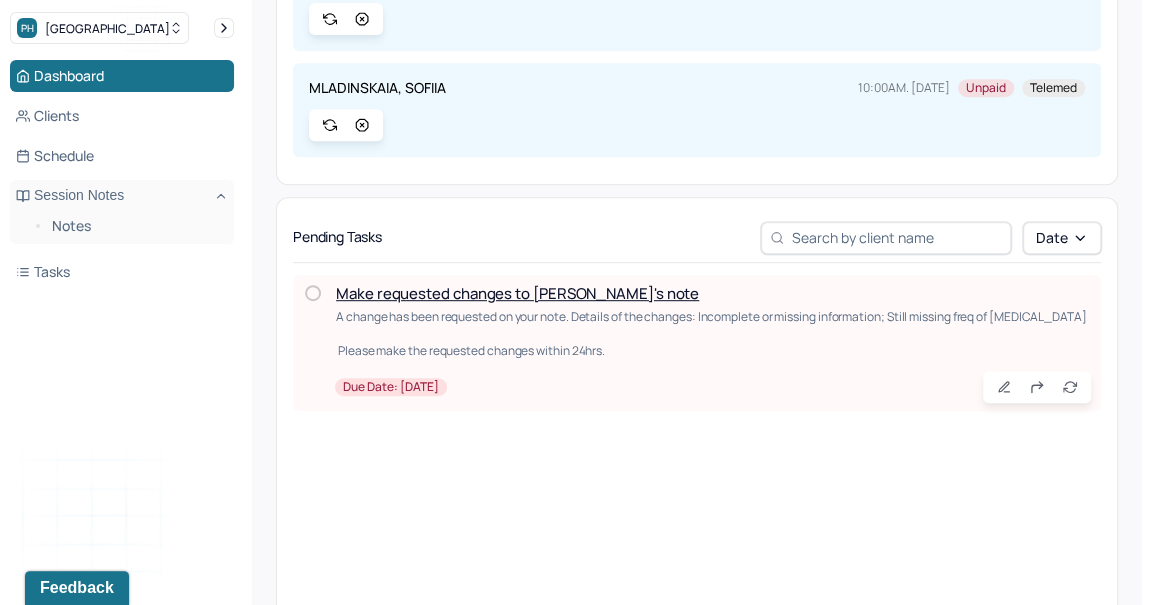 click on "Make requested changes to Sofiia's note" at bounding box center [517, 293] 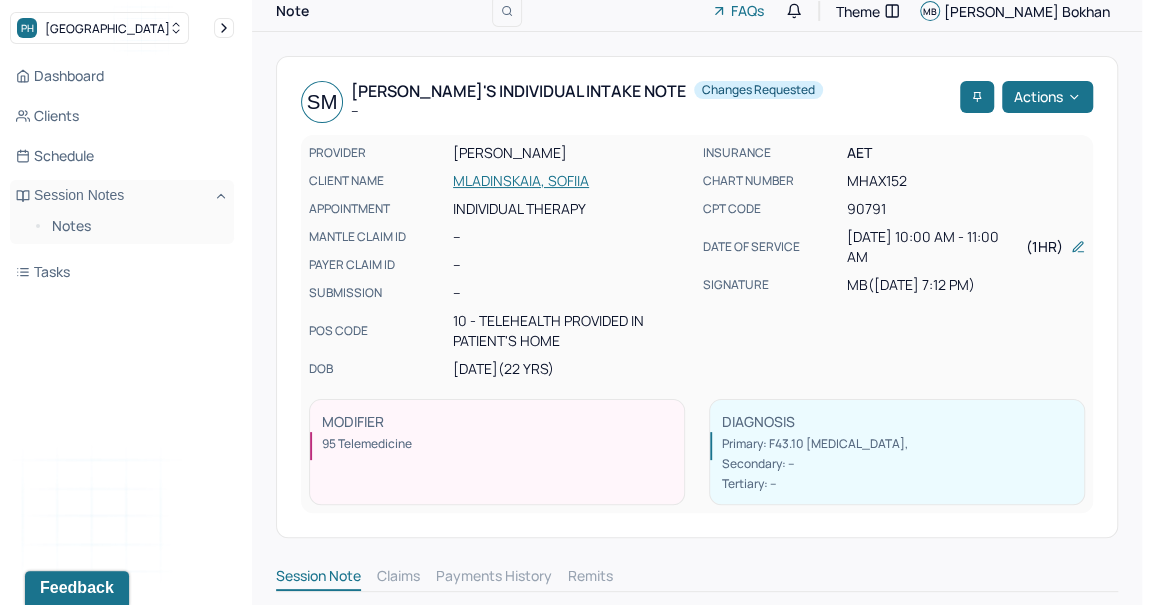 scroll, scrollTop: 52, scrollLeft: 0, axis: vertical 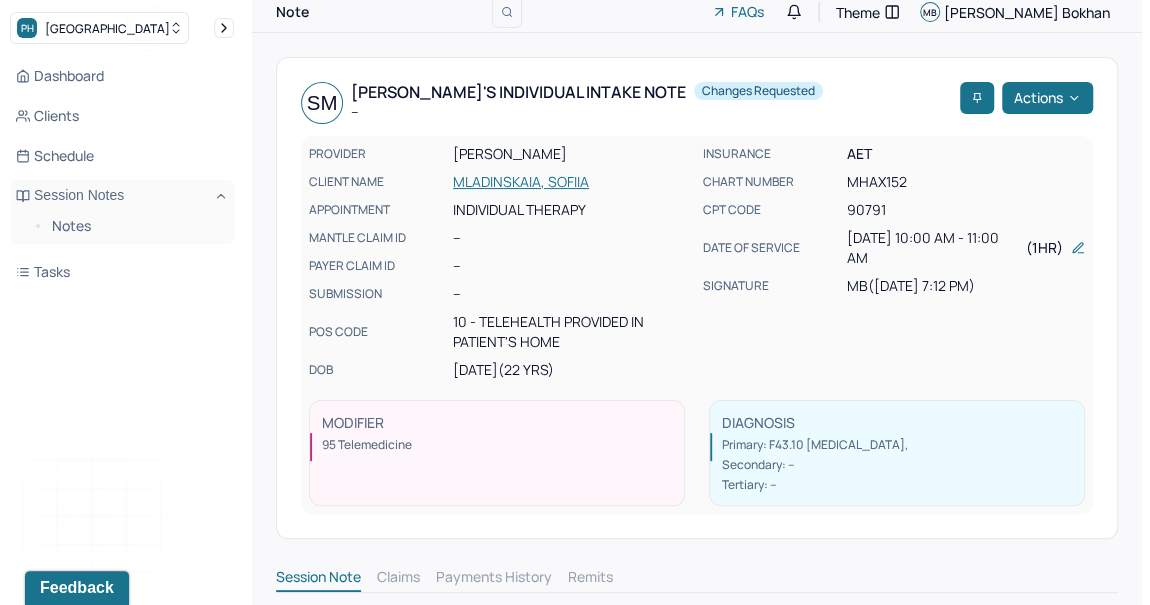 click on "MLADINSKAIA, SOFIIA" at bounding box center (572, 182) 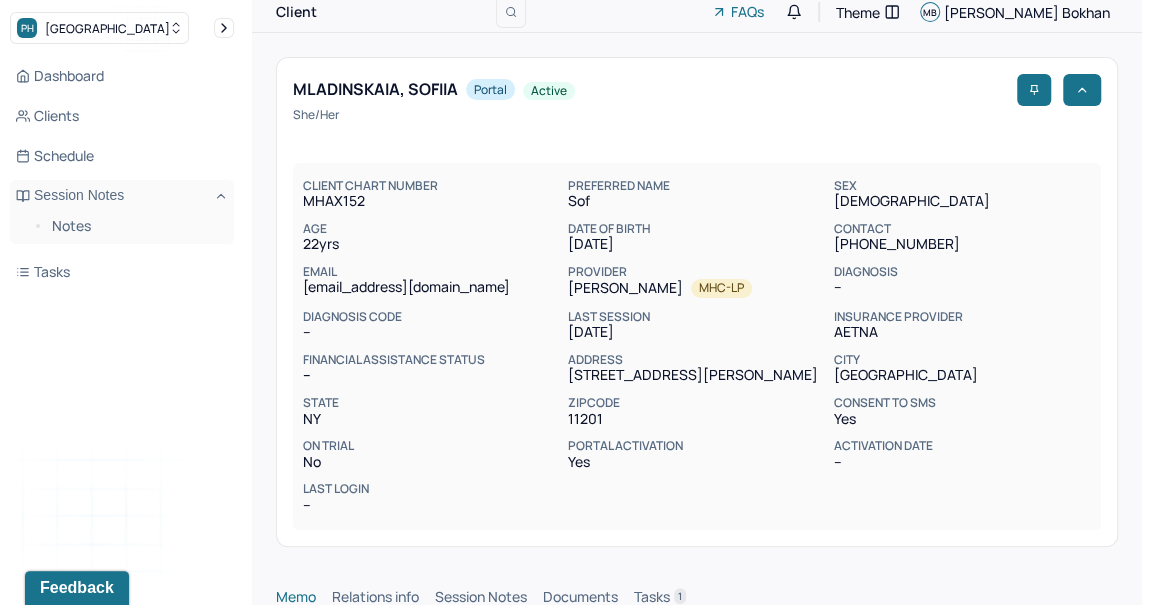 scroll, scrollTop: 0, scrollLeft: 0, axis: both 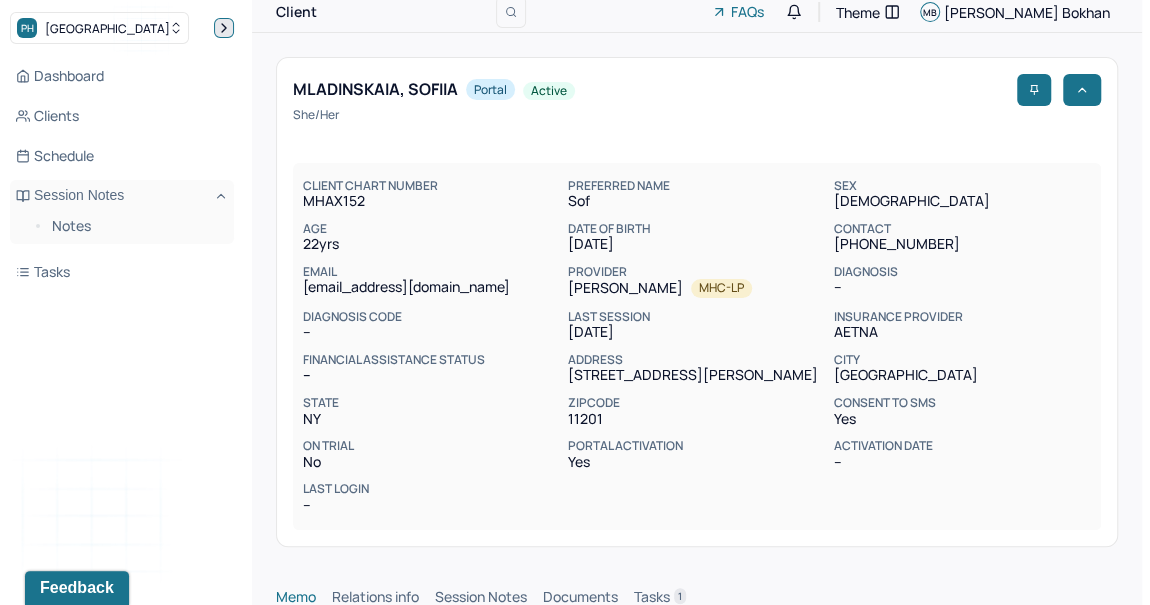 click 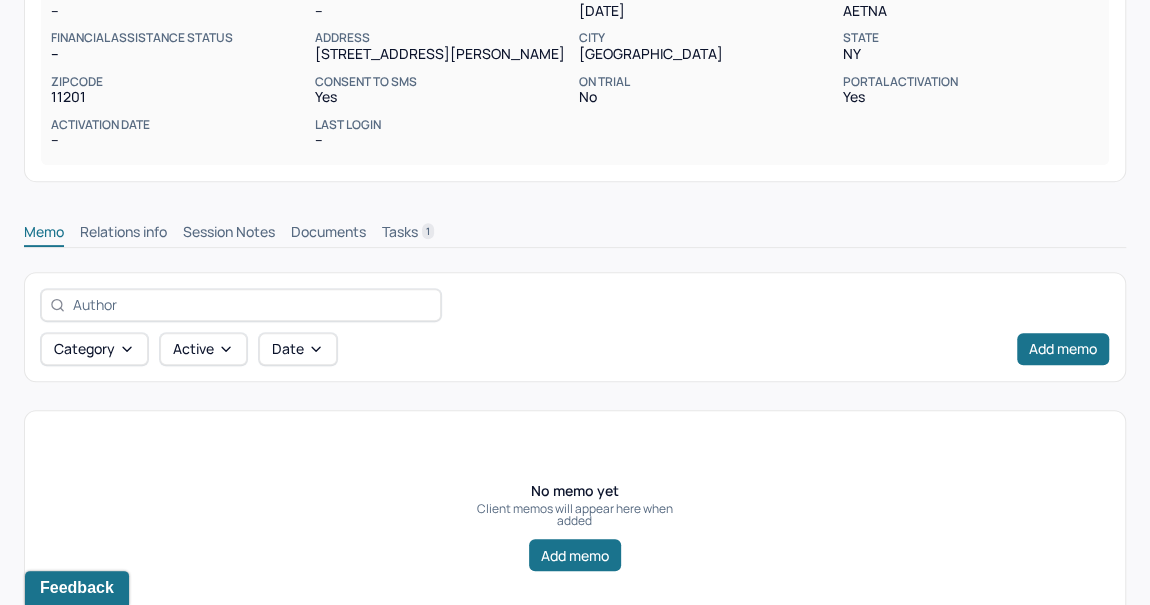 scroll, scrollTop: 309, scrollLeft: 0, axis: vertical 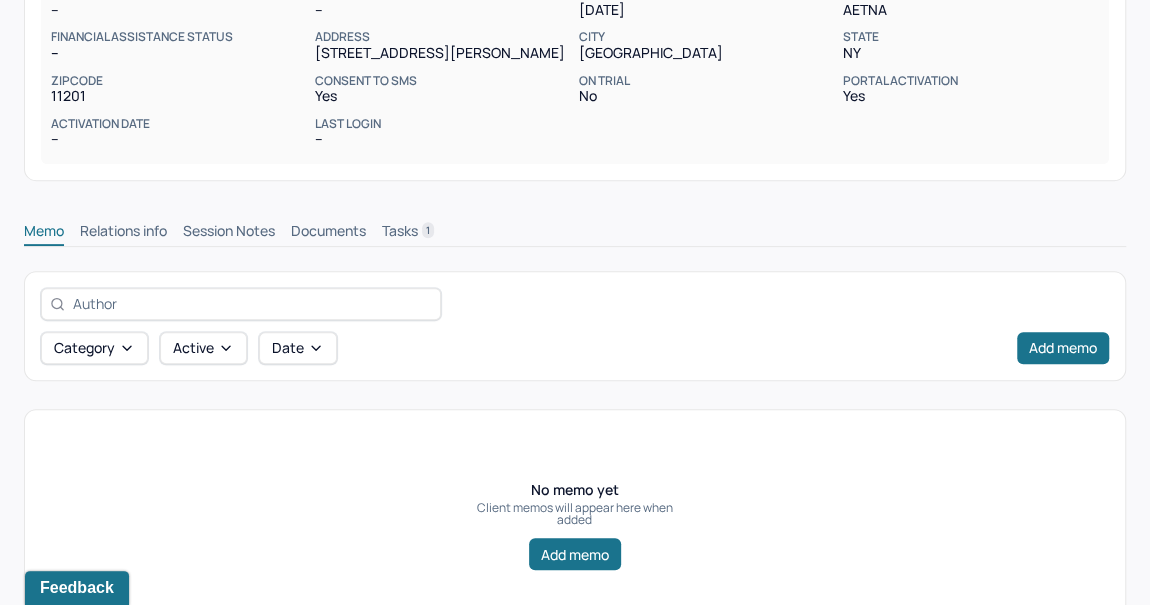 click on "Session Notes" at bounding box center [229, 233] 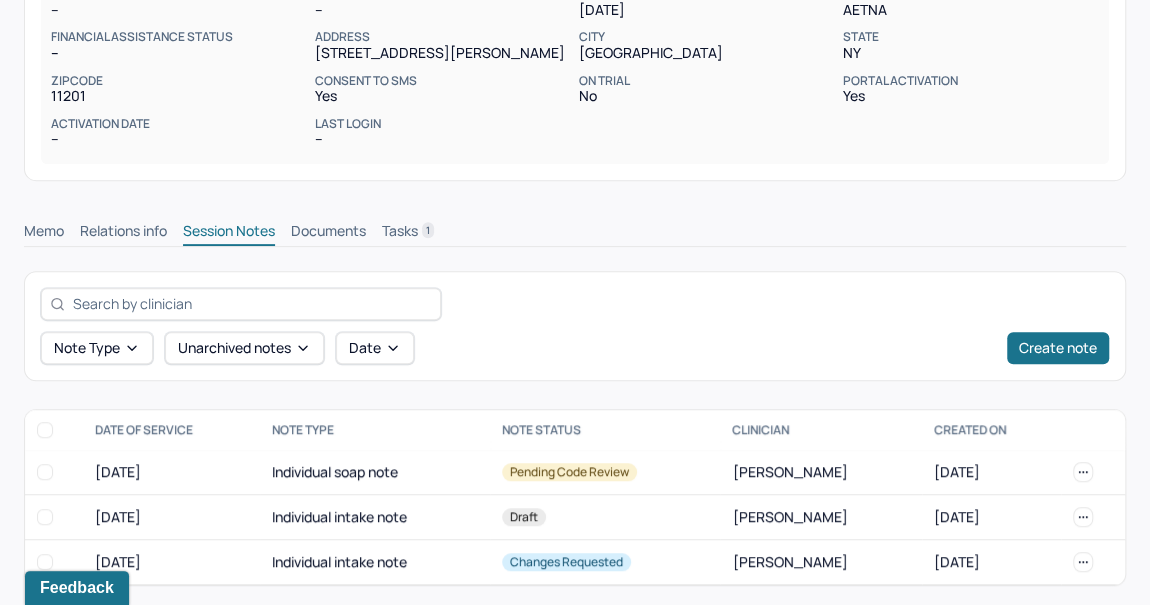 scroll, scrollTop: 310, scrollLeft: 0, axis: vertical 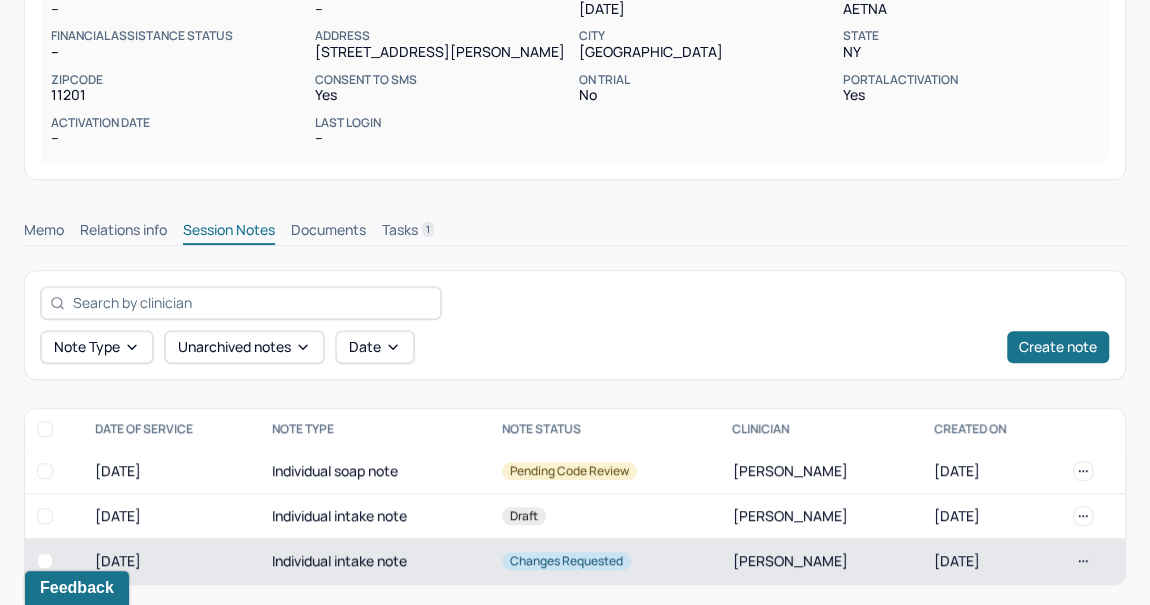 click on "Individual intake note" at bounding box center [375, 560] 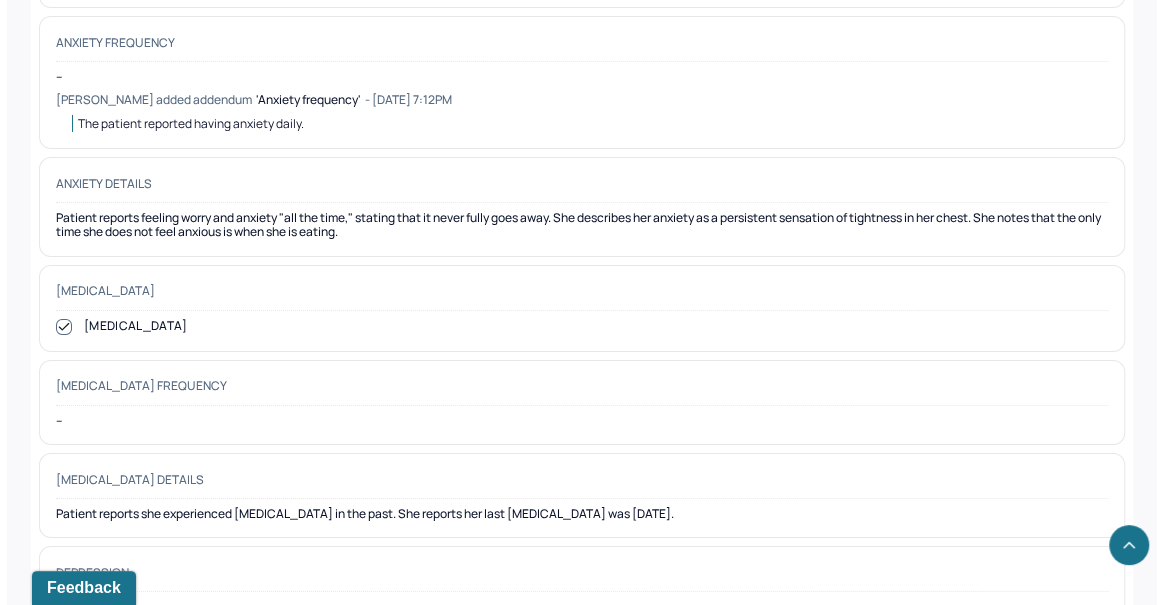 scroll, scrollTop: 3472, scrollLeft: 0, axis: vertical 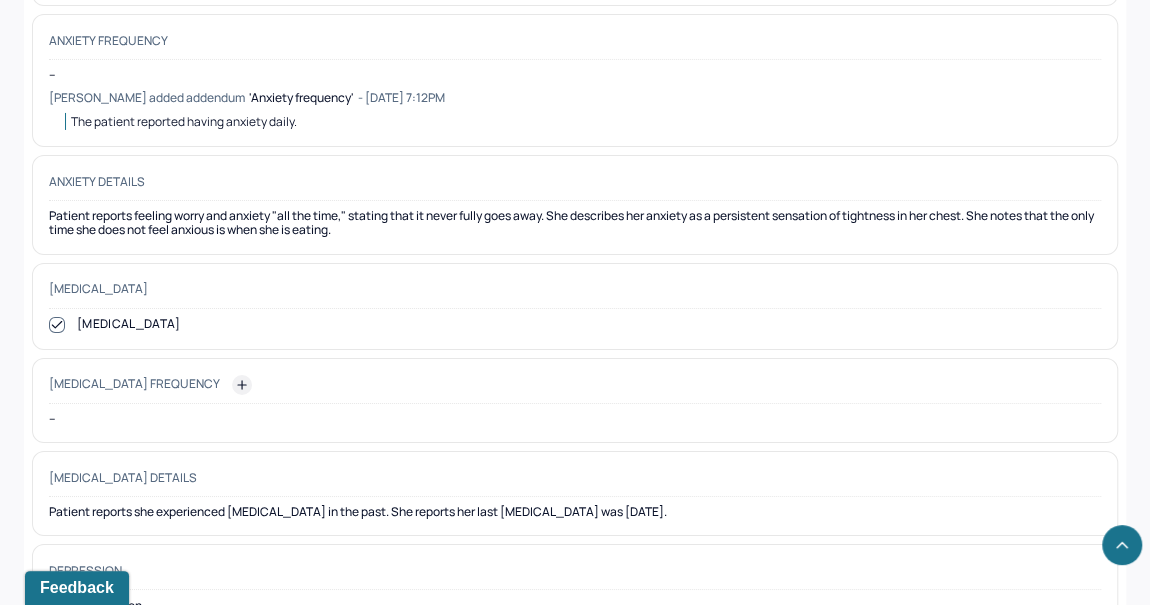 click 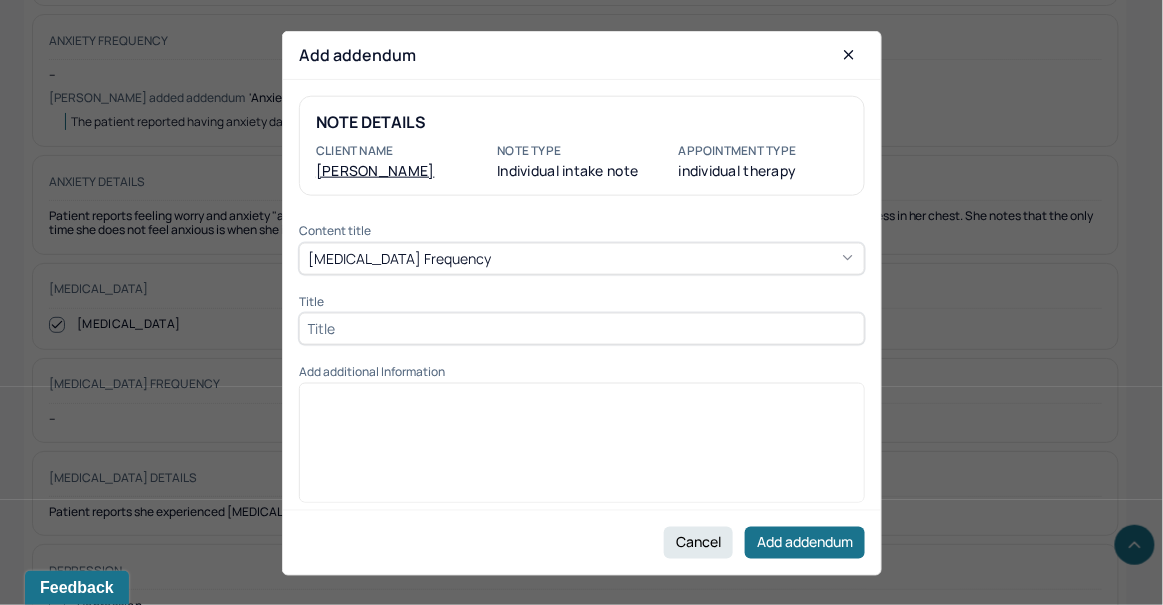 click at bounding box center [582, 328] 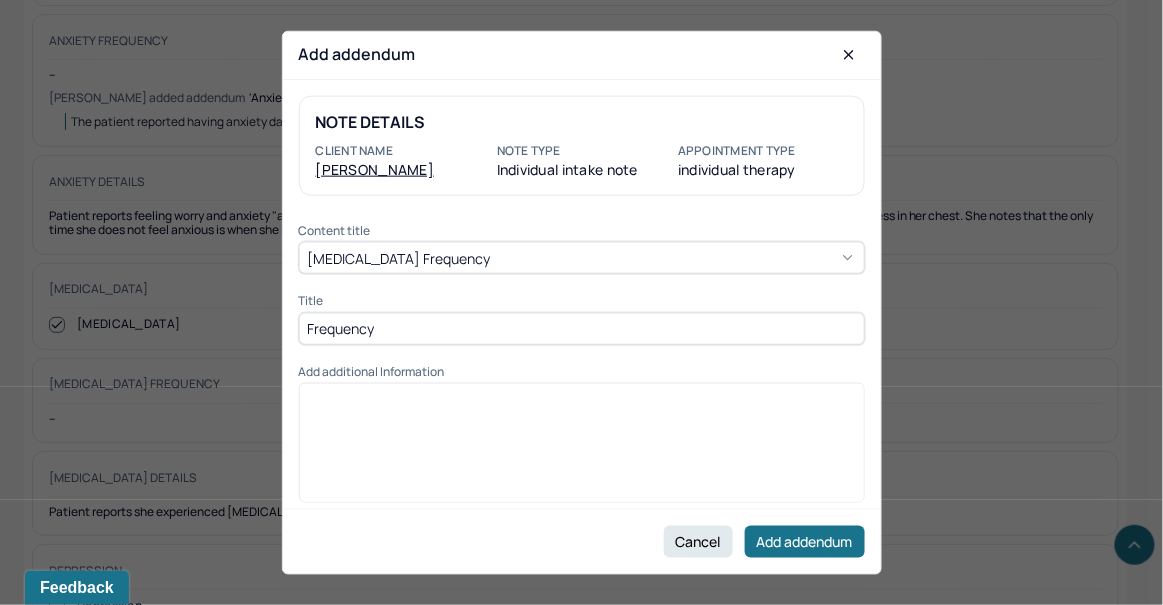 type on "Frequency" 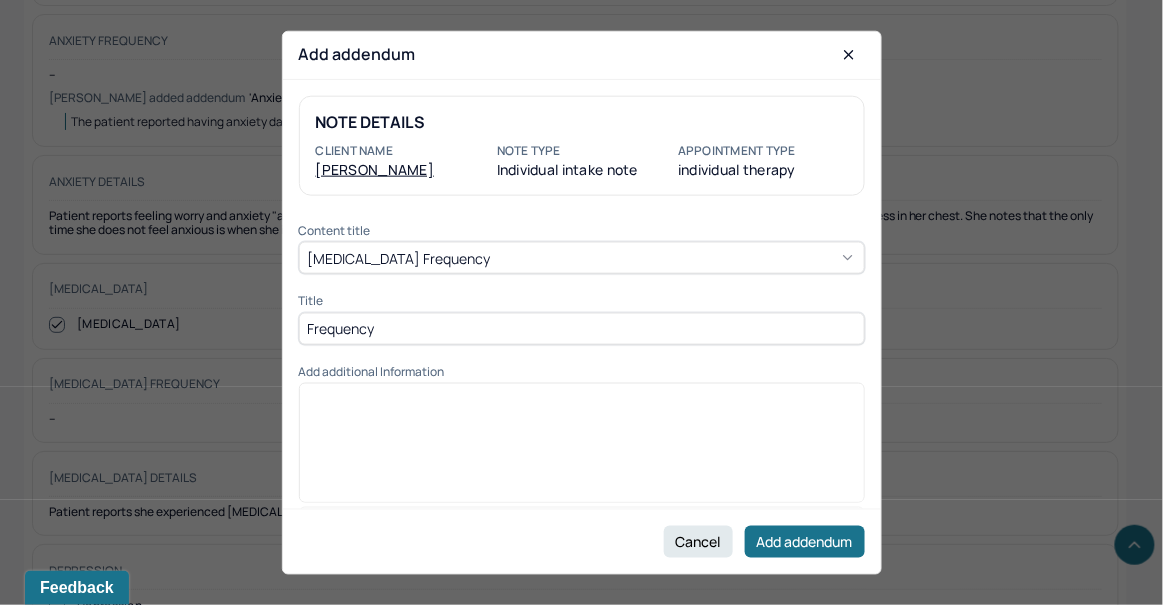 click at bounding box center (582, 399) 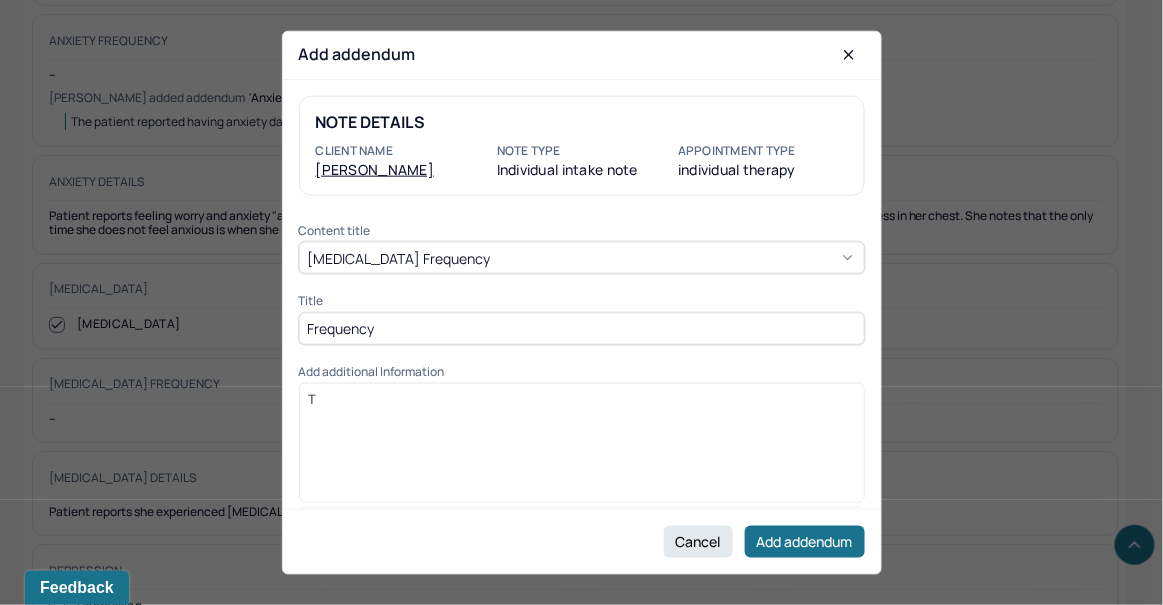 type 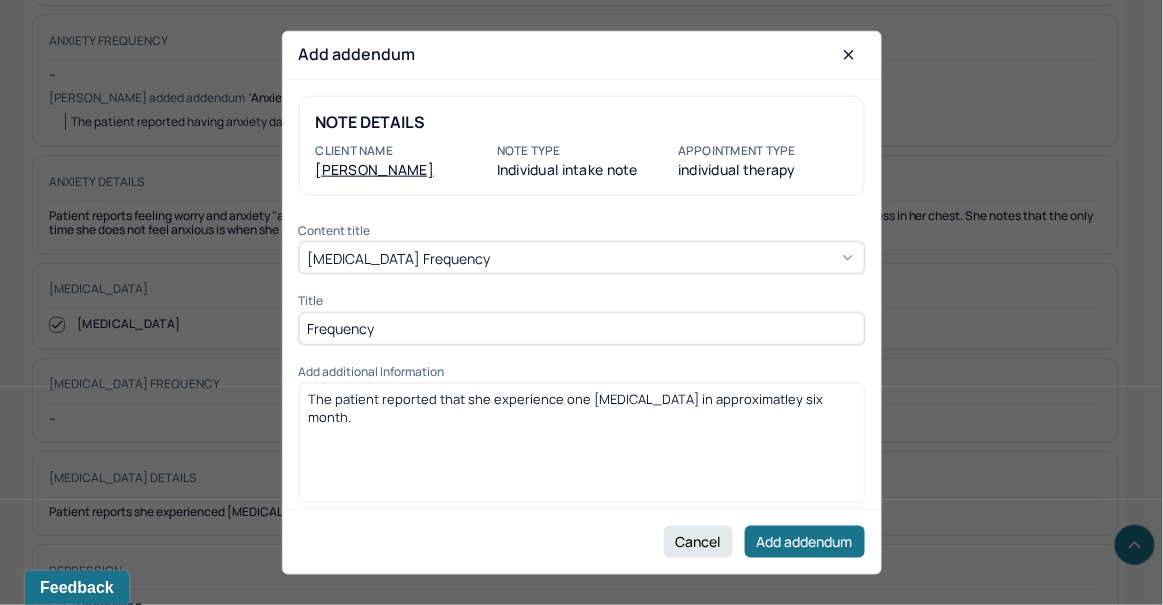 click on "The patient reported that she experience one panic attack in approximatley six month." at bounding box center [568, 408] 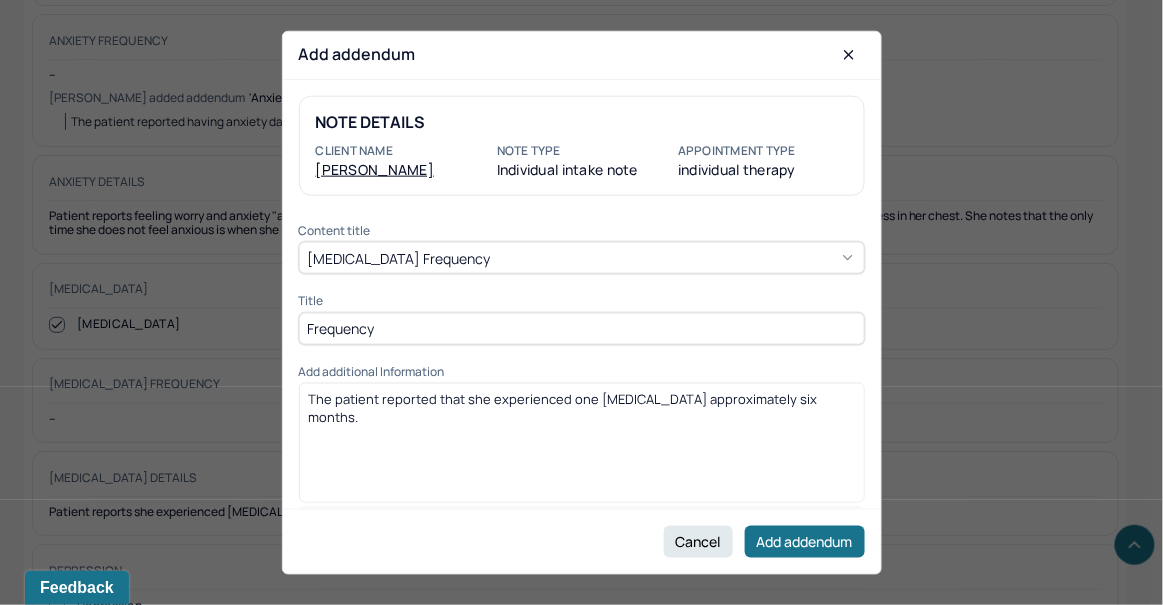 click on "The patient reported that she experienced one panic attack approximately six months." at bounding box center (582, 408) 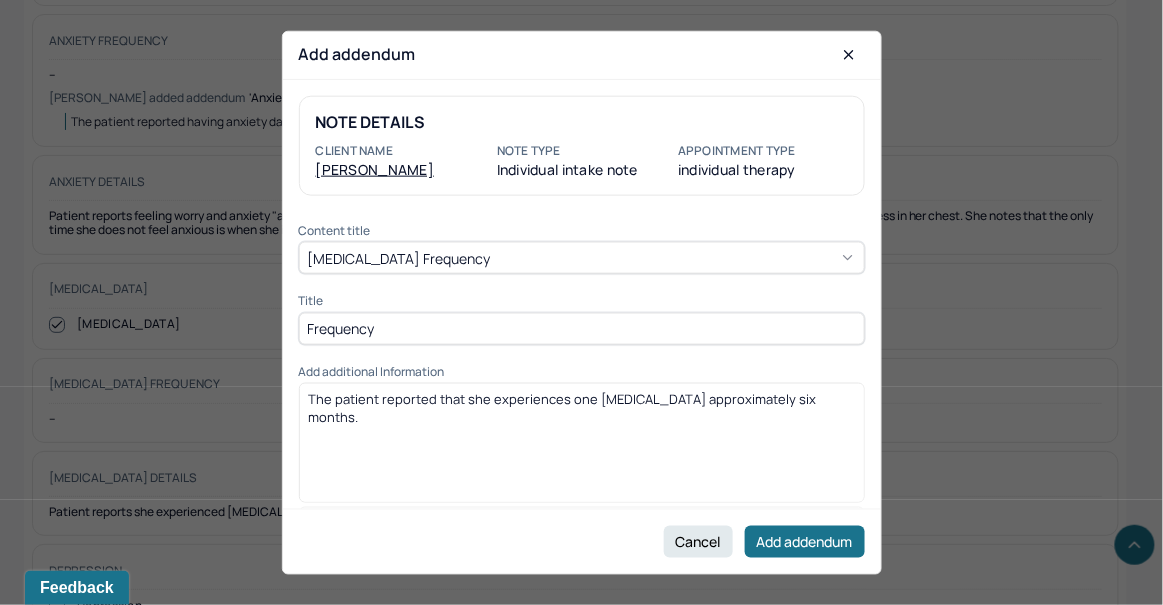 click on "The patient reported that she experiences one panic attack approximately six months." at bounding box center (564, 408) 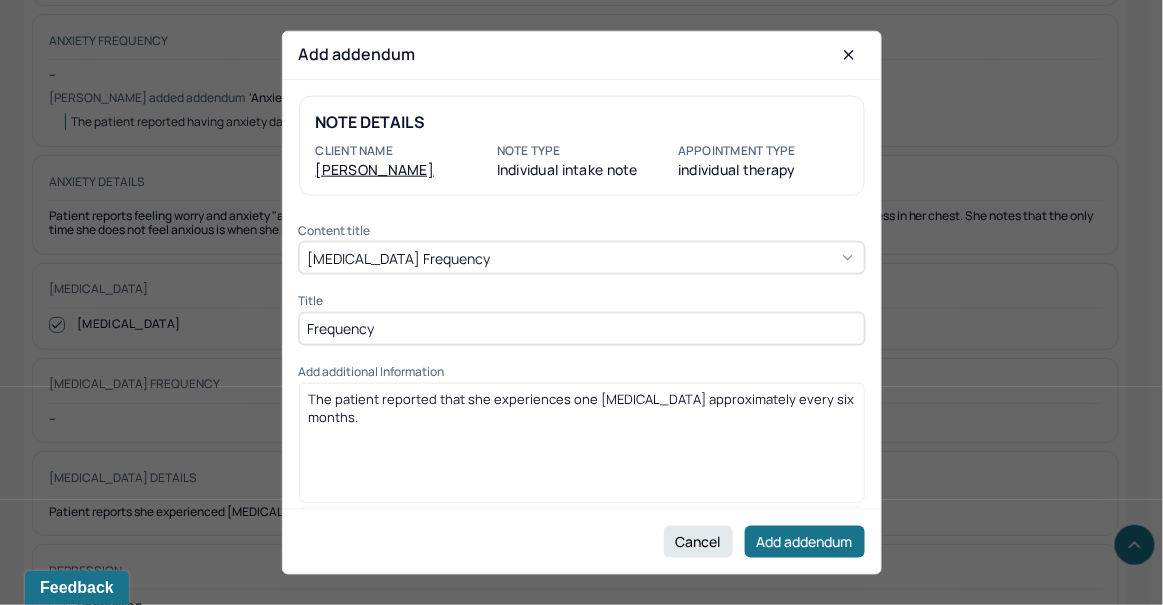 click on "The patient reported that she experiences one panic attack approximately every six months." at bounding box center (582, 408) 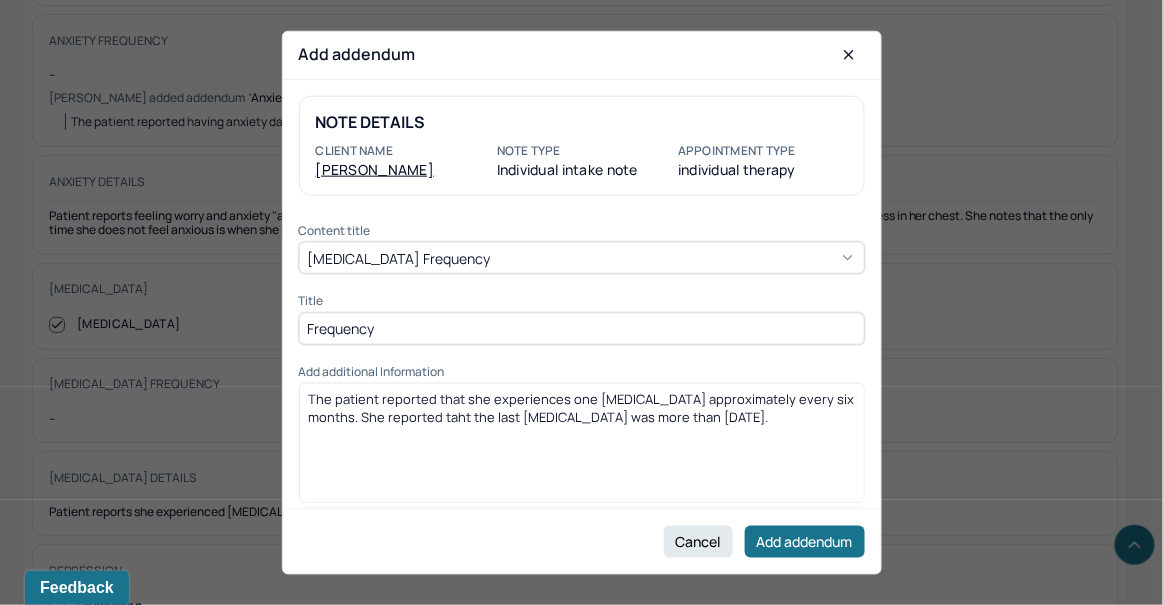 click on "The patient reported that she experiences one panic attack approximately every six months. She reported taht the last panic attack was more than six month ago." at bounding box center [583, 408] 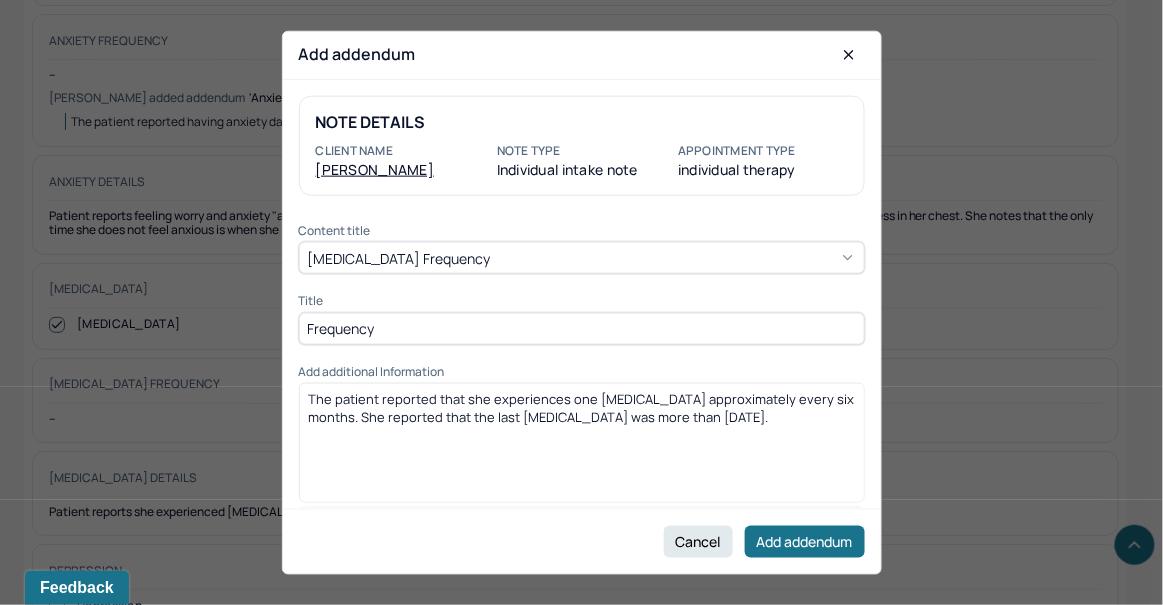 click on "The patient reported that she experiences one panic attack approximately every six months. She reported that the last panic attack was more than six months ago." at bounding box center [583, 408] 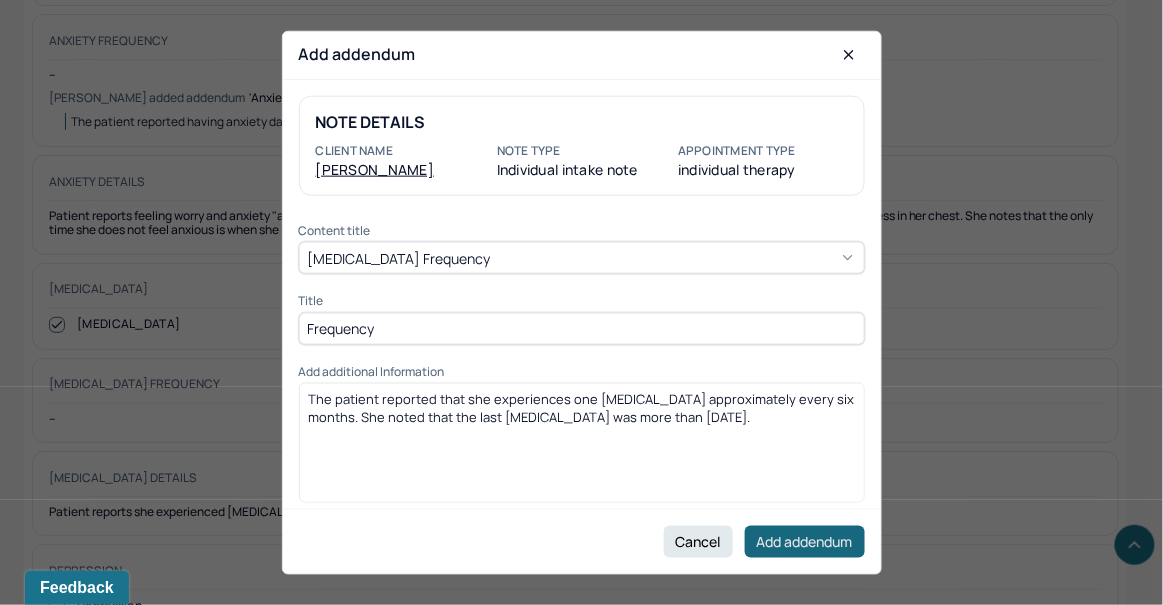 click on "Add addendum" at bounding box center (805, 542) 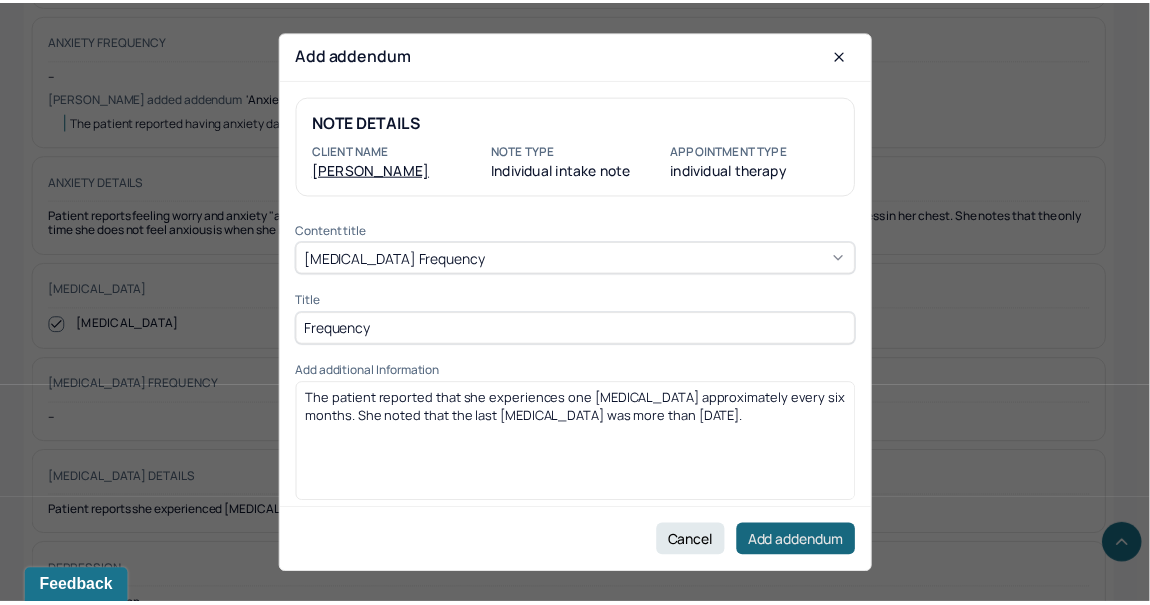 scroll, scrollTop: 171, scrollLeft: 0, axis: vertical 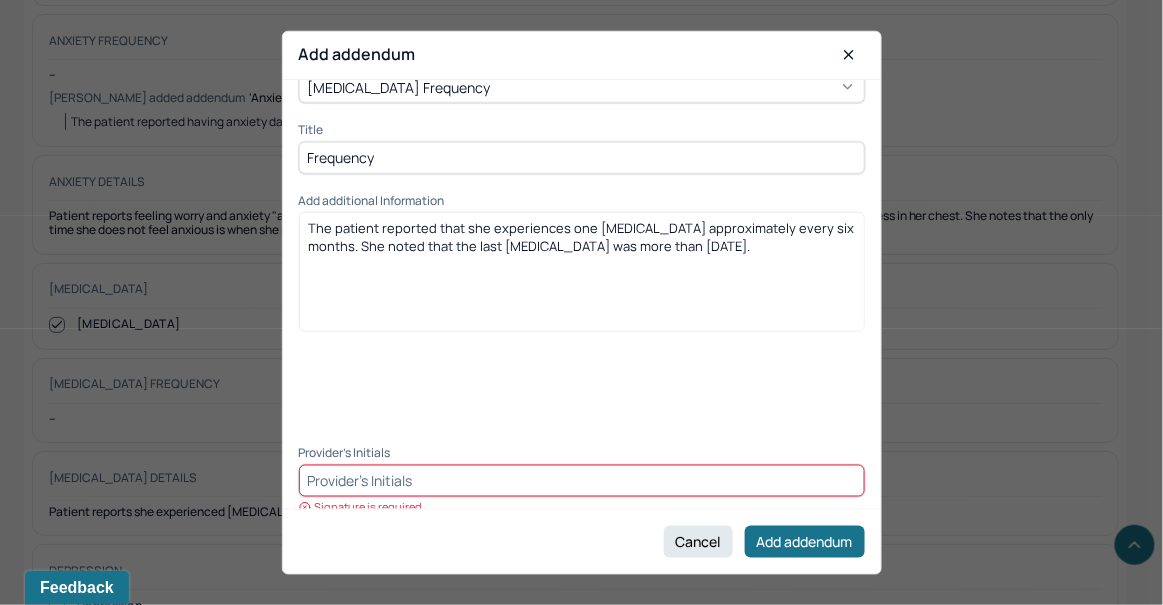 click at bounding box center (582, 481) 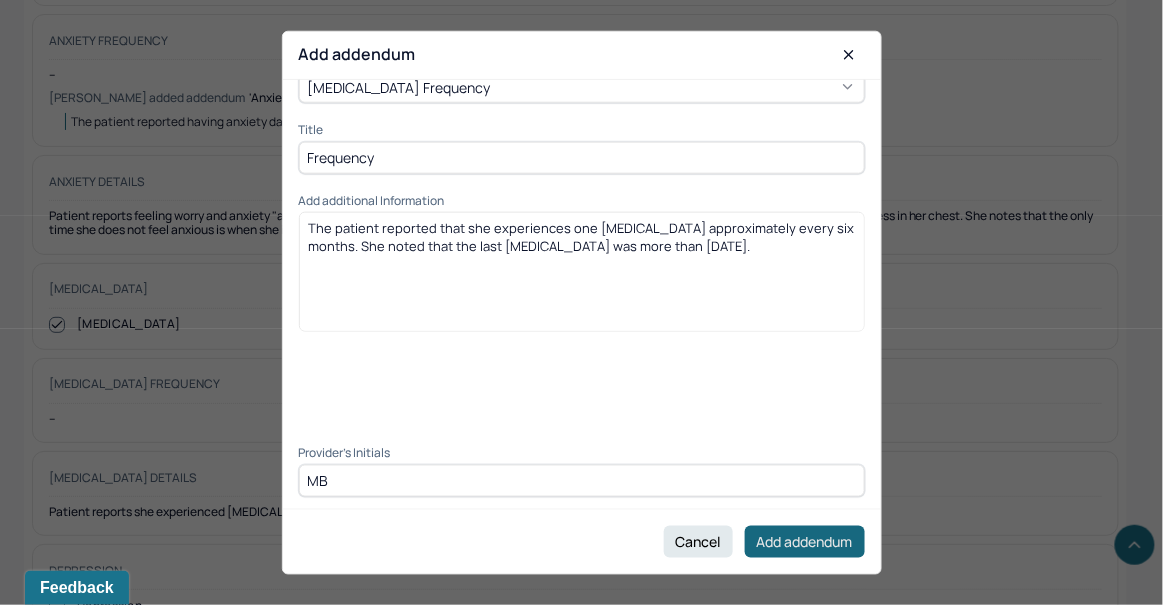 type on "MB" 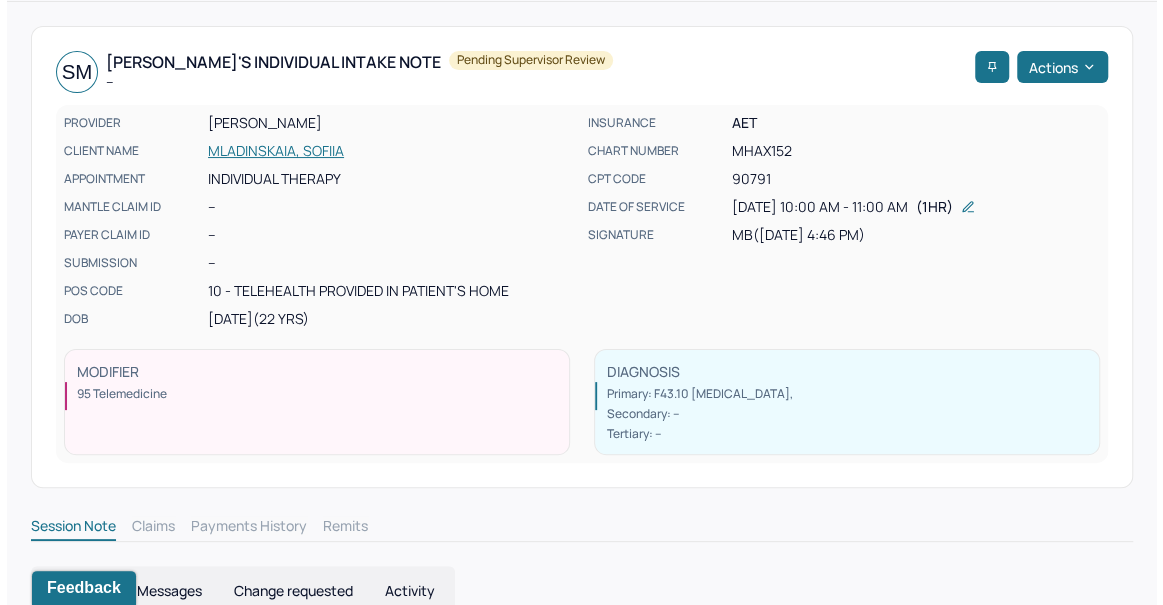 scroll, scrollTop: 0, scrollLeft: 0, axis: both 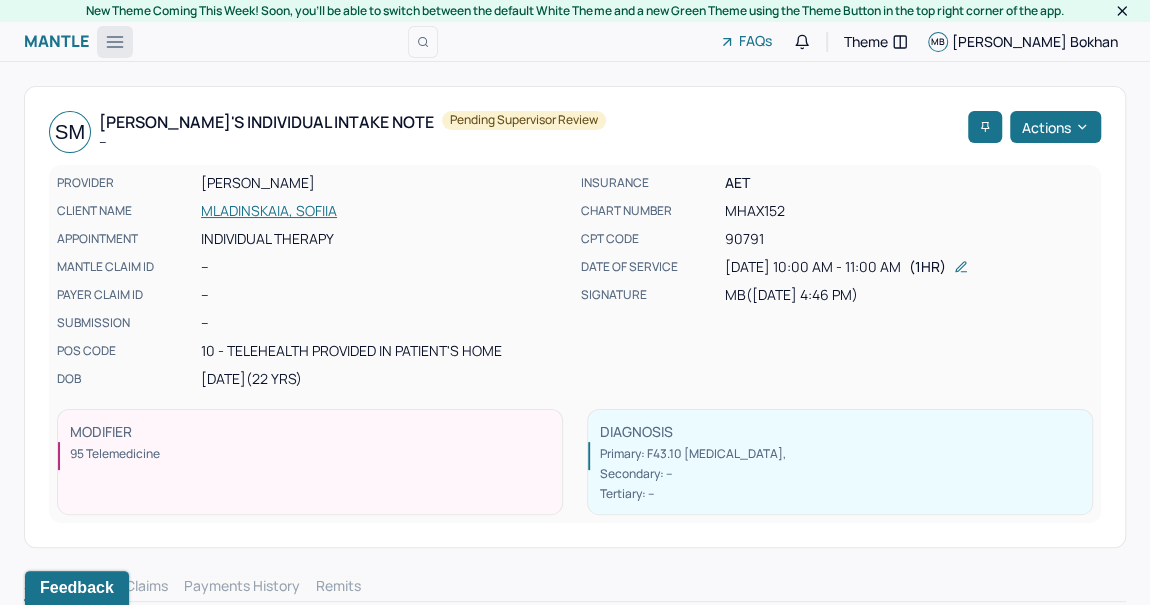 click 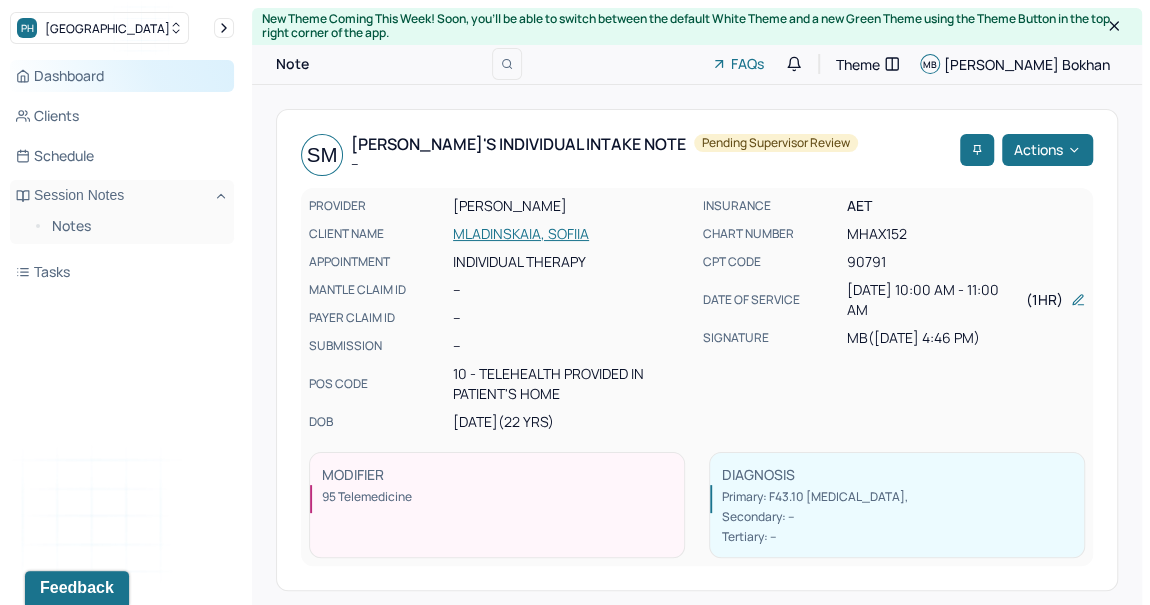 click on "Dashboard" at bounding box center [122, 76] 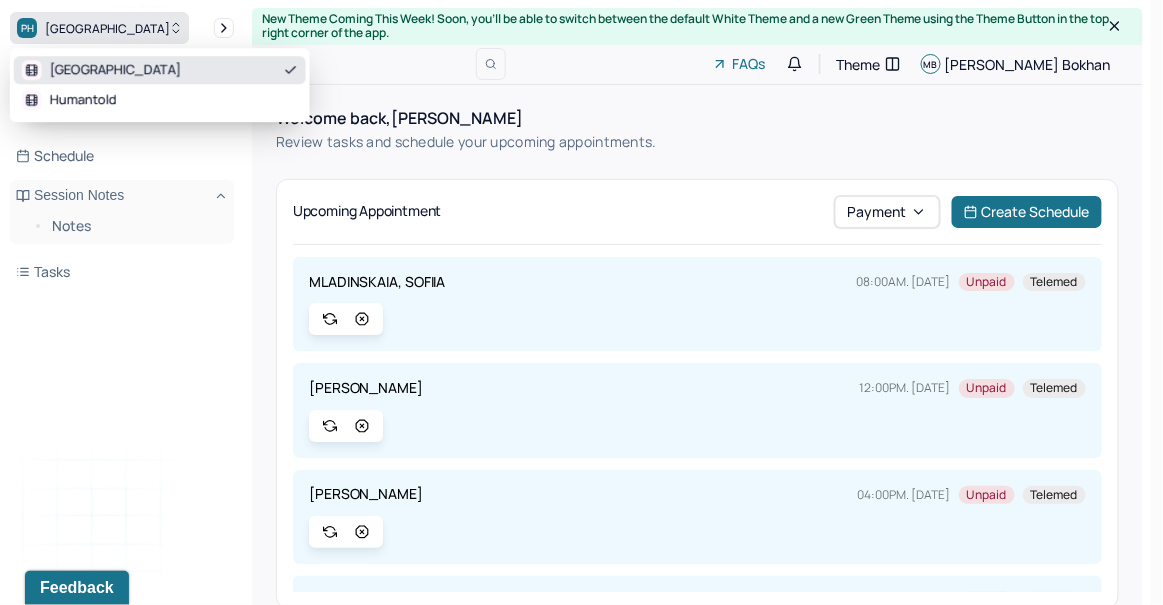 click on "PH Park Hill" at bounding box center [99, 28] 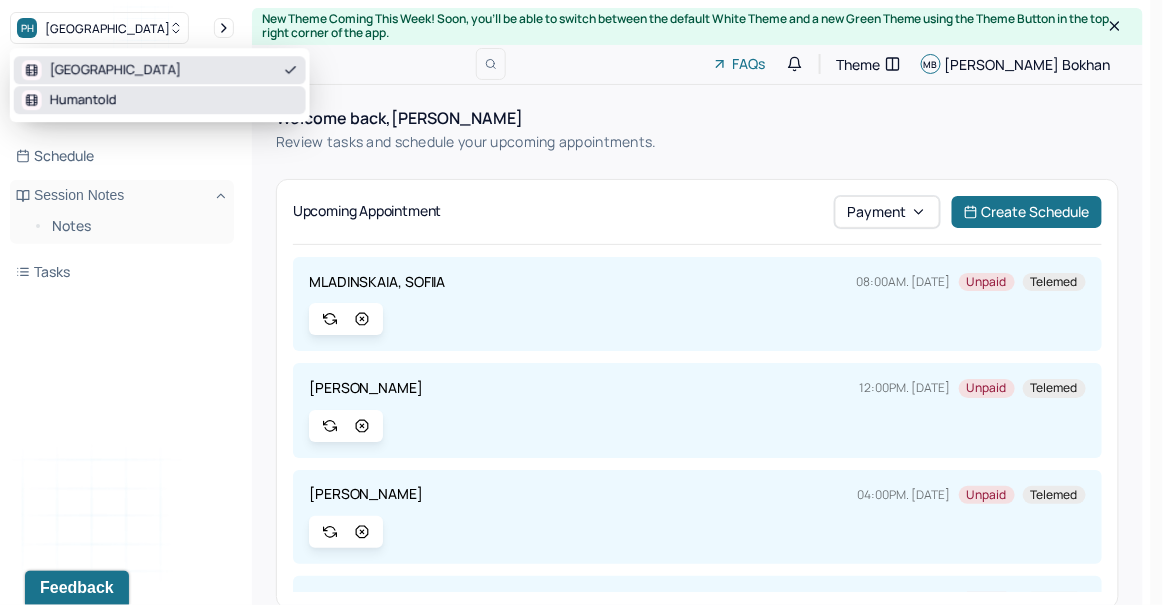 click on "Humantold" at bounding box center (160, 100) 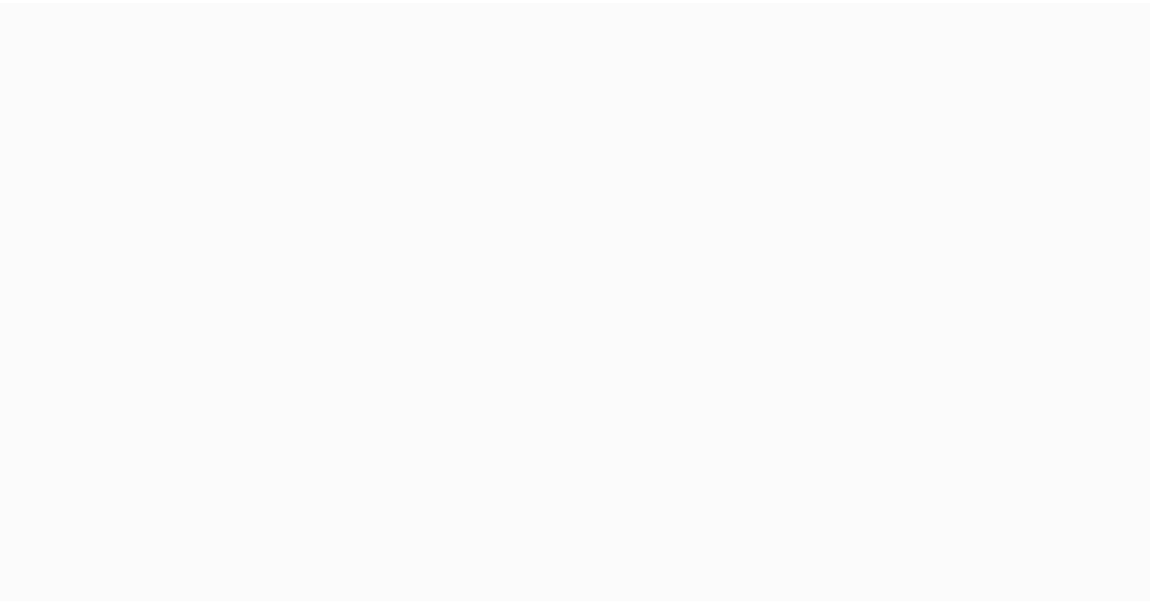 scroll, scrollTop: 0, scrollLeft: 0, axis: both 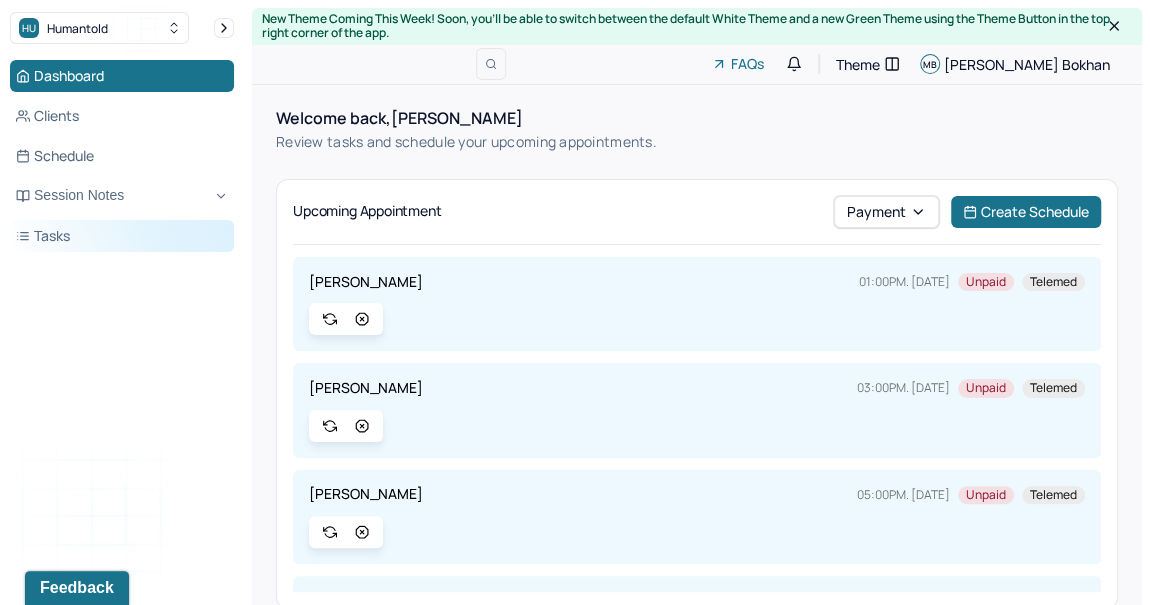 click on "Tasks" at bounding box center (122, 236) 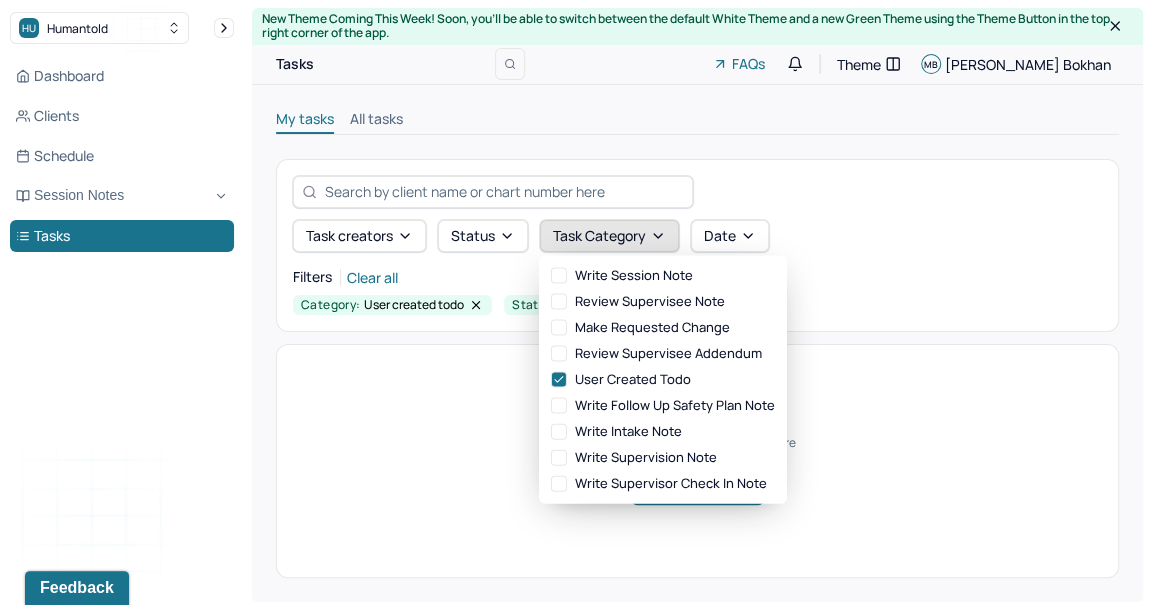 click on "Task category" at bounding box center (609, 236) 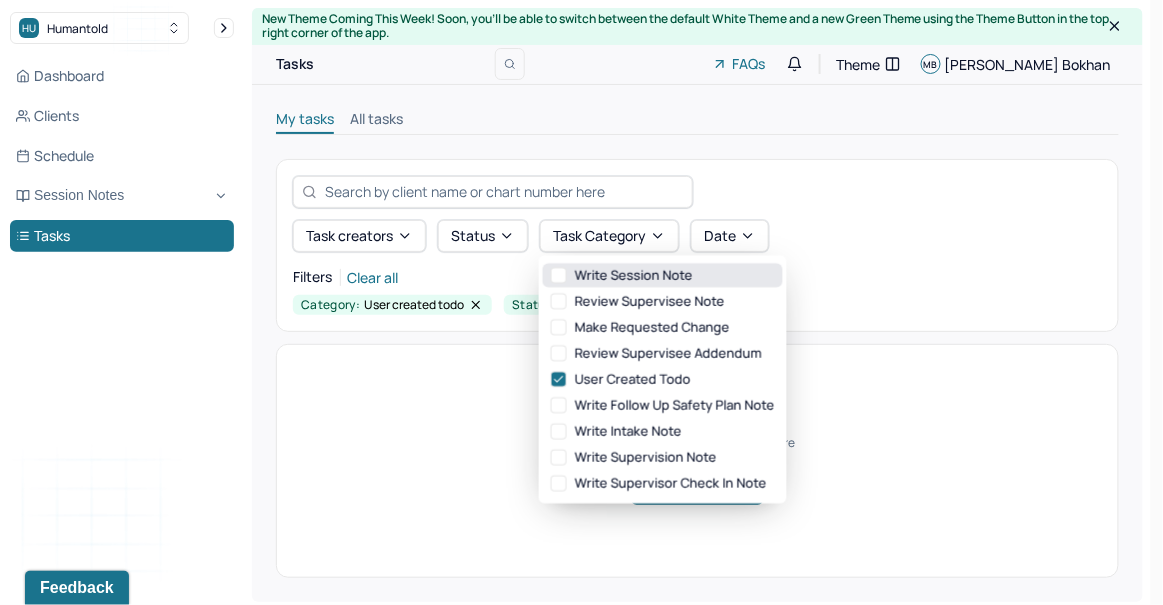 click on "write session note" at bounding box center (663, 276) 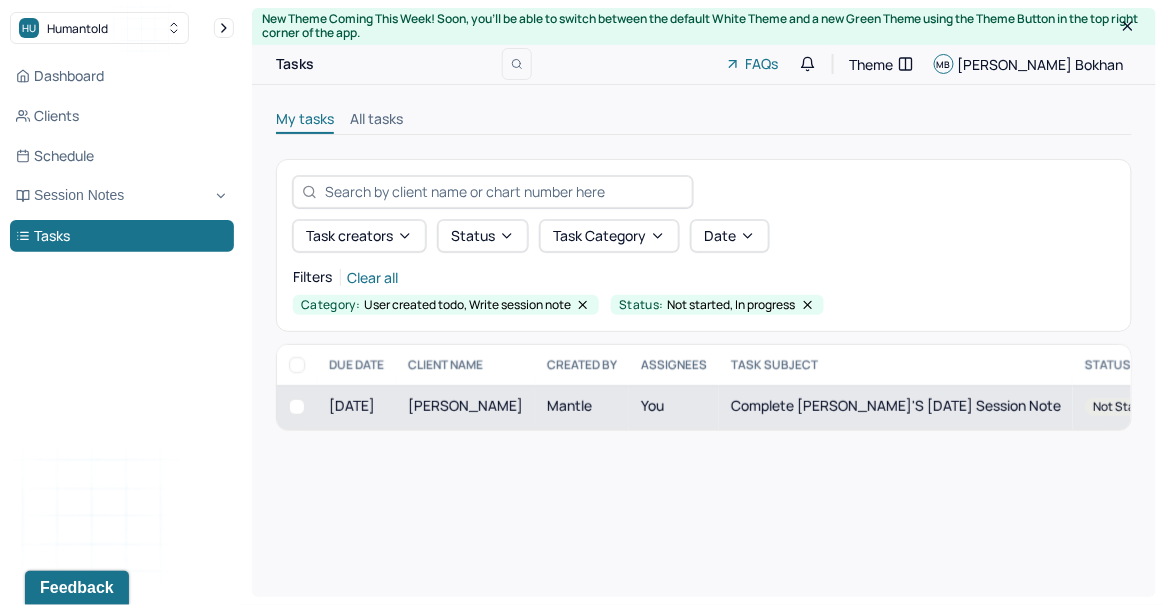 click on "[PERSON_NAME]" at bounding box center [465, 407] 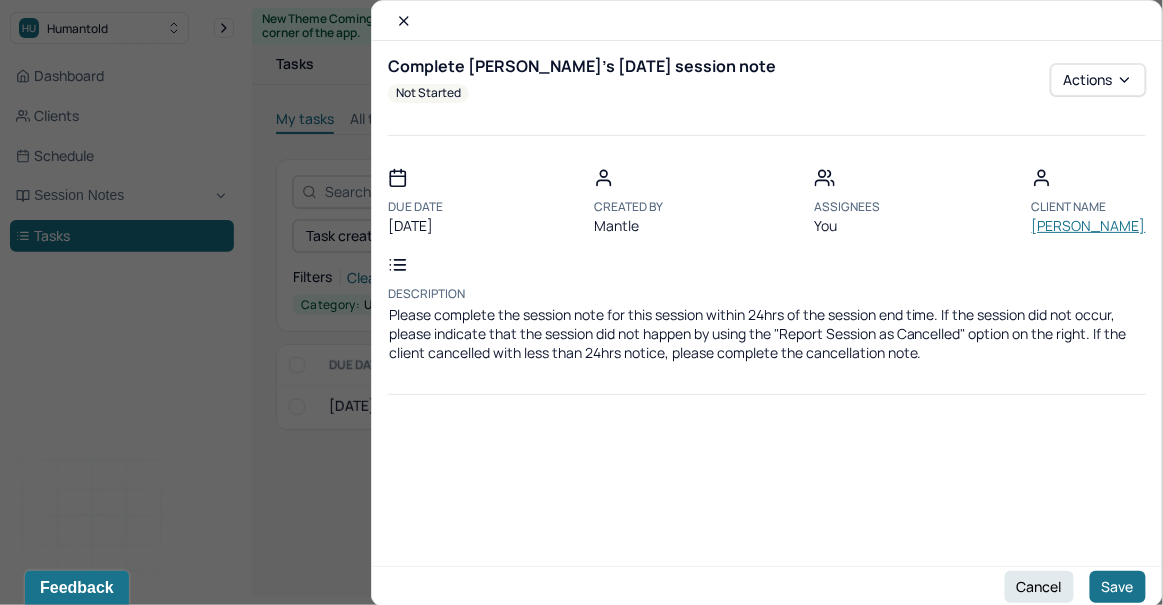 click on "[PERSON_NAME]" at bounding box center [1089, 226] 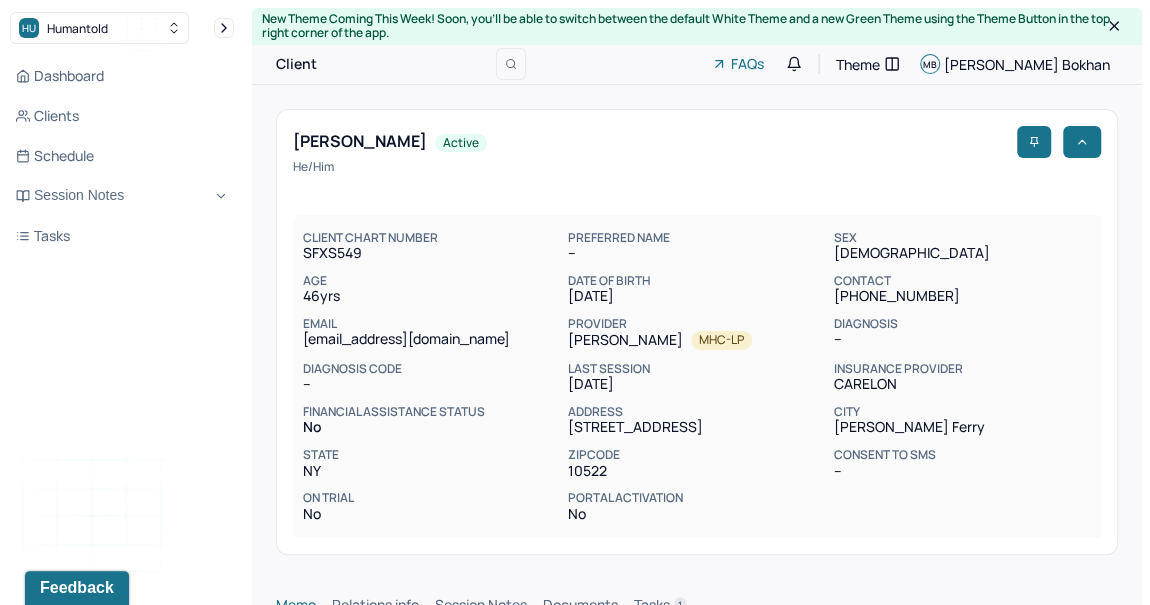 scroll, scrollTop: 0, scrollLeft: 0, axis: both 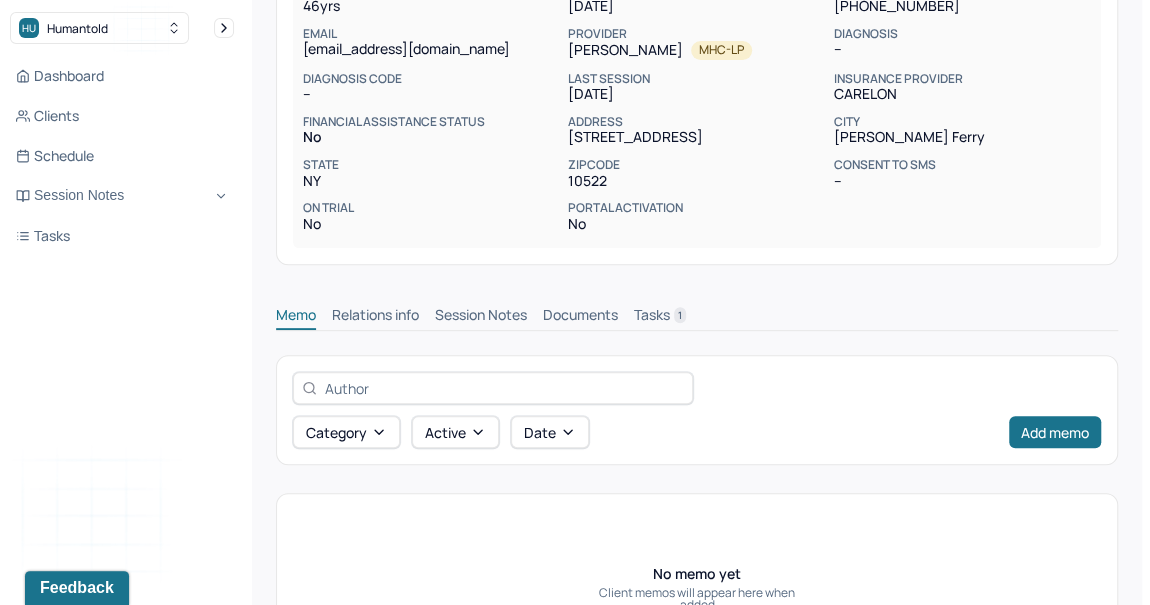 click on "Documents" at bounding box center (580, 317) 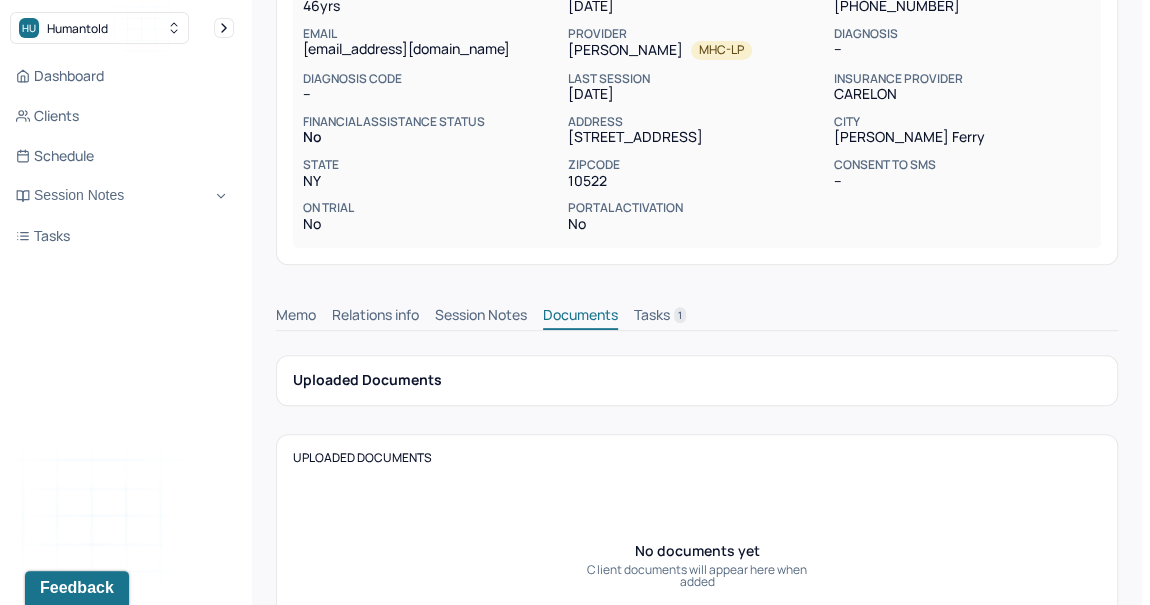 click on "Tasks 1" at bounding box center (660, 317) 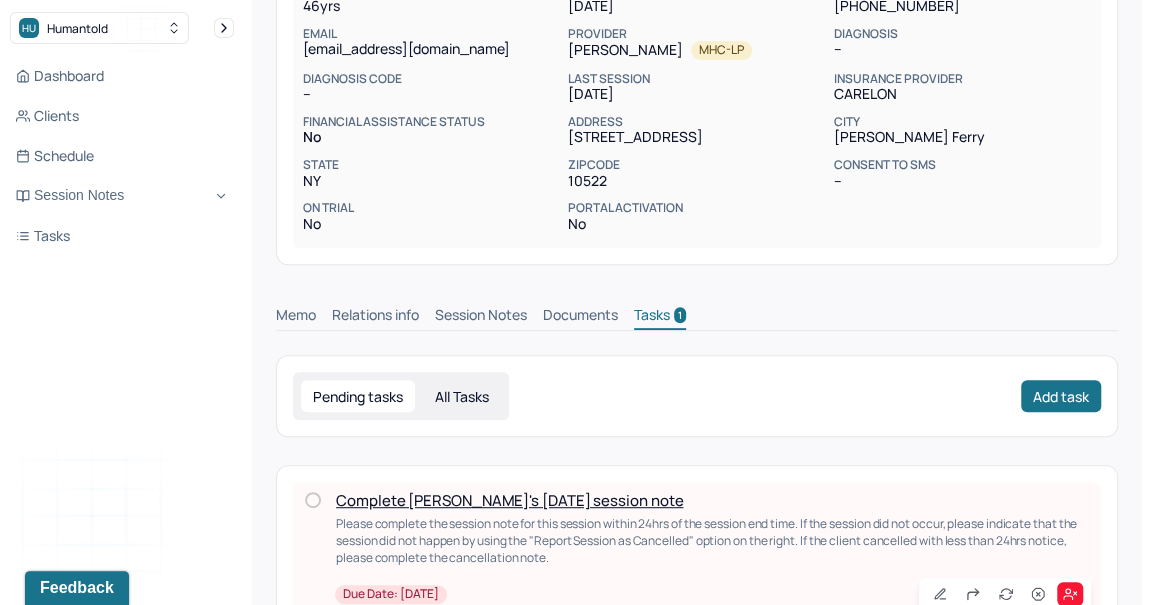 click on "Complete [PERSON_NAME]'s [DATE] session note" at bounding box center (509, 500) 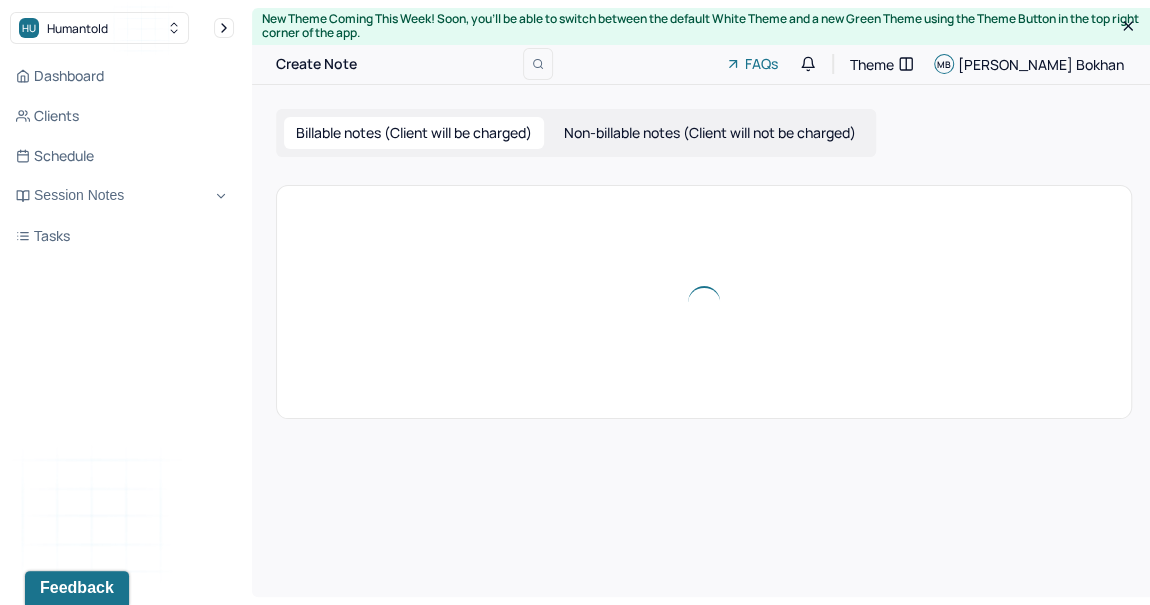 scroll, scrollTop: 0, scrollLeft: 0, axis: both 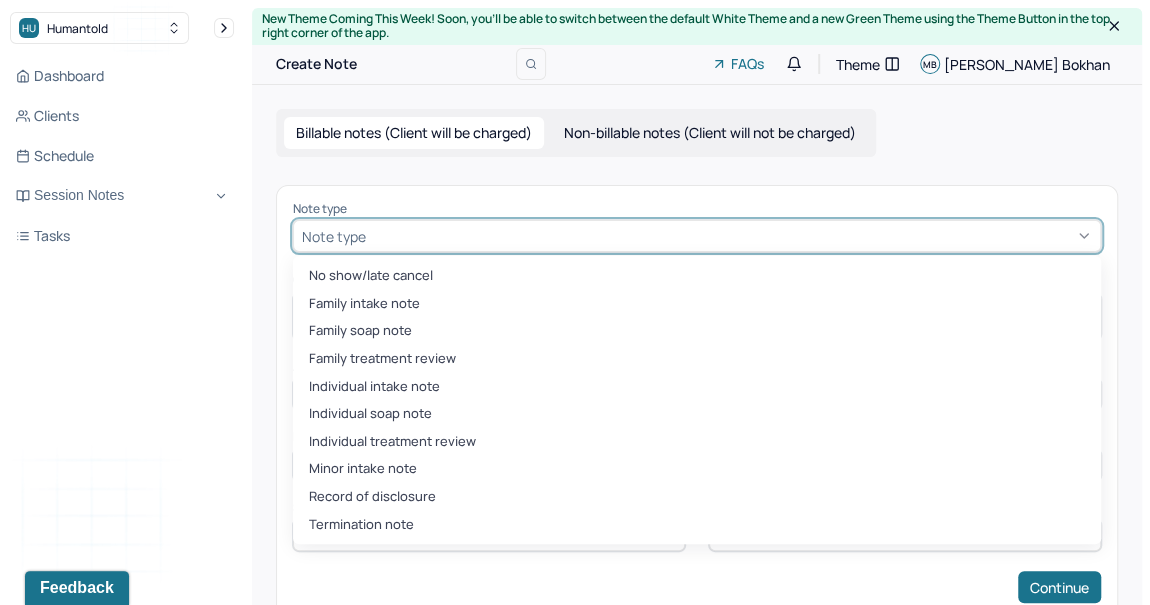 click at bounding box center [731, 236] 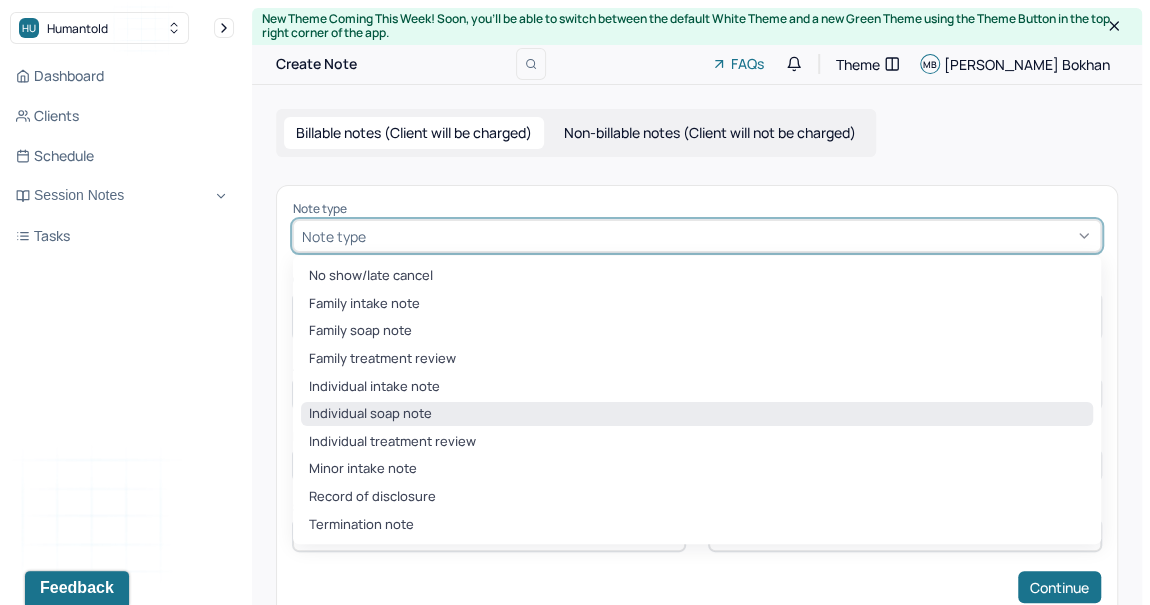 click on "Individual soap note" at bounding box center [697, 414] 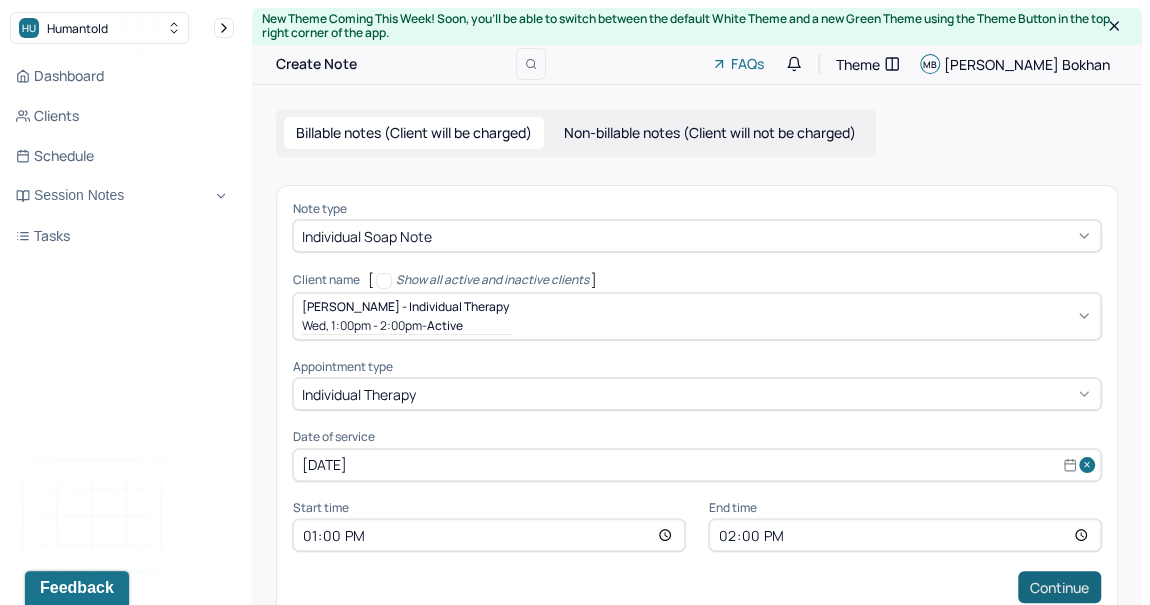 click on "Continue" at bounding box center (1059, 587) 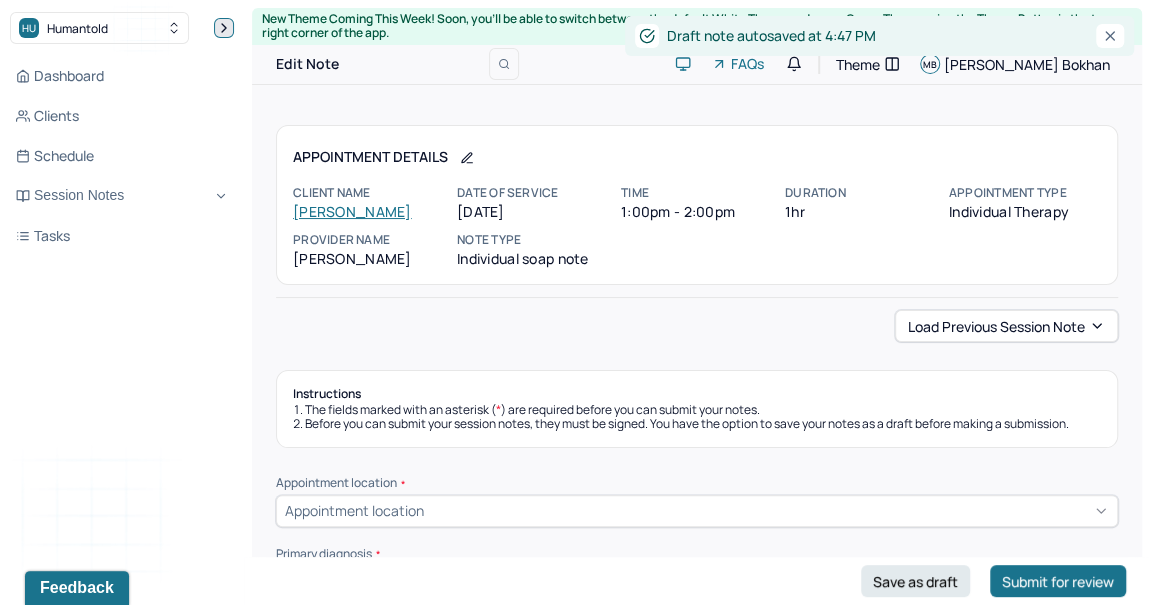 click 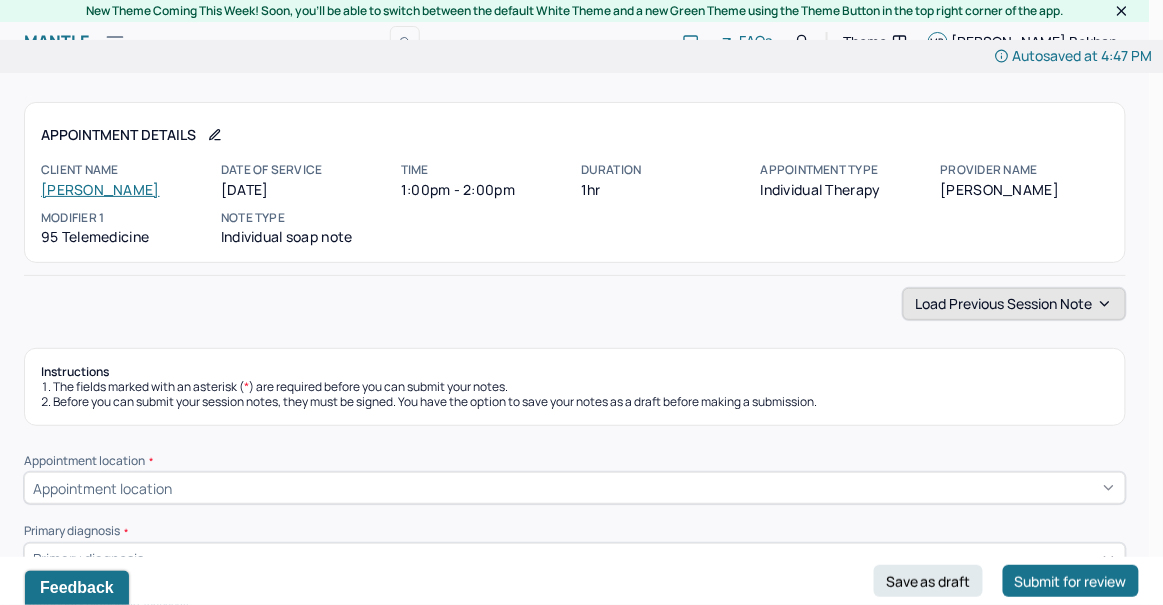 click on "Load previous session note" at bounding box center [1014, 304] 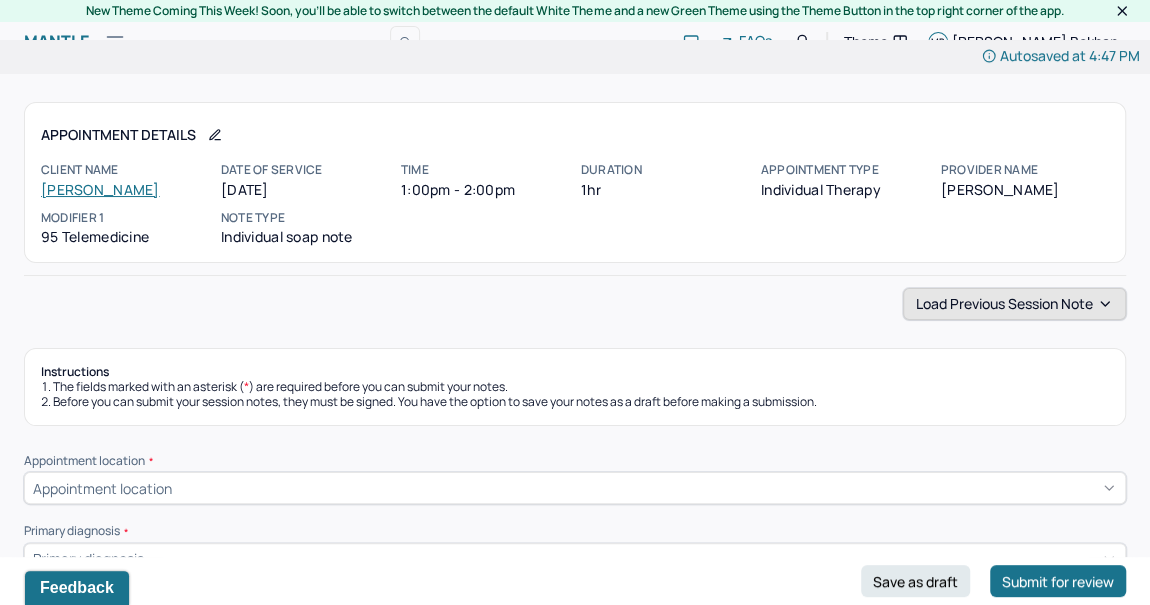 click on "Load previous session note" at bounding box center [1014, 304] 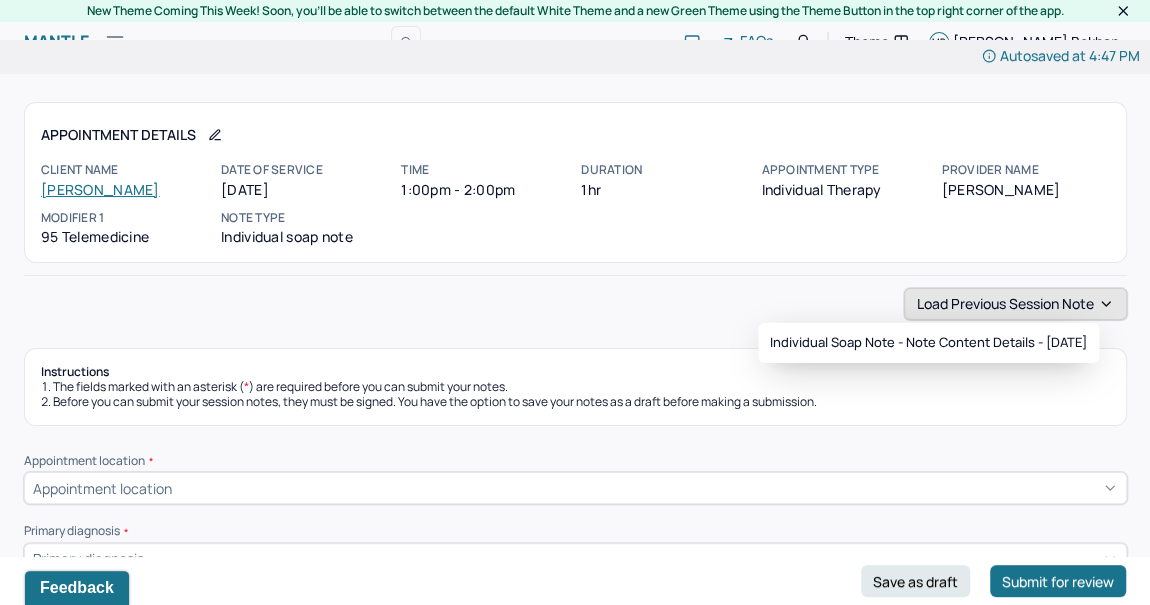 click on "Load previous session note" at bounding box center [1015, 304] 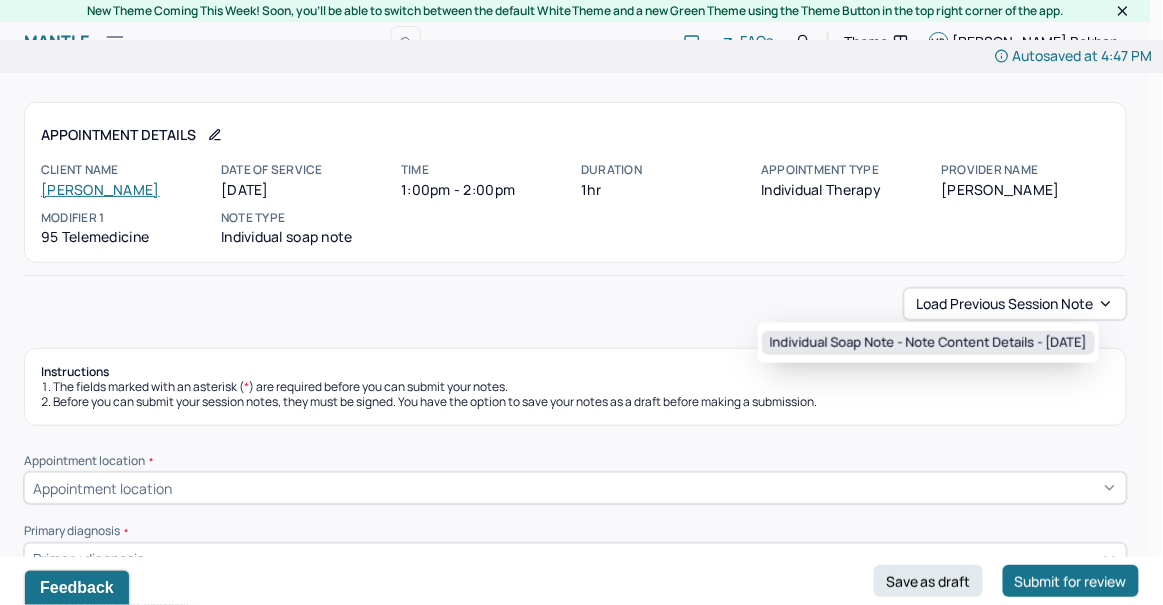 click on "Individual soap note   - Note content Details -   [DATE]" at bounding box center [928, 343] 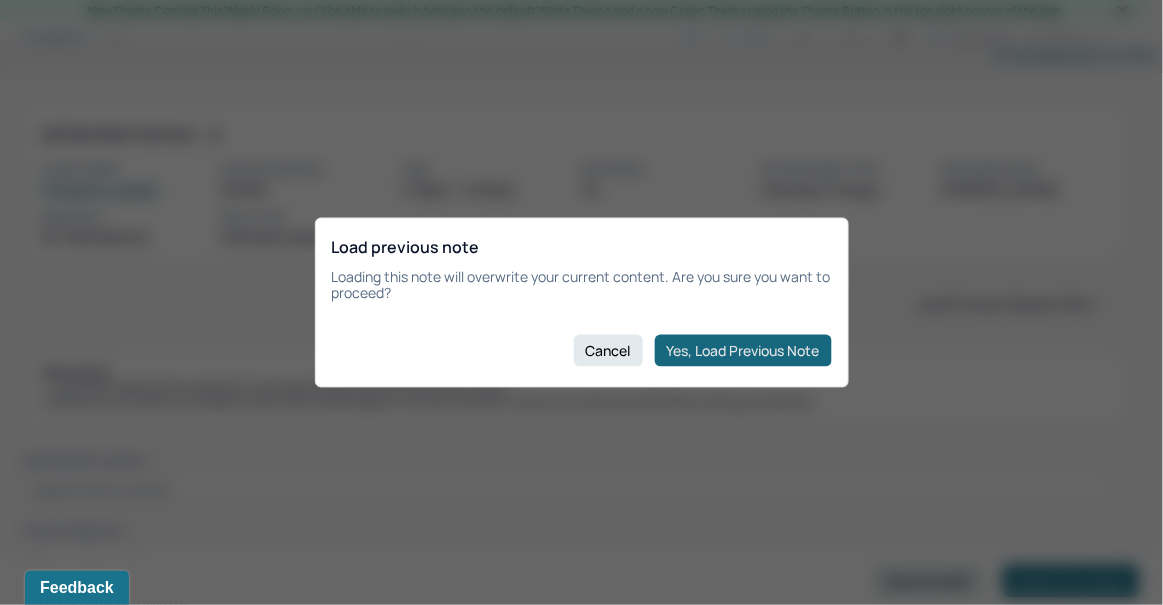 click on "Yes, Load Previous Note" at bounding box center [743, 351] 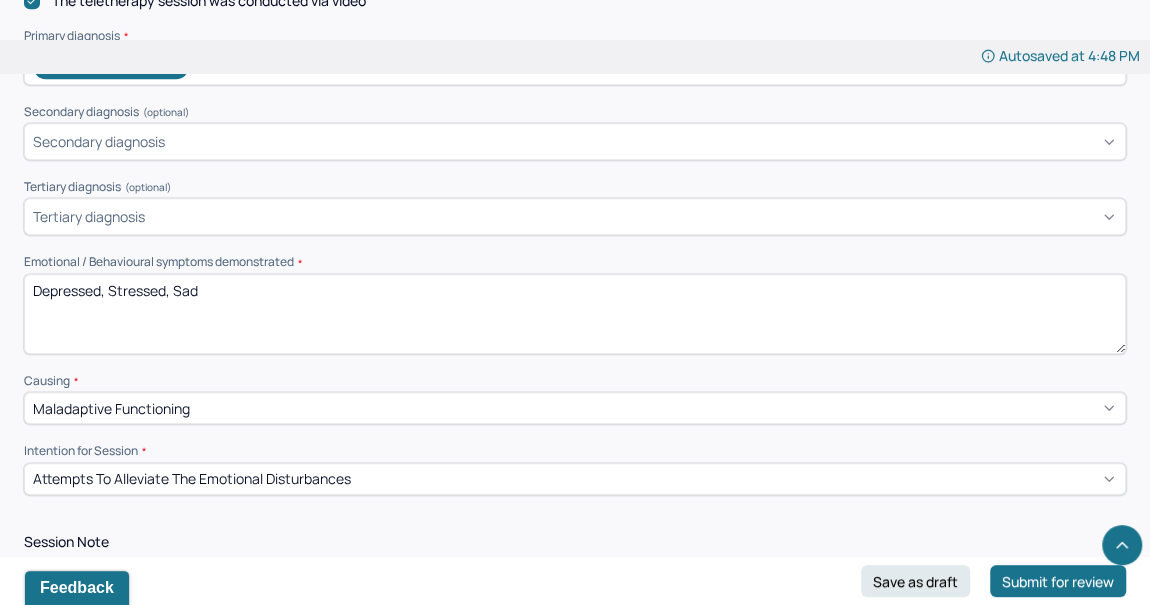 scroll, scrollTop: 713, scrollLeft: 0, axis: vertical 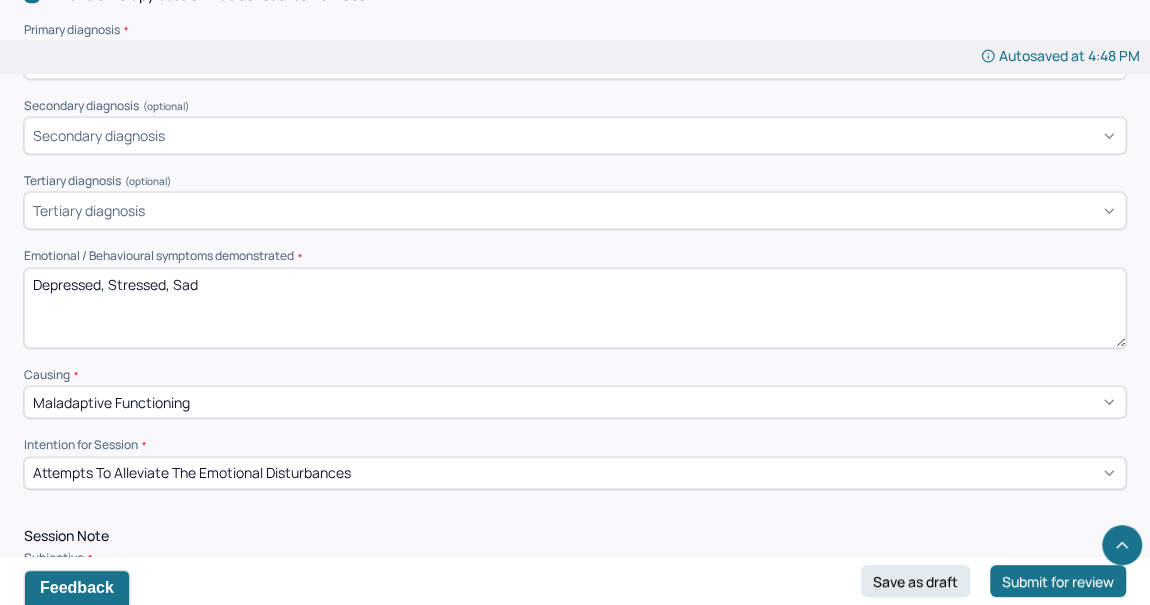 drag, startPoint x: 223, startPoint y: 285, endPoint x: 0, endPoint y: 254, distance: 225.1444 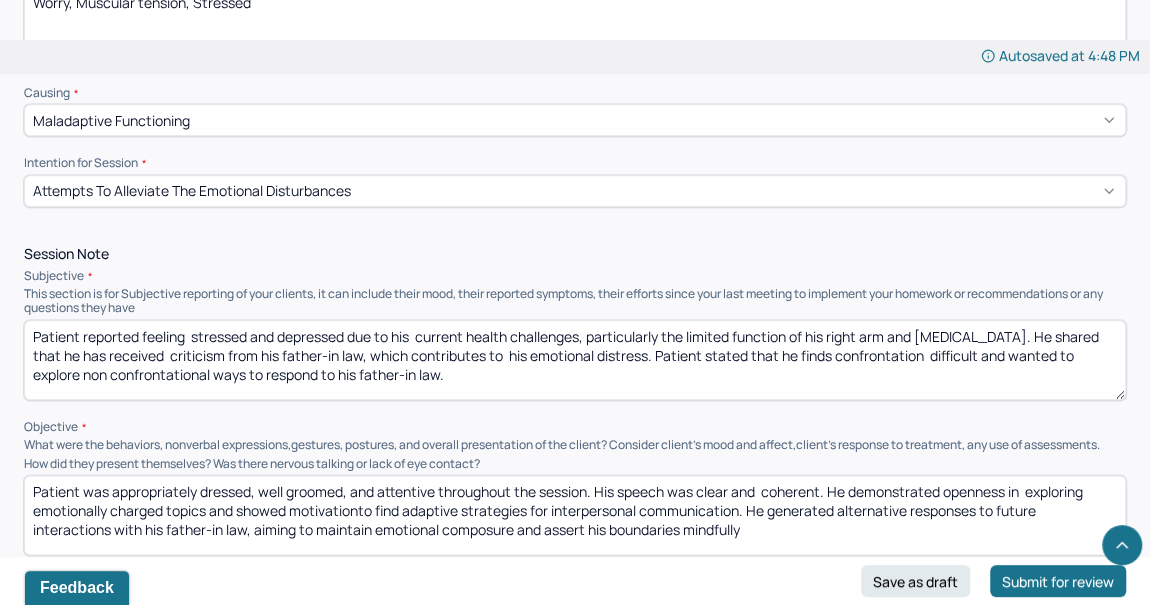 scroll, scrollTop: 1059, scrollLeft: 0, axis: vertical 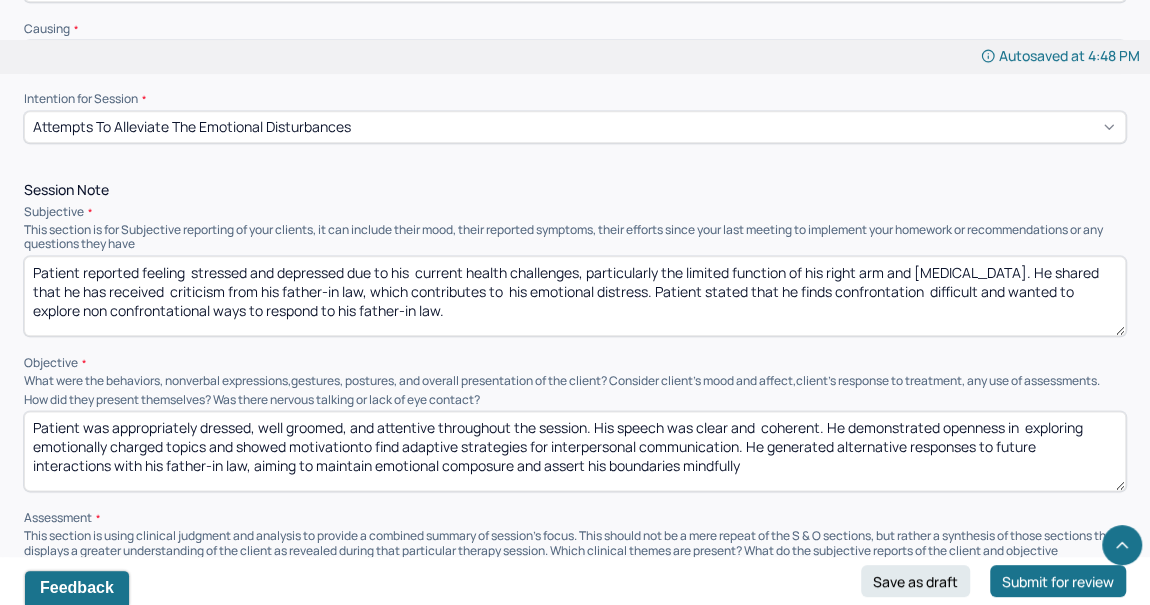 type on "Worry, Muscular tension, Stressed" 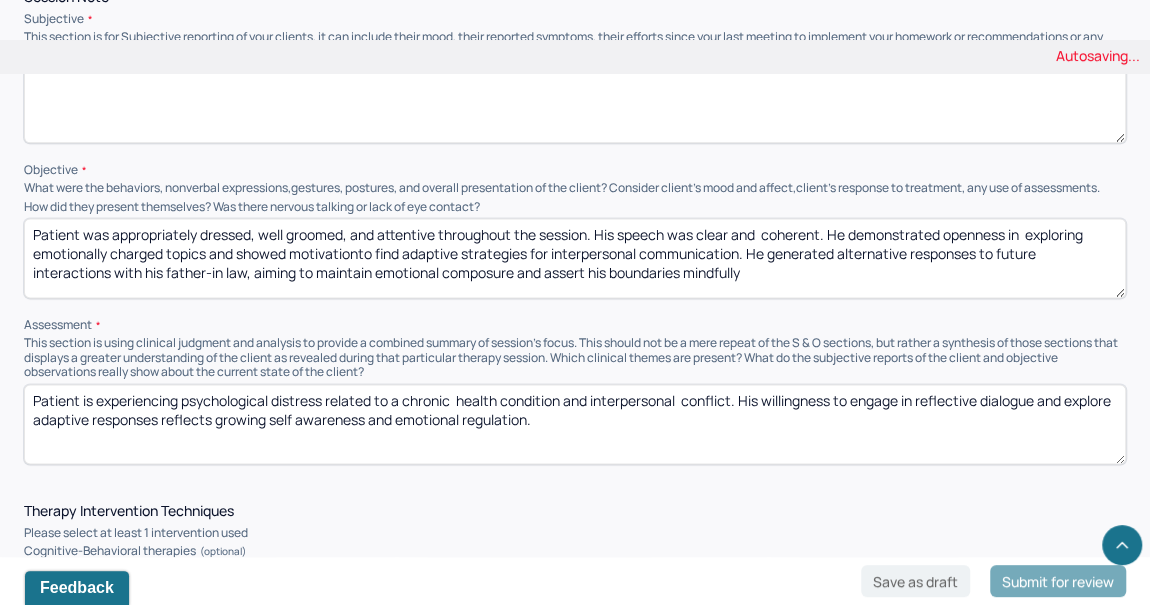 scroll, scrollTop: 1256, scrollLeft: 0, axis: vertical 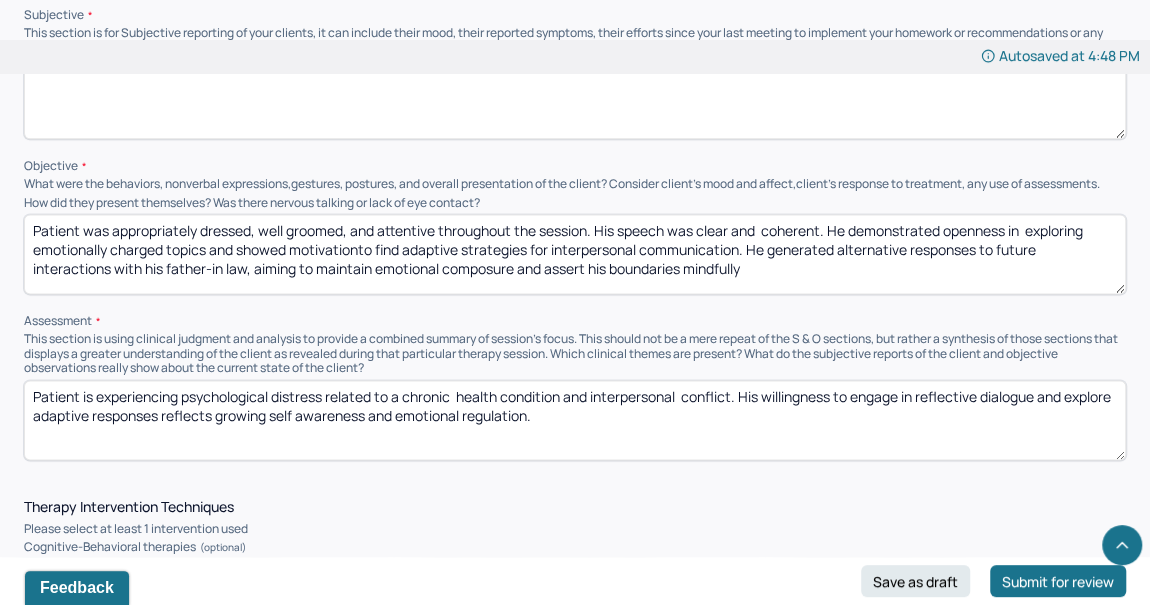 type 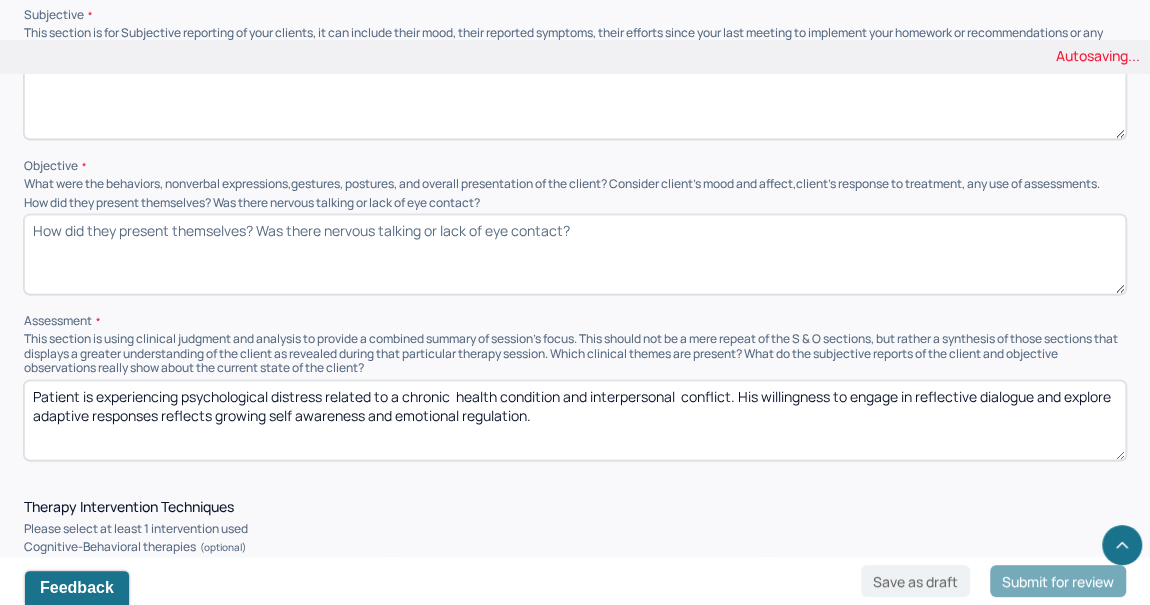 type 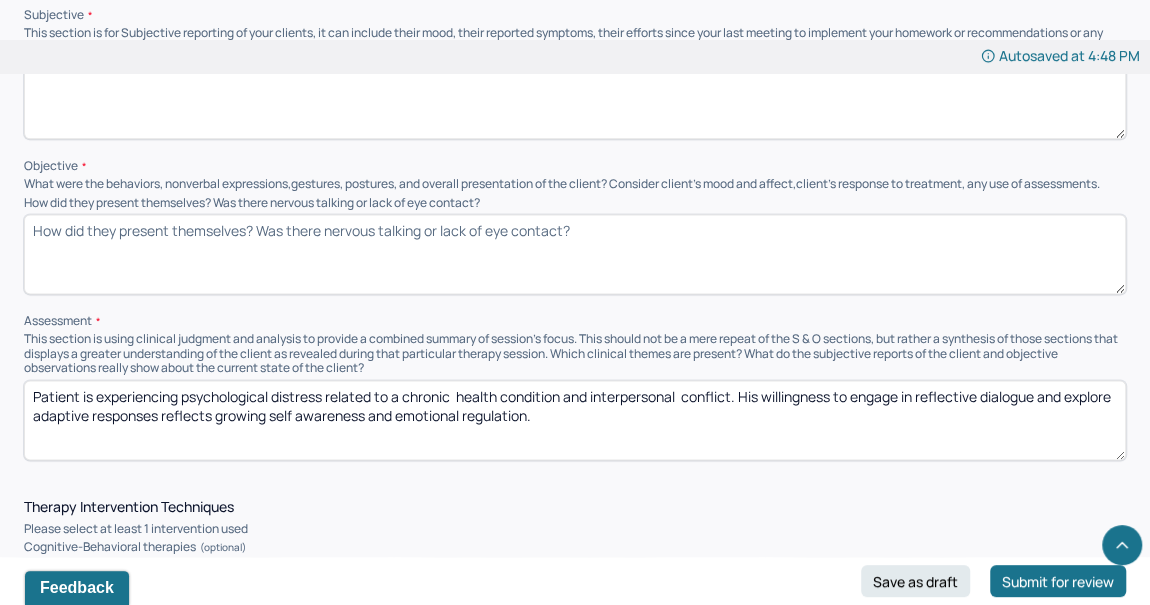drag, startPoint x: 600, startPoint y: 438, endPoint x: 0, endPoint y: 415, distance: 600.4407 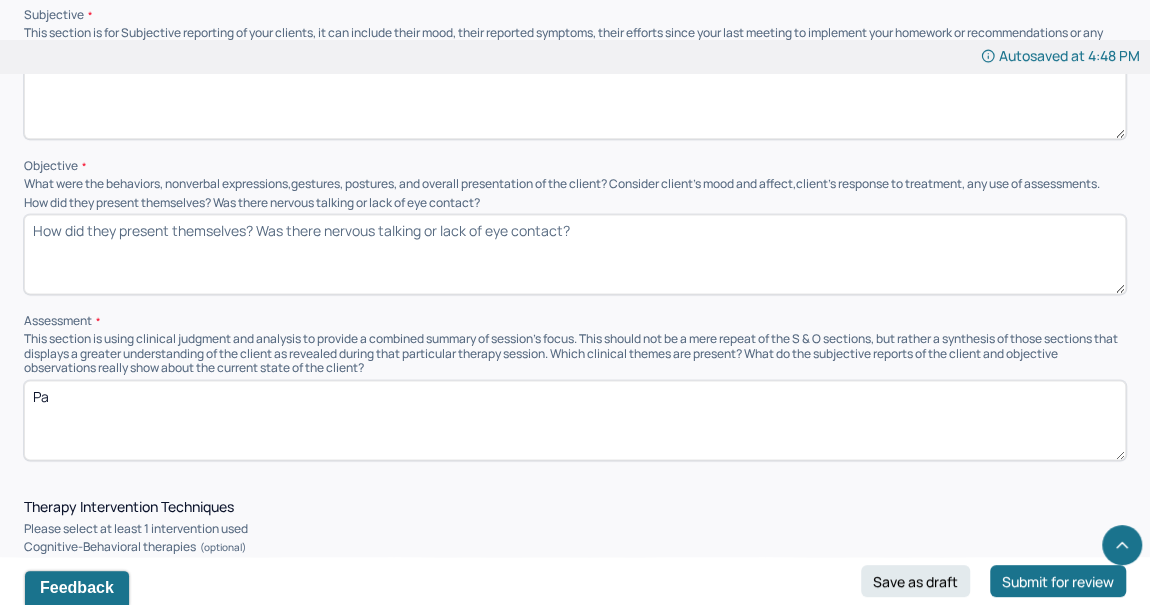 type on "P" 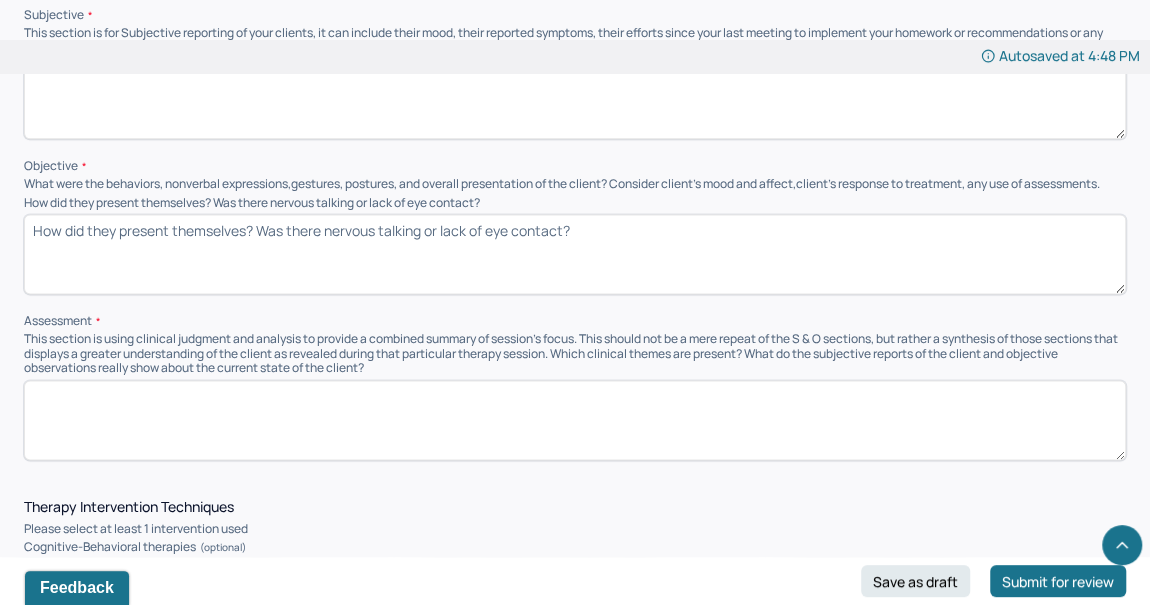 type 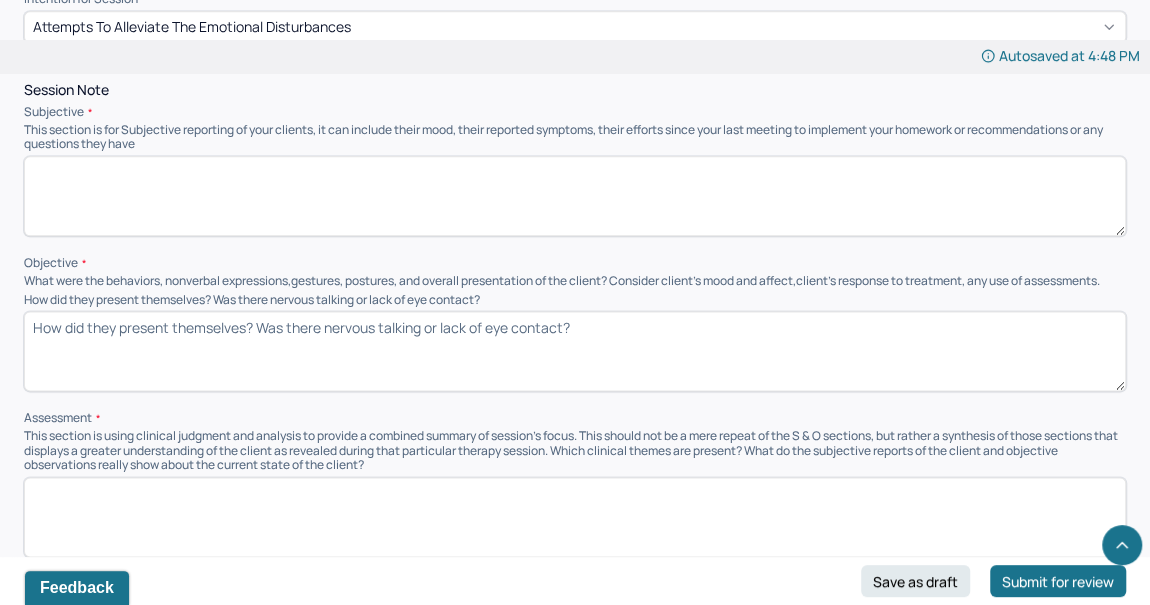 scroll, scrollTop: 1158, scrollLeft: 0, axis: vertical 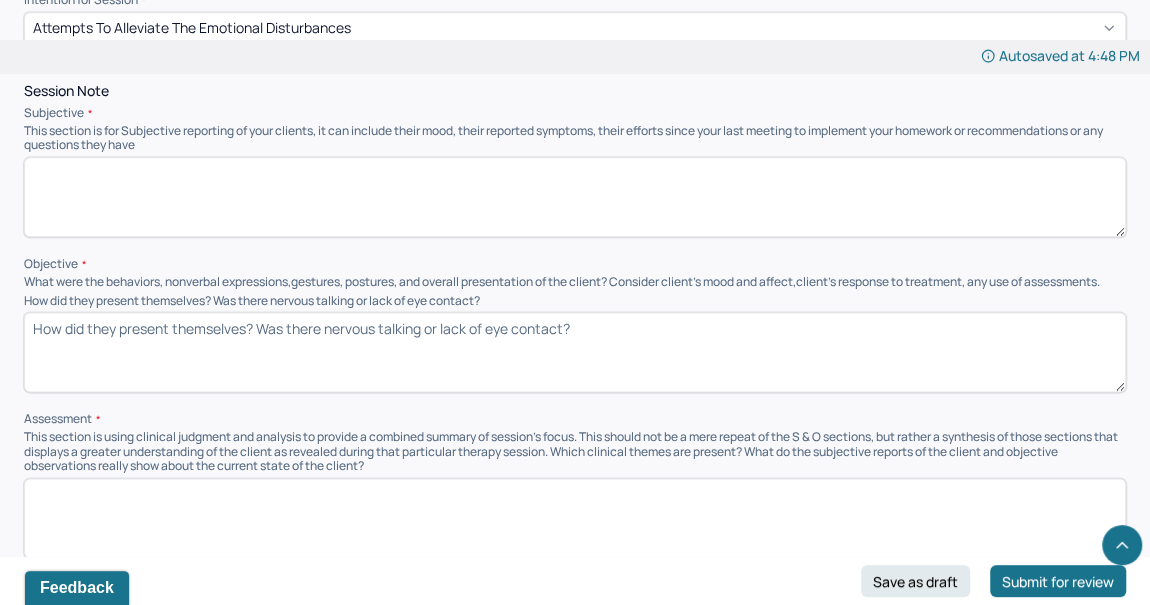 click at bounding box center (575, 197) 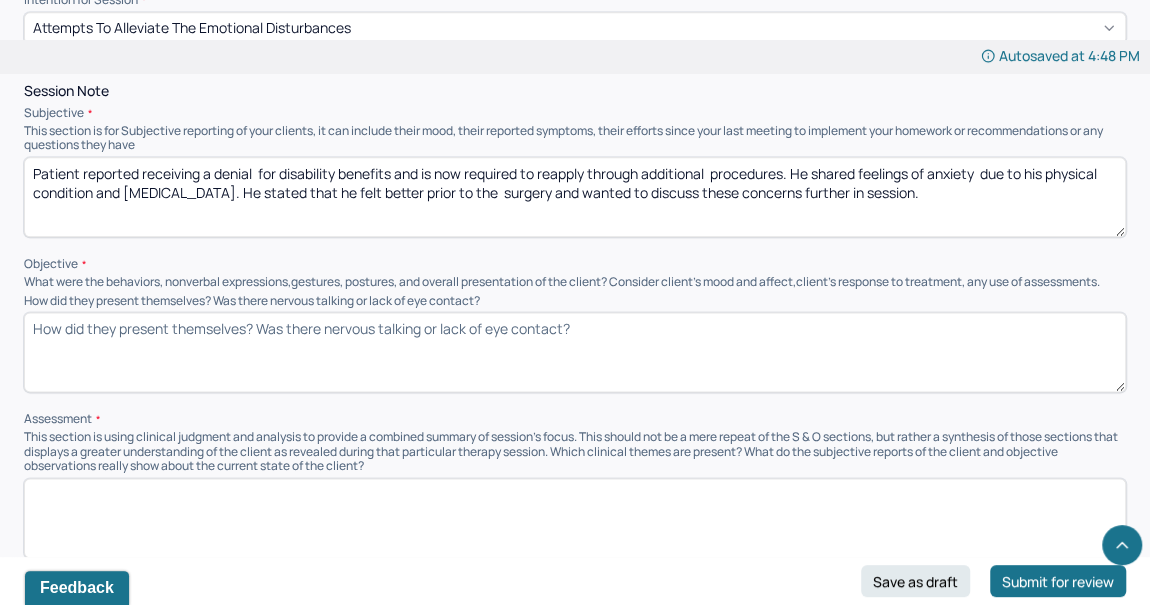 scroll, scrollTop: 5, scrollLeft: 0, axis: vertical 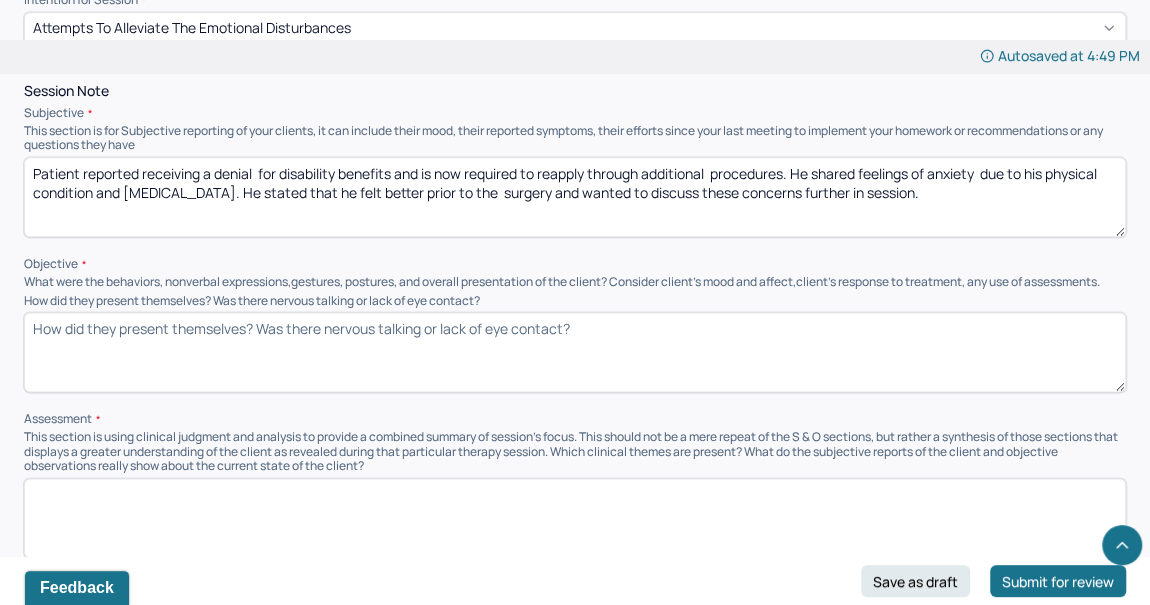 type on "Patient reported receiving a denial  for disability benefits and is now required to reapply through additional  procedures. He shared feelings of anxiety  due to his physical condition and [MEDICAL_DATA]. He stated that he felt better prior to the  surgery and wanted to discuss these concerns further in session." 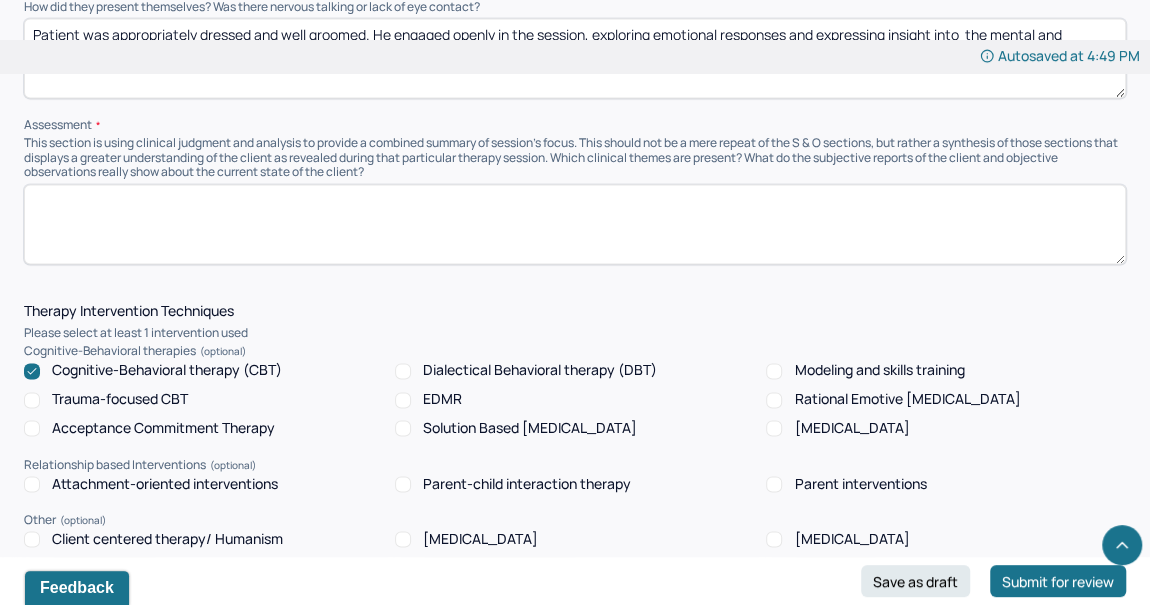 scroll, scrollTop: 1478, scrollLeft: 0, axis: vertical 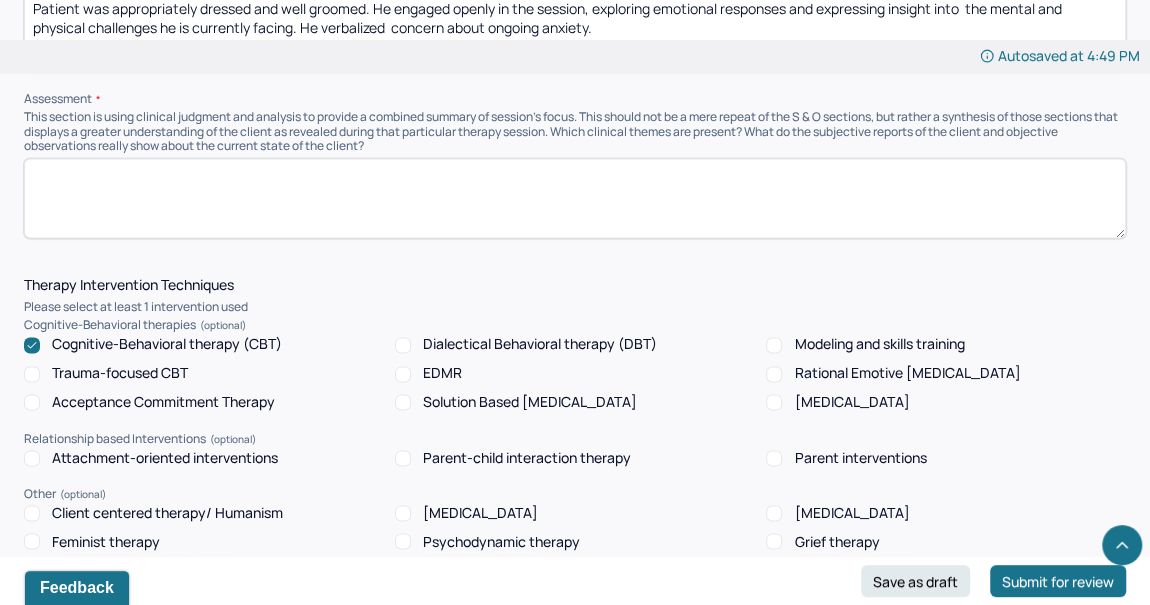 type on "Patient was appropriately dressed and well groomed. He engaged openly in the session, exploring emotional responses and expressing insight into  the mental and physical challenges he is currently facing. He verbalized  concern about ongoing anxiety." 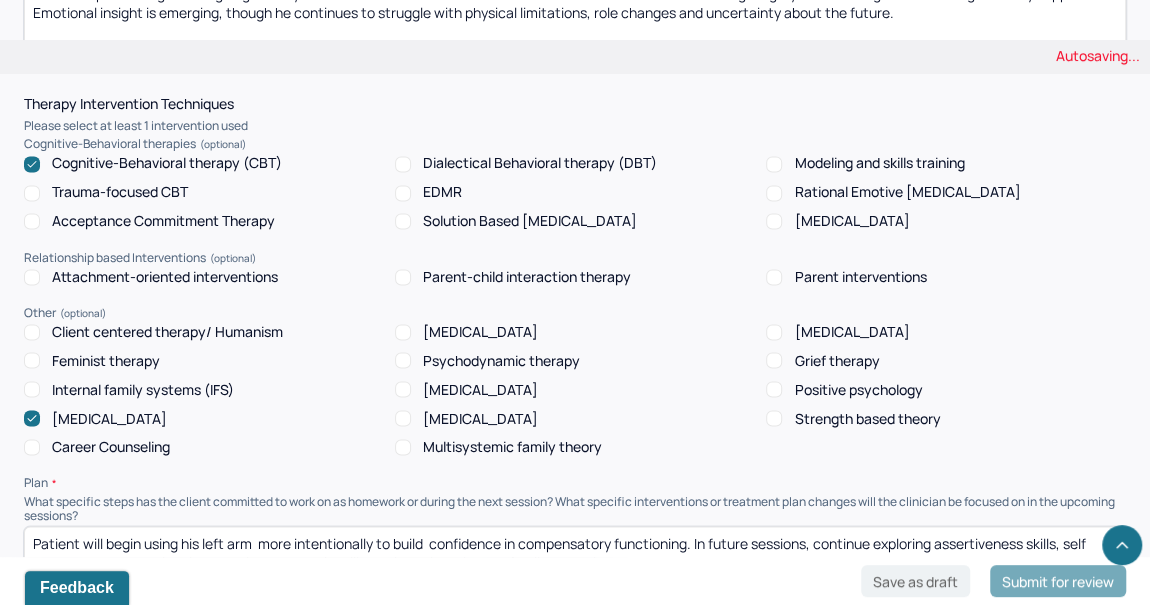 scroll, scrollTop: 1678, scrollLeft: 0, axis: vertical 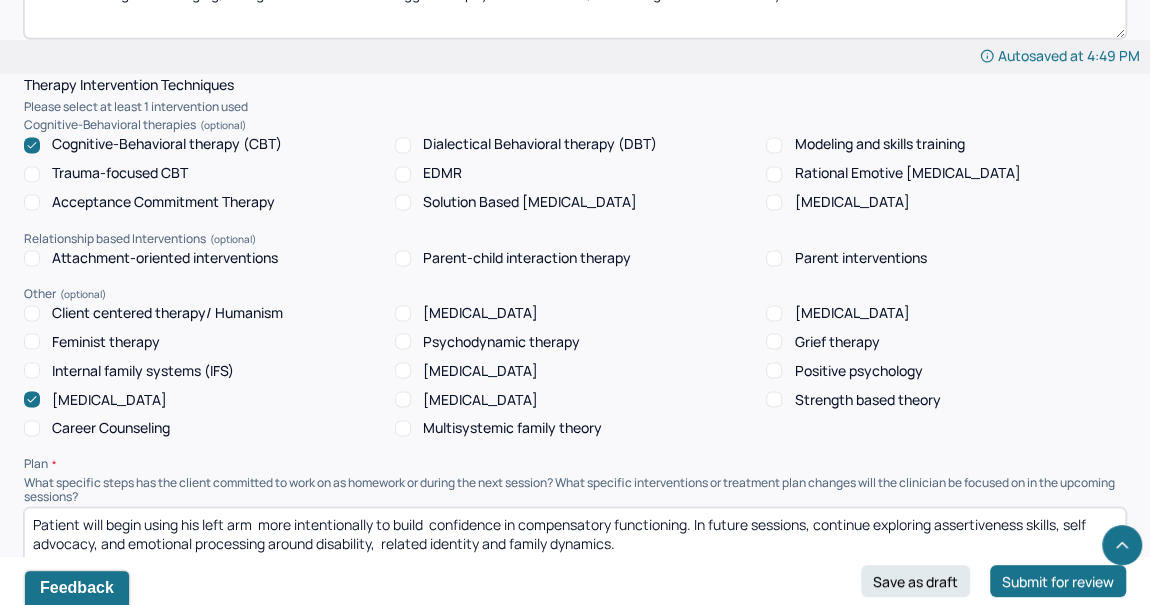 type on "Patient is presenting with ongoing anxiety  and emotional distress related to recent   functional decline following surgery and challenges surrounding disability support. Emotional insight is emerging, though he continues to struggle with physical limitations, role changes and uncertainty about the future." 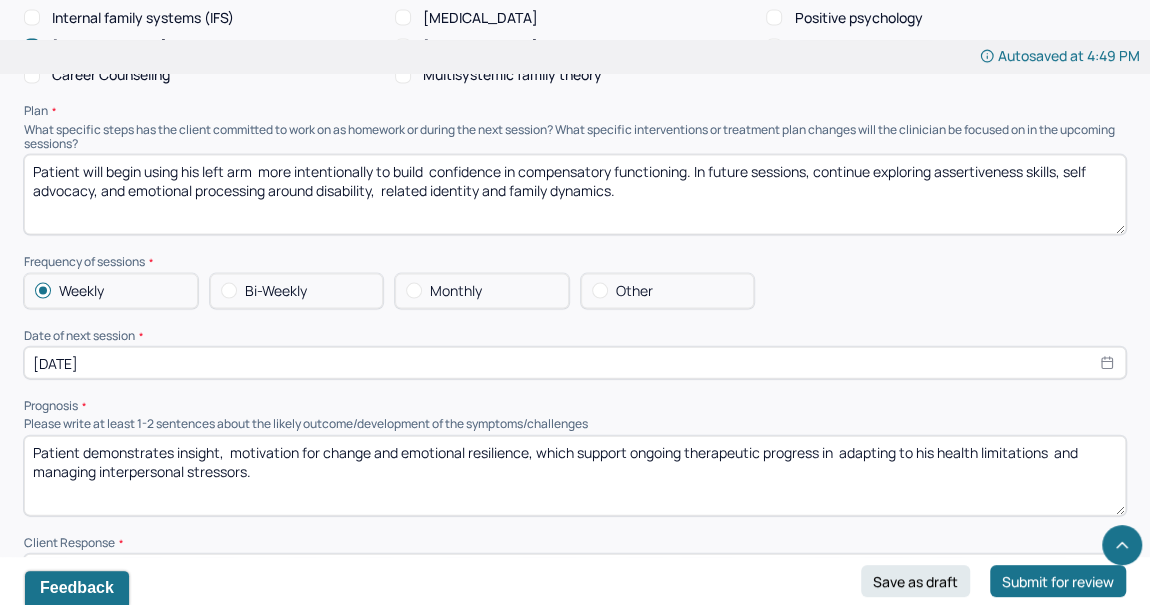 scroll, scrollTop: 2032, scrollLeft: 0, axis: vertical 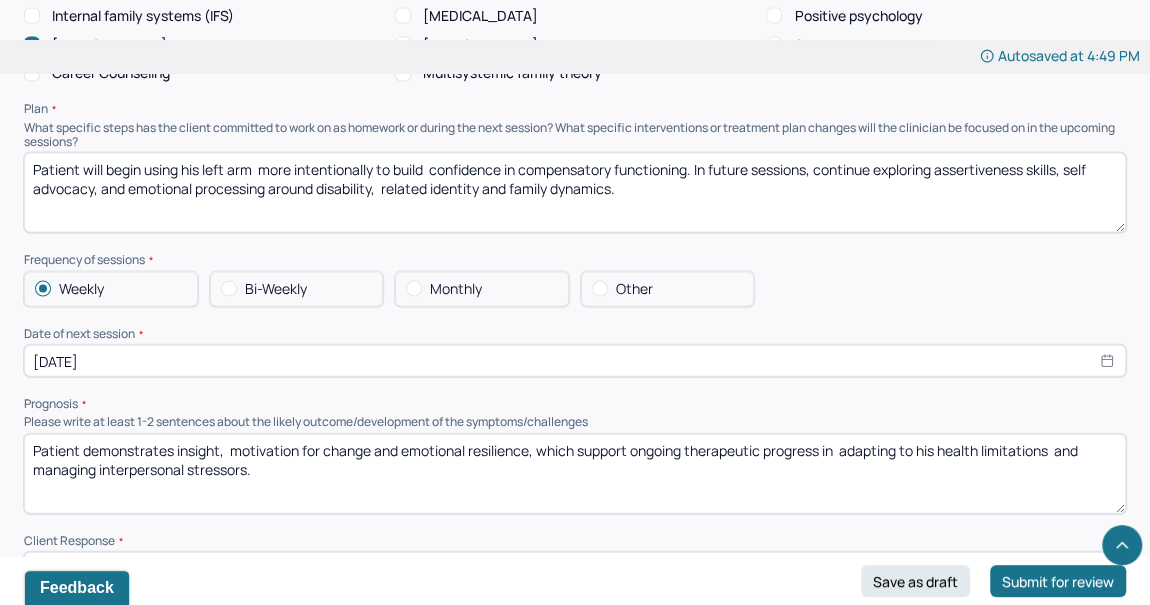 drag, startPoint x: 650, startPoint y: 200, endPoint x: 0, endPoint y: 37, distance: 670.1261 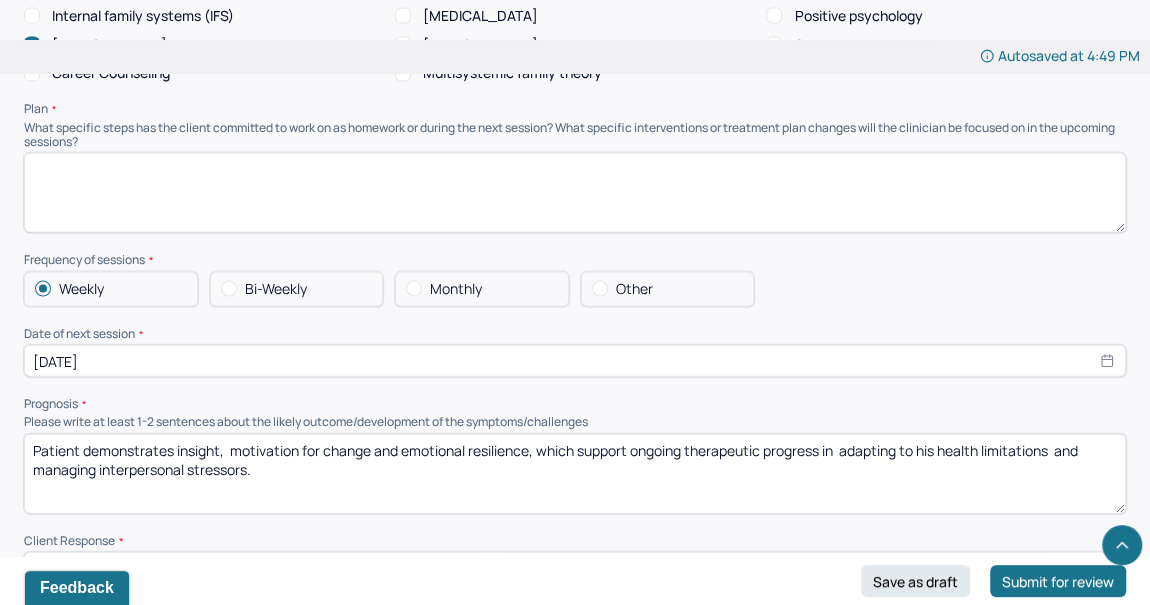type 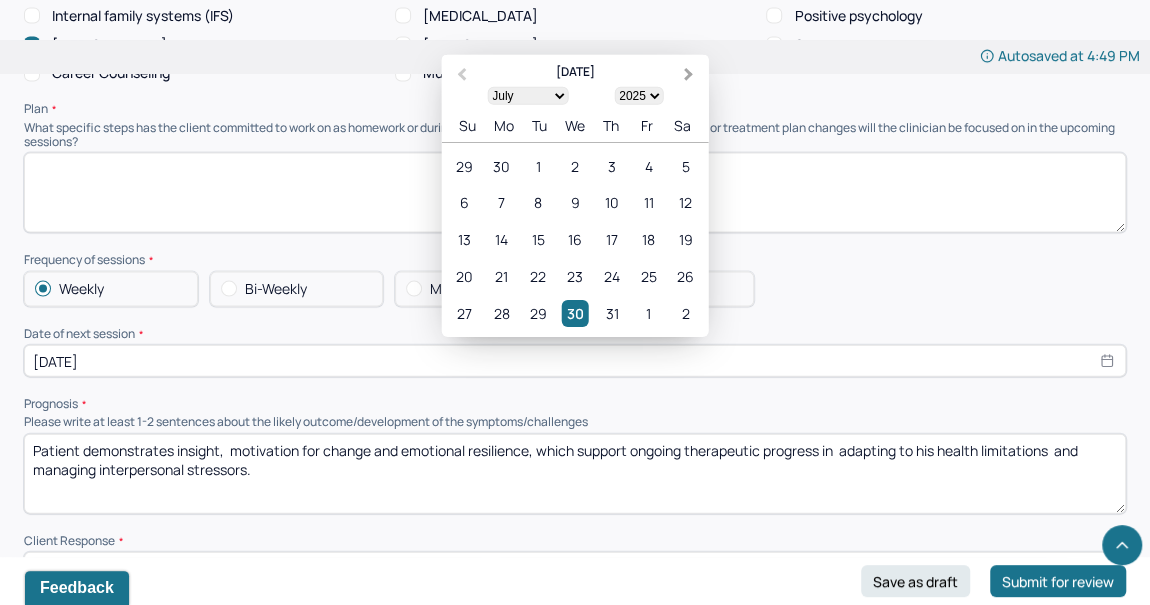 click on "Next Month" at bounding box center (691, 76) 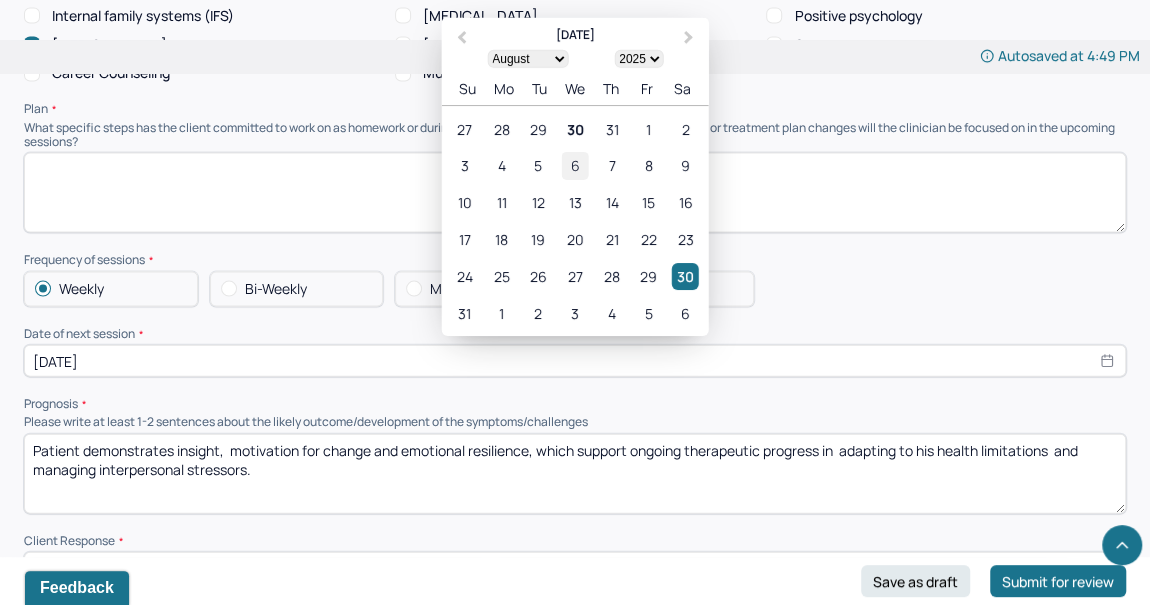 click on "6" at bounding box center (575, 166) 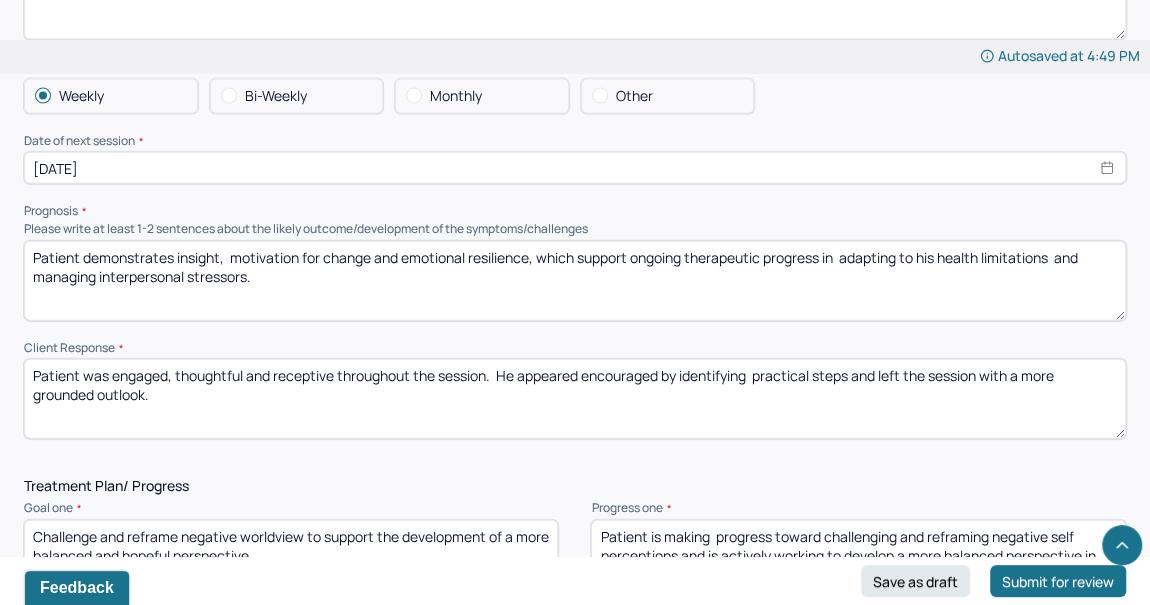 scroll, scrollTop: 2227, scrollLeft: 0, axis: vertical 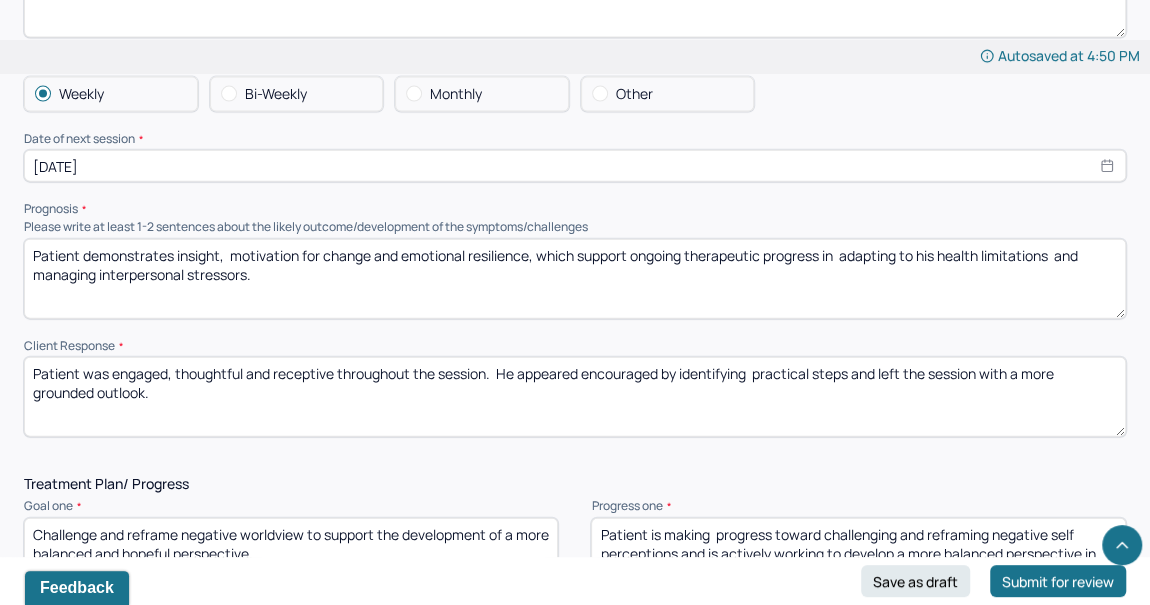 drag, startPoint x: 263, startPoint y: 288, endPoint x: 0, endPoint y: 151, distance: 296.54343 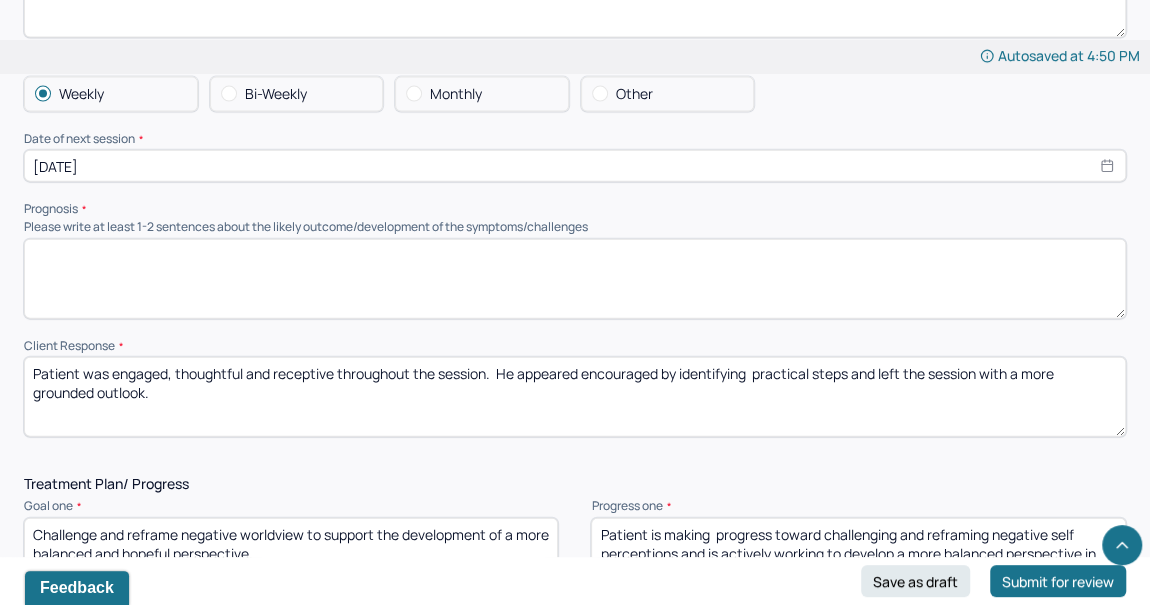 type 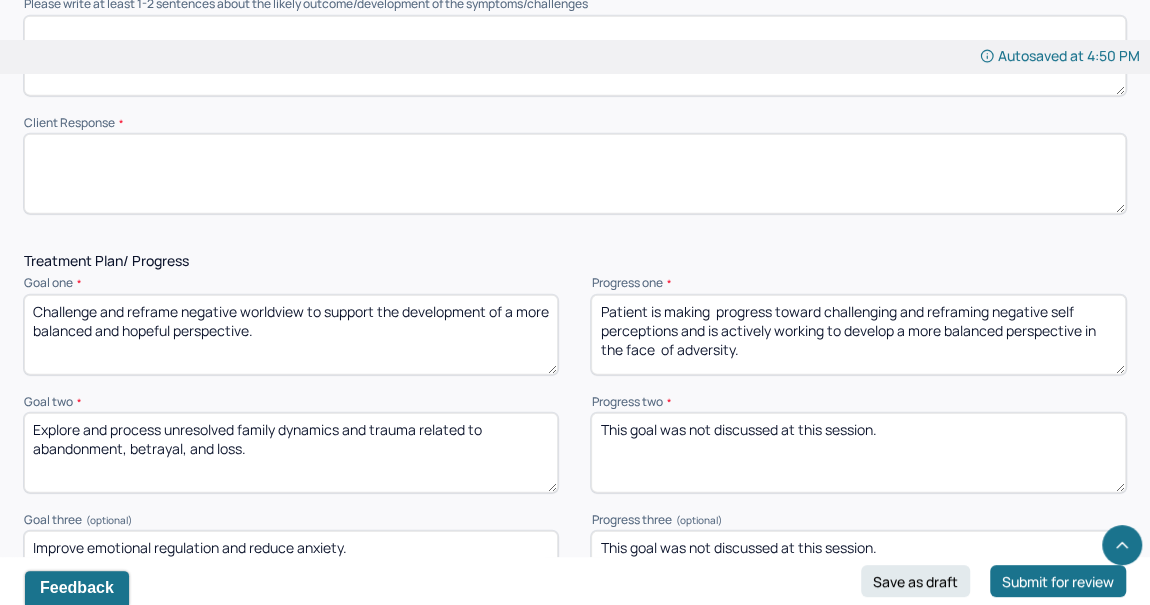 scroll, scrollTop: 2453, scrollLeft: 0, axis: vertical 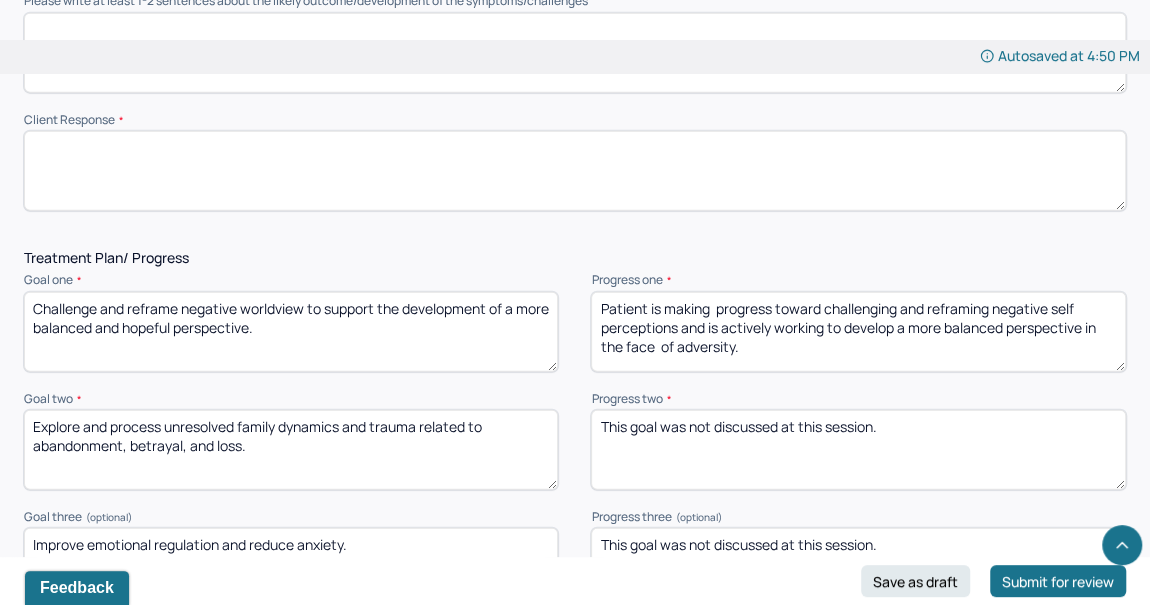type 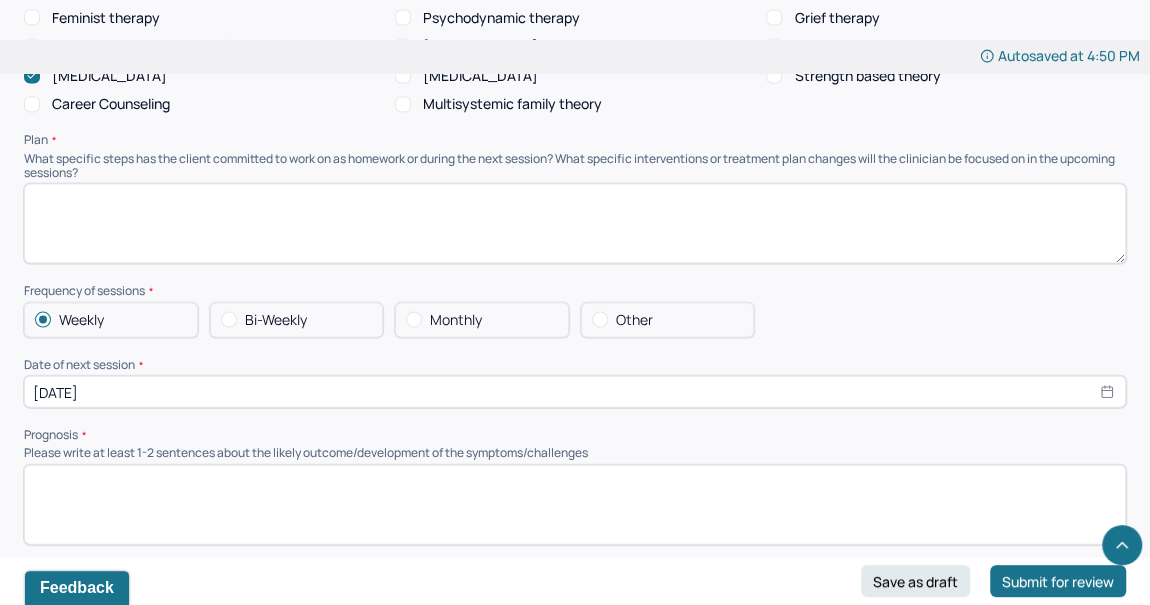 scroll, scrollTop: 2008, scrollLeft: 0, axis: vertical 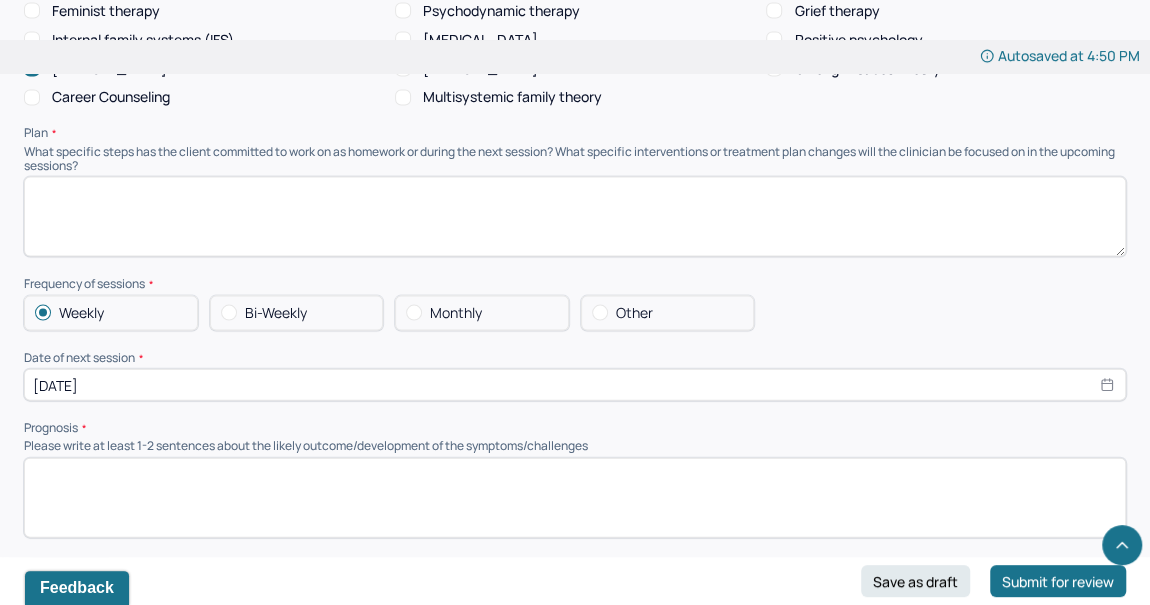 type 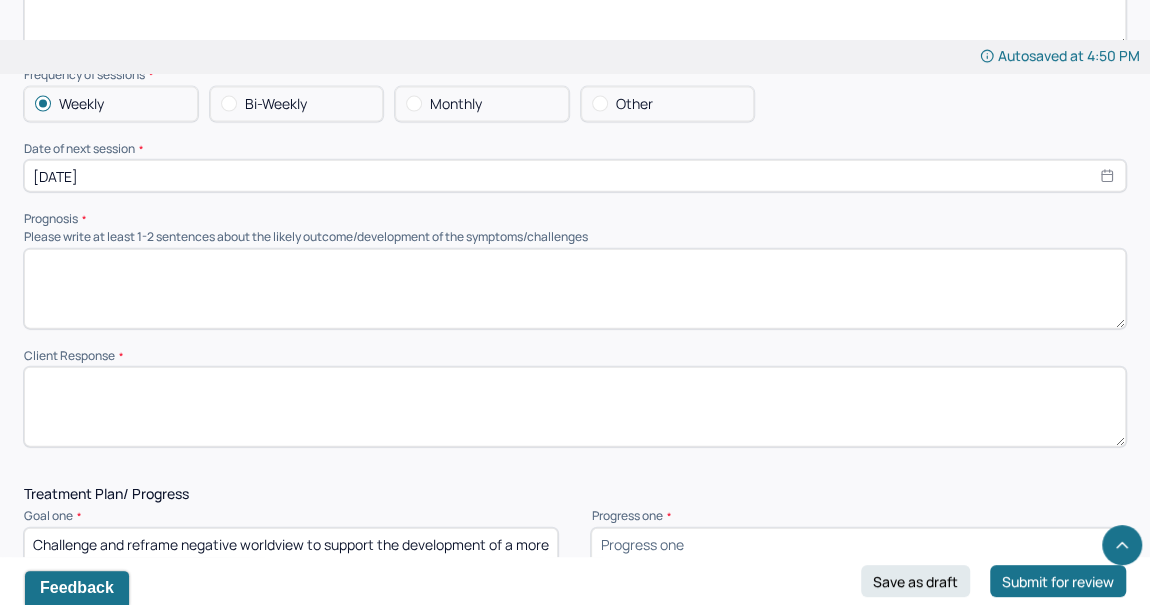 scroll, scrollTop: 2221, scrollLeft: 0, axis: vertical 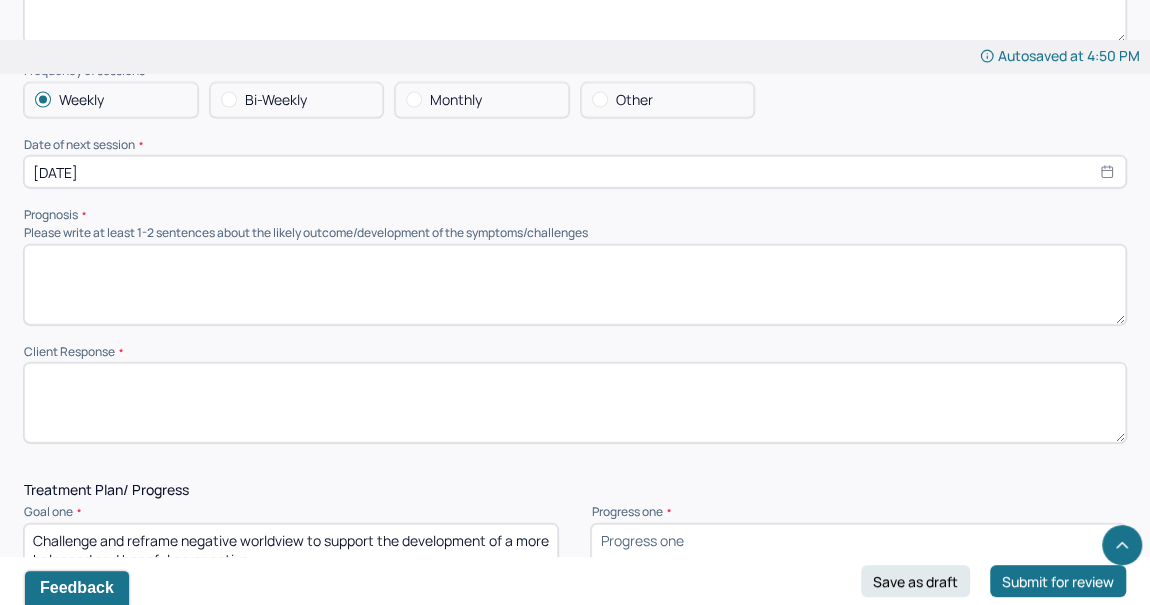 type on "Patient will continue using his left arm more intentionally to support adaptive functioning and rebuild confidence." 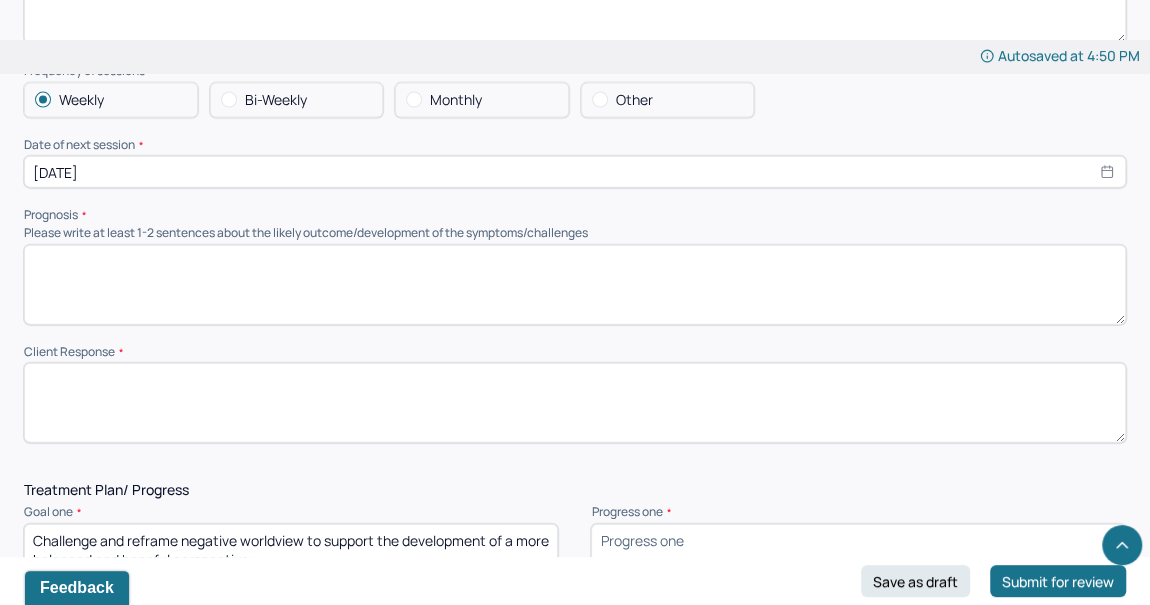 click at bounding box center [575, 285] 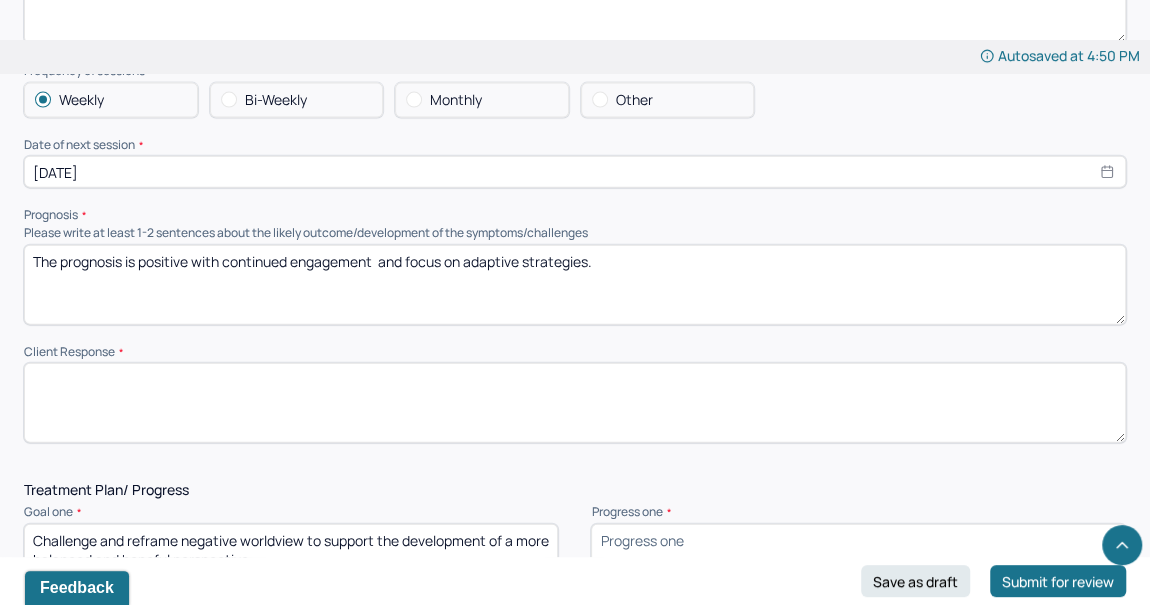 type on "The prognosis is positive with continued engagement  and focus on adaptive strategies." 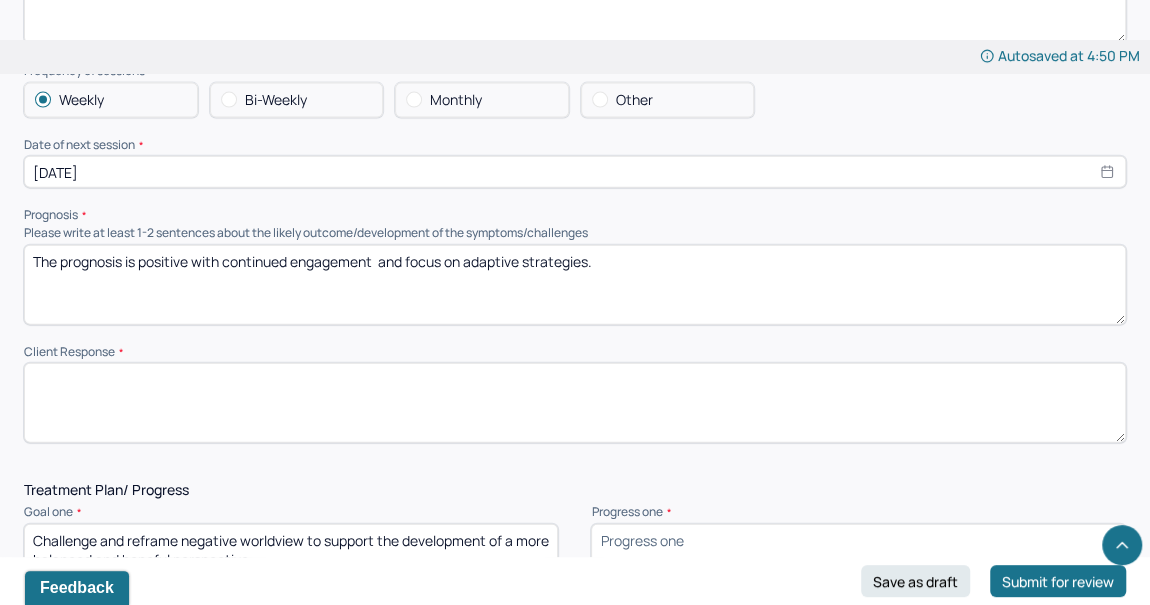 click at bounding box center (575, 403) 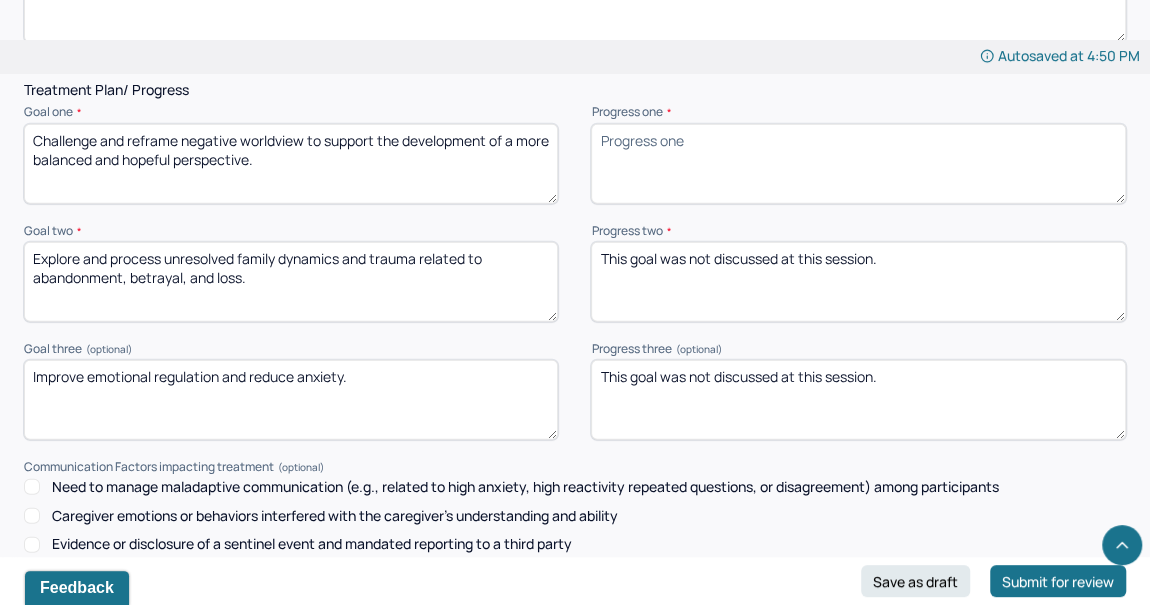 scroll, scrollTop: 2623, scrollLeft: 0, axis: vertical 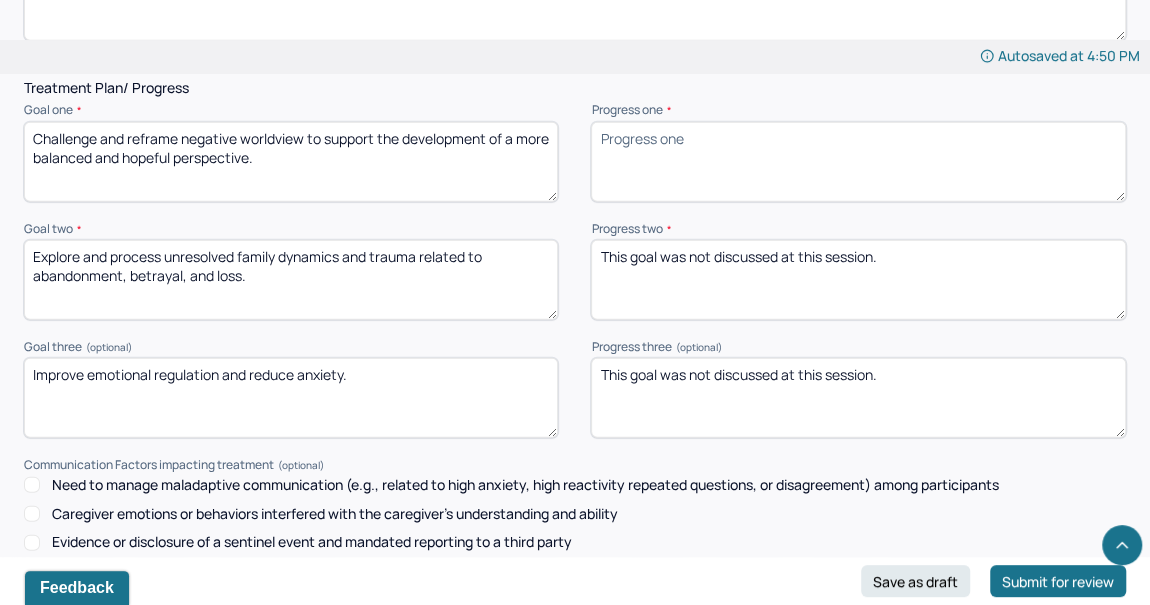 type on "Patient was receptive to the discussion and open to continuing therapeutic work on emotional regulation." 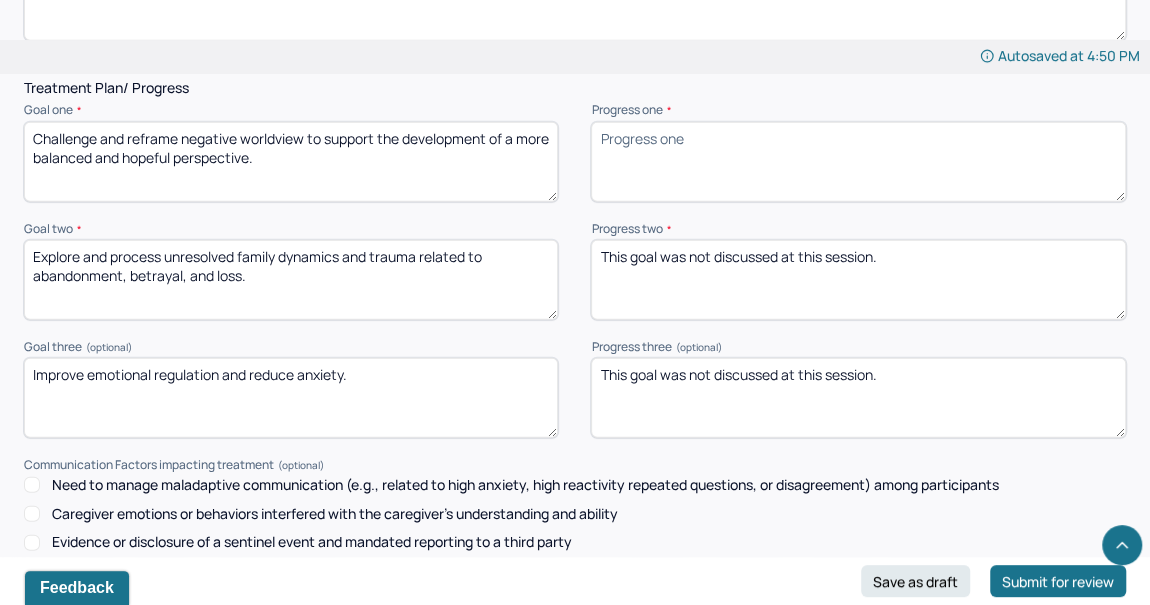 drag, startPoint x: 861, startPoint y: 395, endPoint x: 864, endPoint y: 384, distance: 11.401754 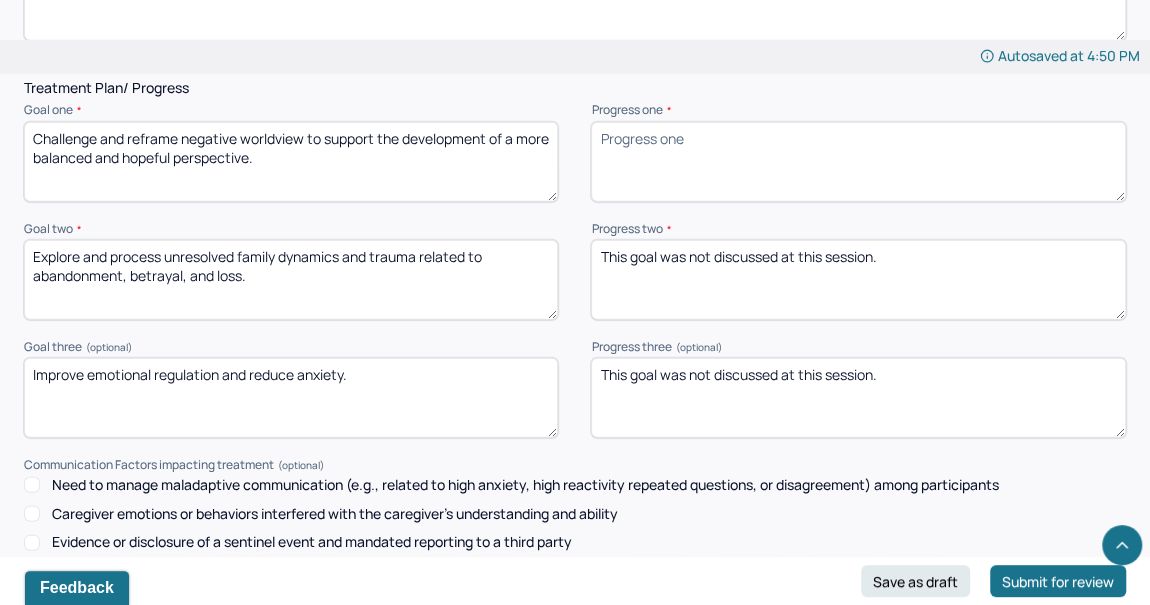 click on "This goal was not discussed at this session." at bounding box center [858, 398] 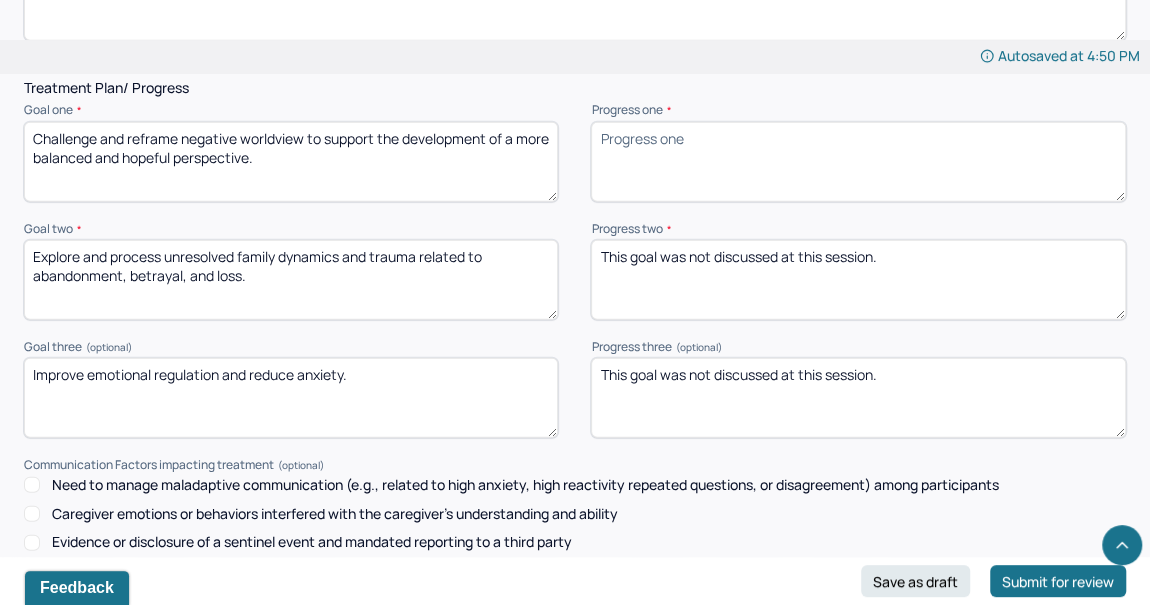 type 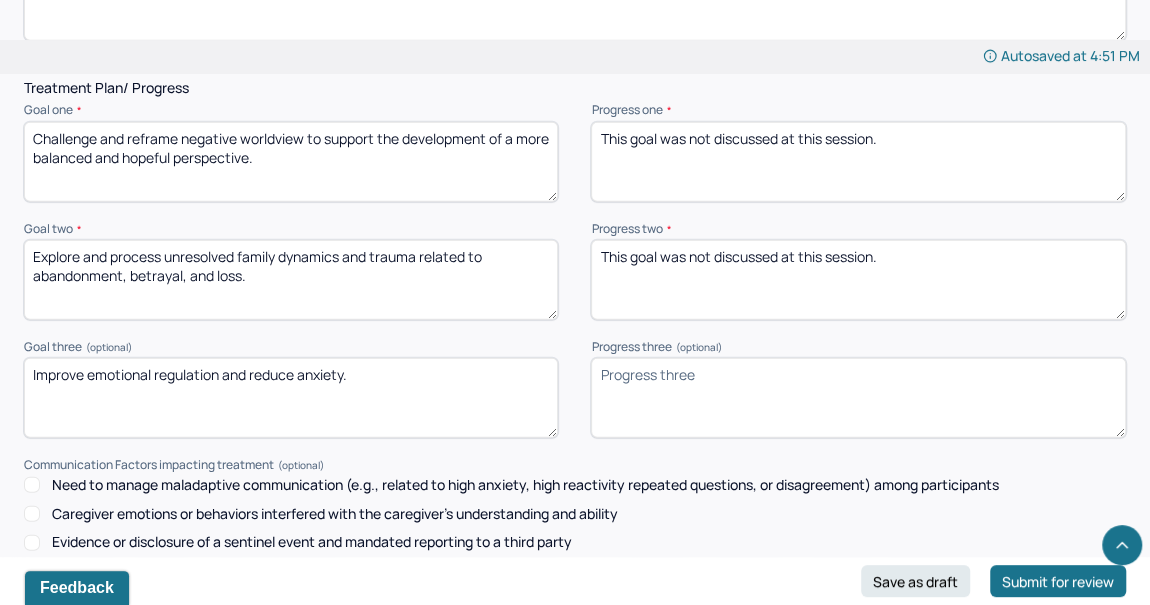 type on "This goal was not discussed at this session." 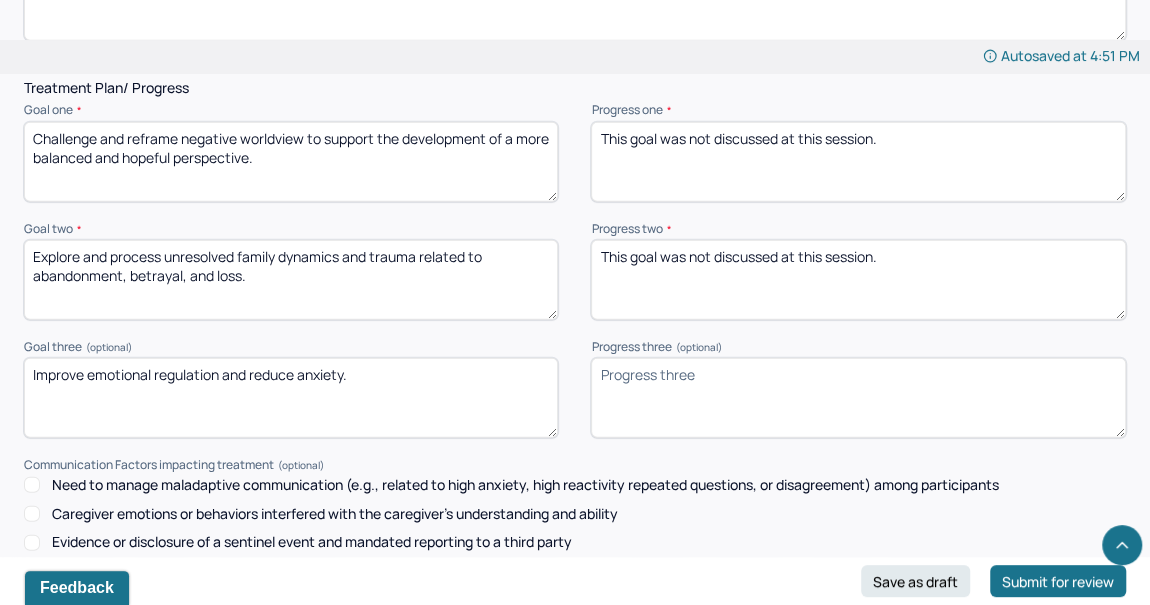 click on "Progress three (optional)" at bounding box center (858, 398) 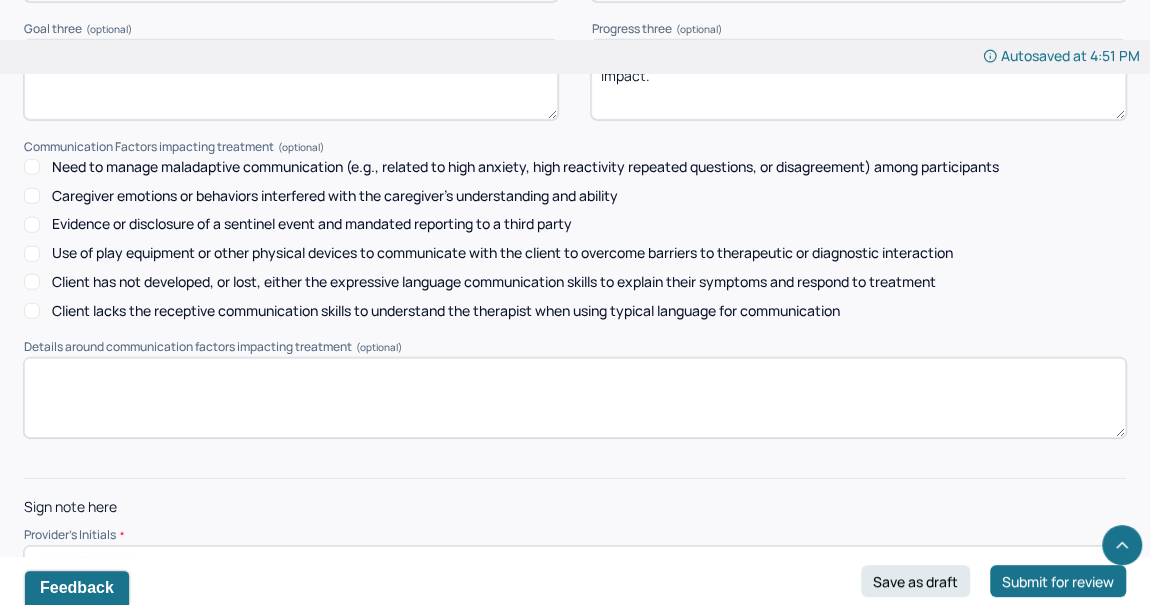 scroll, scrollTop: 2990, scrollLeft: 0, axis: vertical 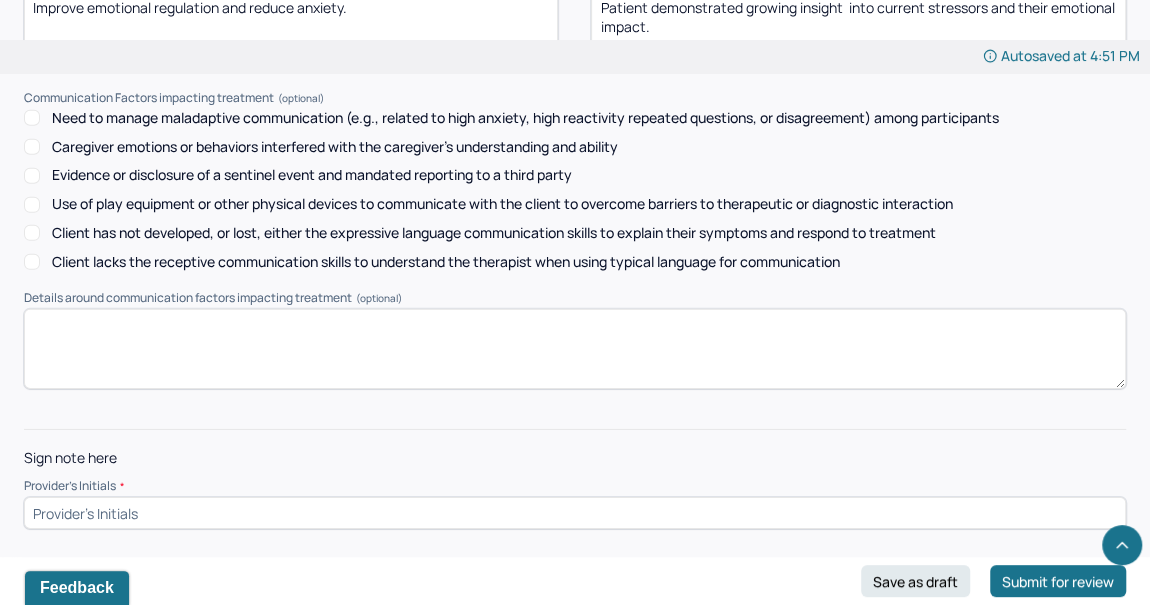 type on "Patient demonstrated growing insight  into current stressors and their emotional  impact." 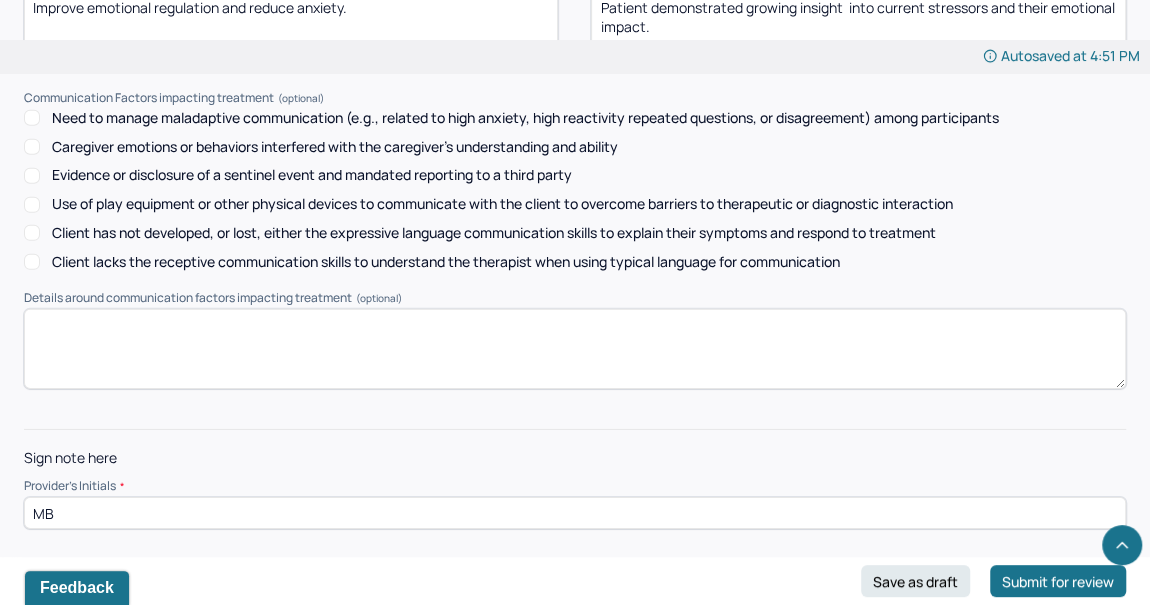 type on "MB" 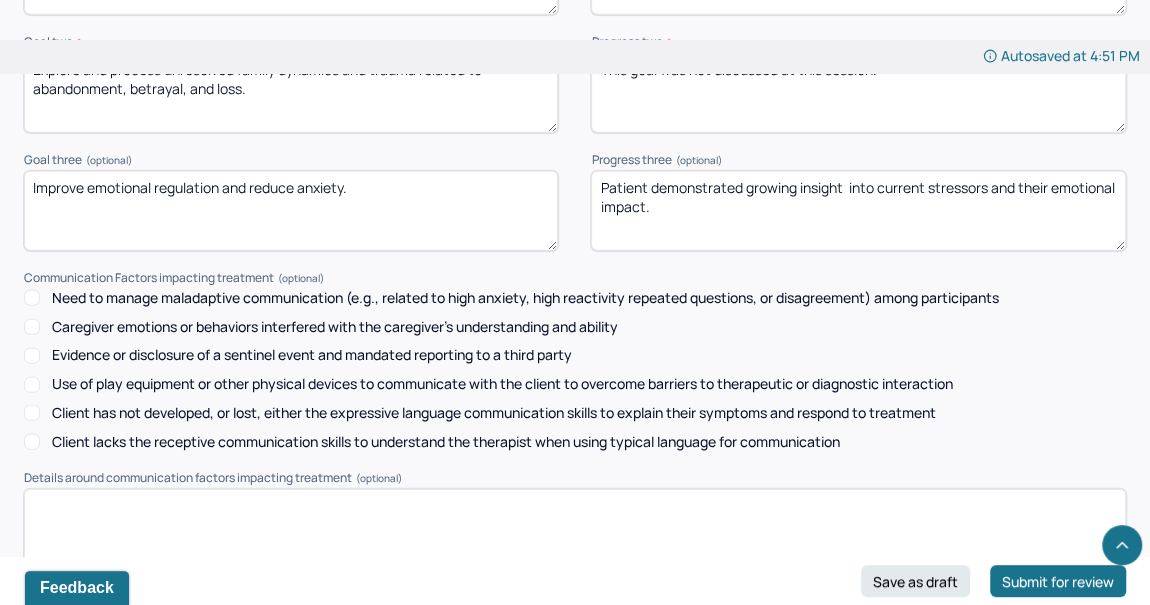 scroll, scrollTop: 2990, scrollLeft: 0, axis: vertical 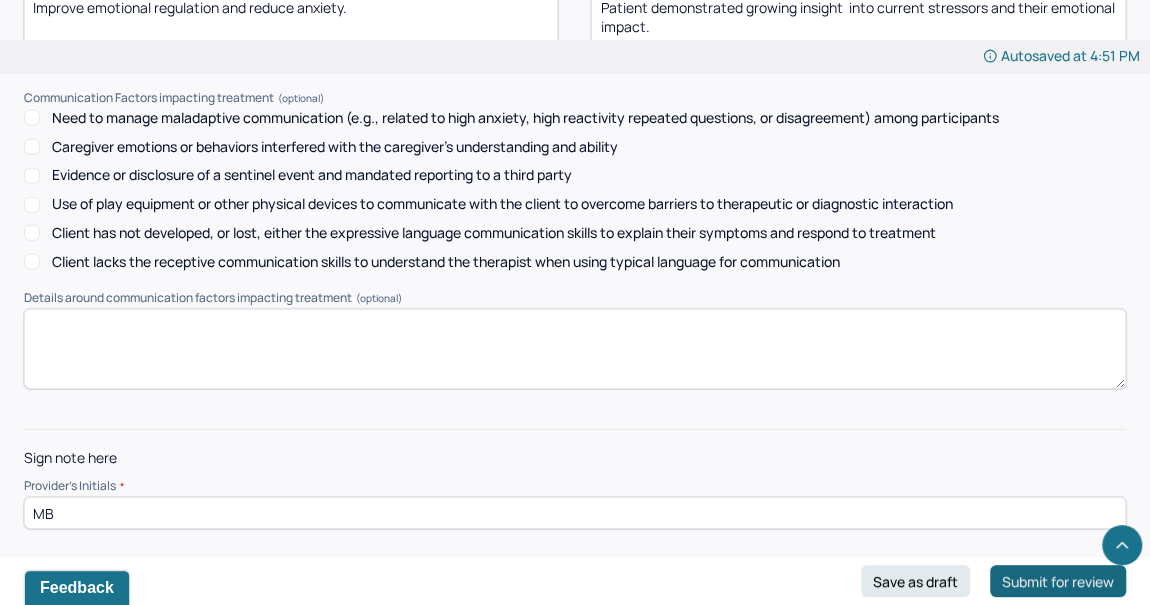 click on "Submit for review" at bounding box center (1058, 581) 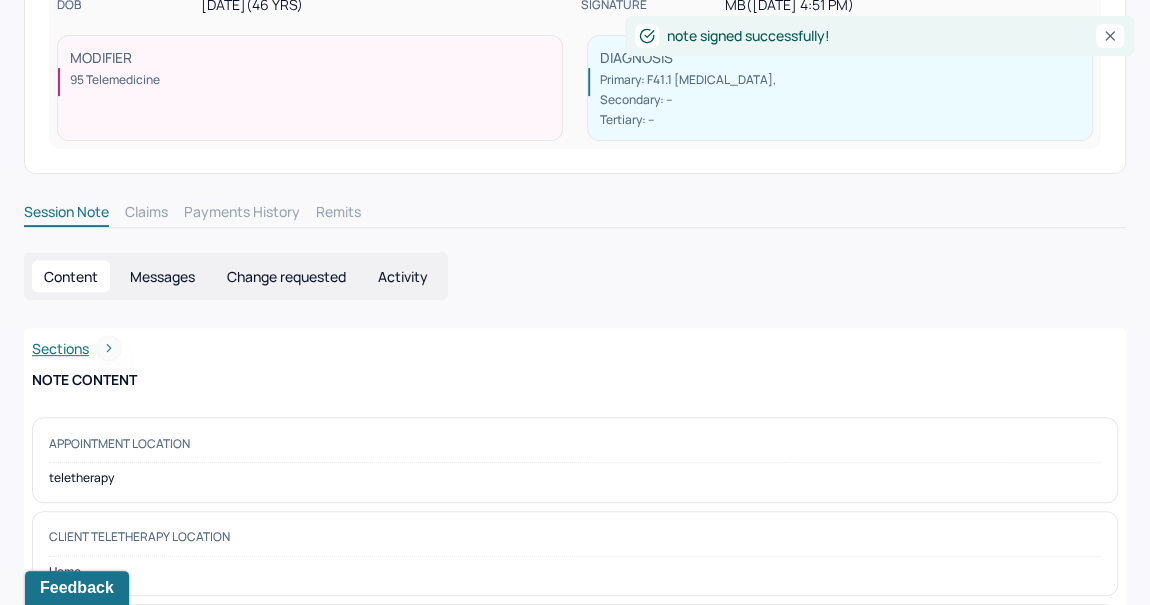 scroll, scrollTop: 0, scrollLeft: 0, axis: both 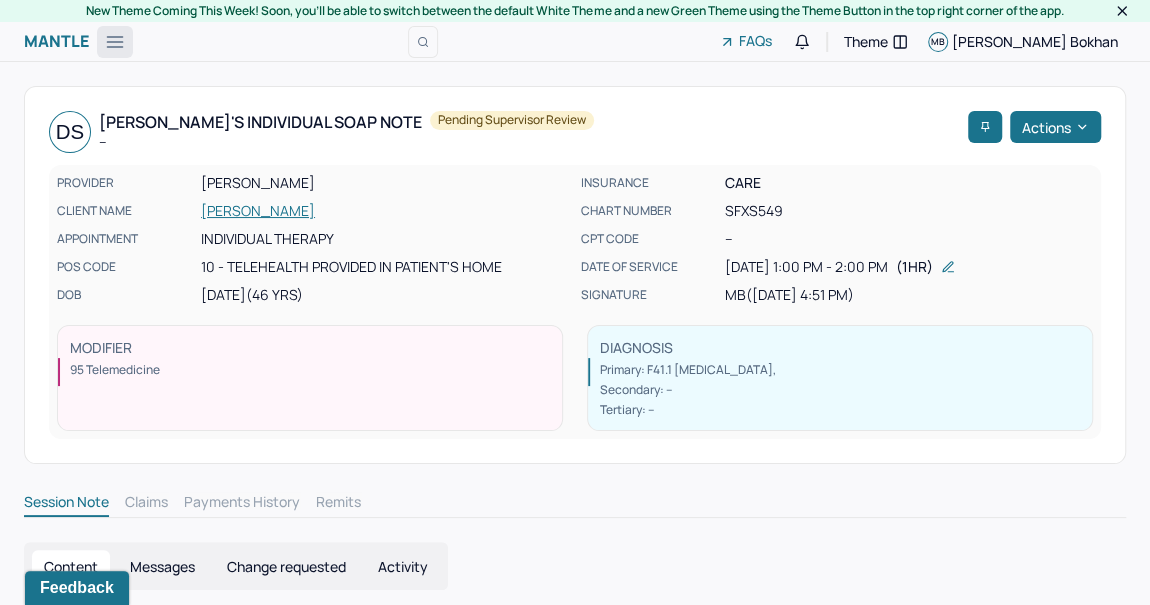 click 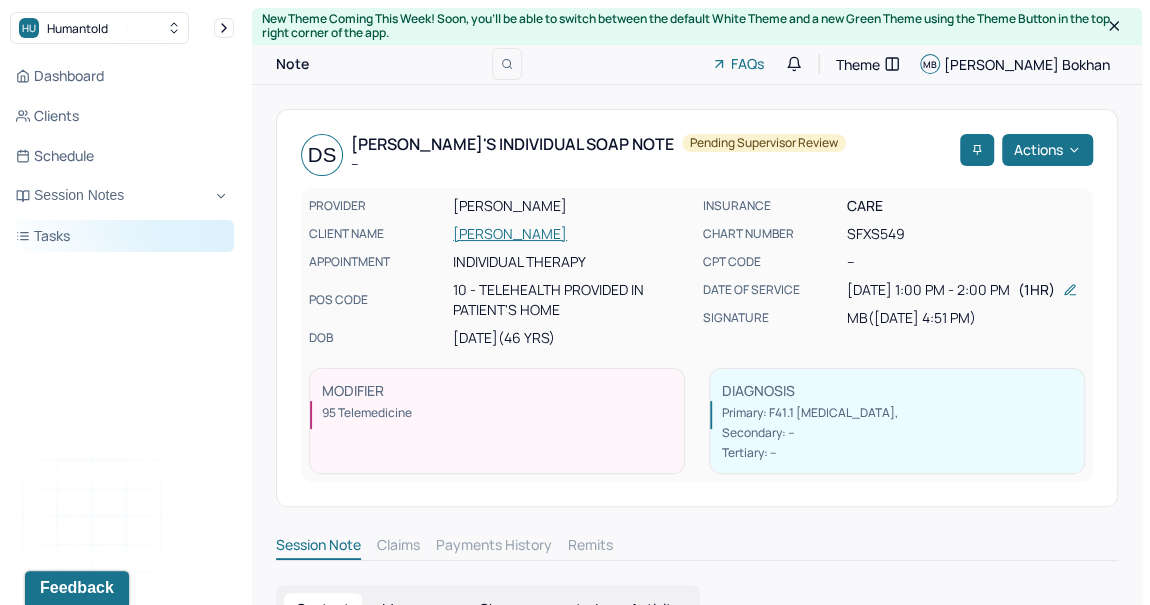 click on "Tasks" at bounding box center (122, 236) 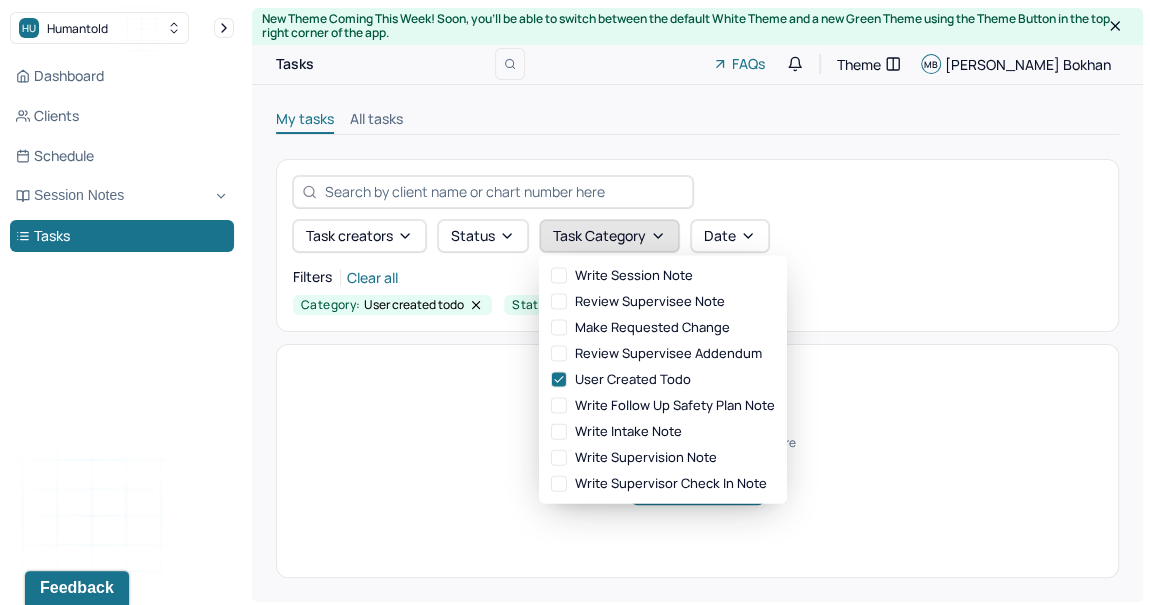 click on "Task category" at bounding box center (609, 236) 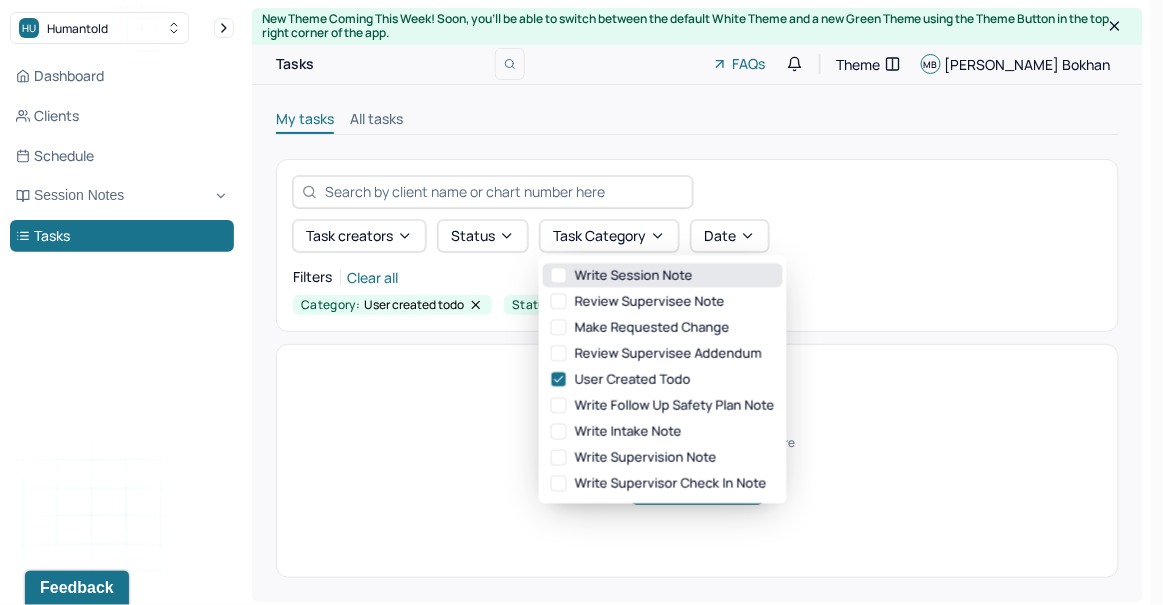 click on "write session note" at bounding box center (663, 276) 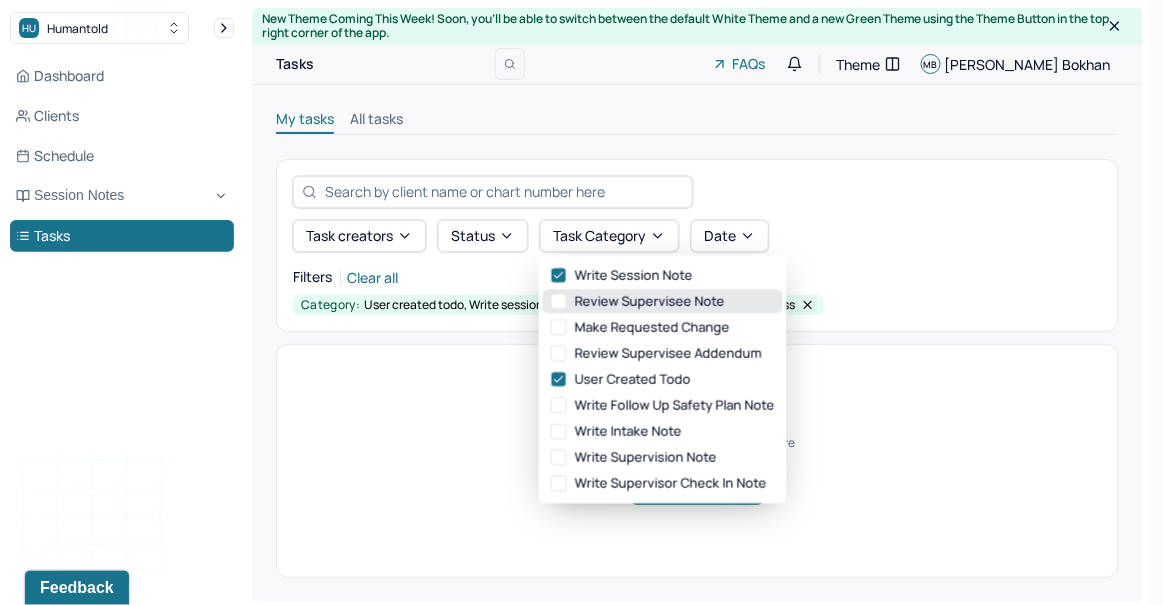 click on "review supervisee note" at bounding box center [663, 302] 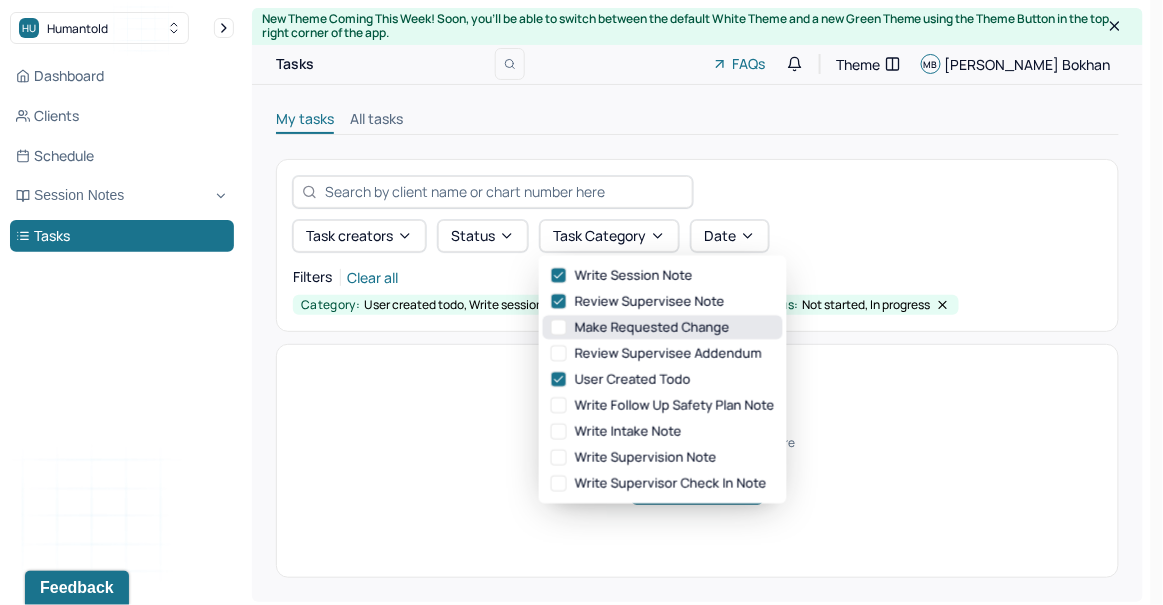 click on "make requested change" at bounding box center [663, 328] 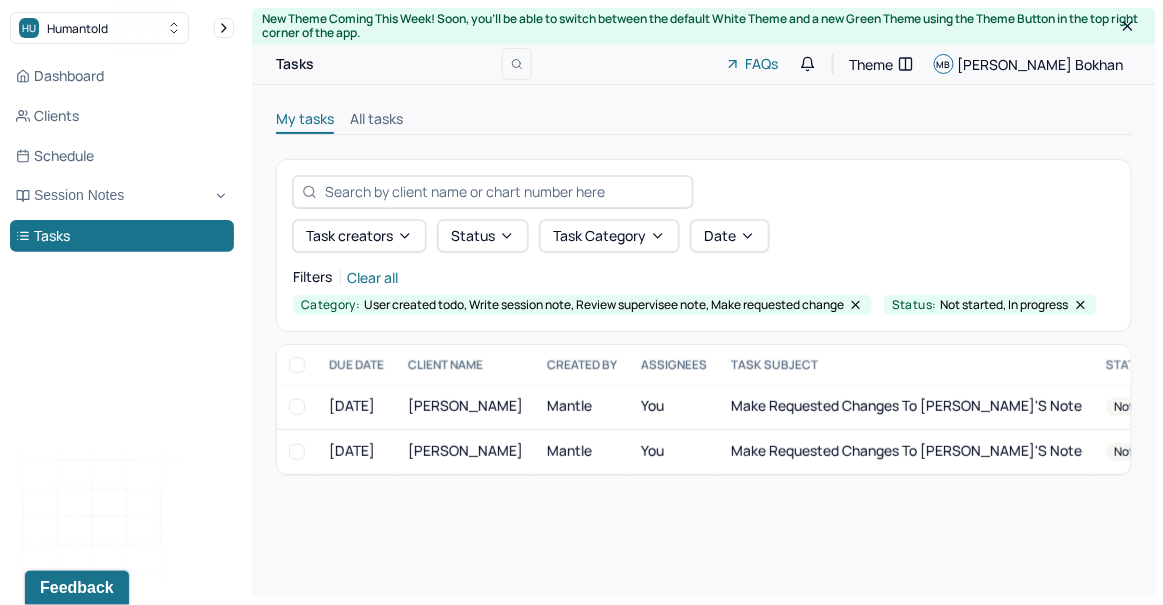 click on "New Theme Coming This Week! Soon, you’ll be able to switch between the default White Theme and a new Green Theme using the Theme Button in the top right corner of the app.  Tasks  FAQs Theme MB [PERSON_NAME] My tasks All tasks Task creators Status  Task category Date Filters Clear all Category: User created todo, Write session note, Review supervisee note, Make requested change Status: Not started, In progress DUE DATE CLIENT NAME CREATED BY Assignees TASK SUBJECT STATUS [DATE] [PERSON_NAME], [PERSON_NAME] You Make requested changes to [PERSON_NAME]'s note not started [DATE] [PERSON_NAME], [PERSON_NAME] You Make requested changes to [PERSON_NAME]'s note not started" at bounding box center [704, 302] 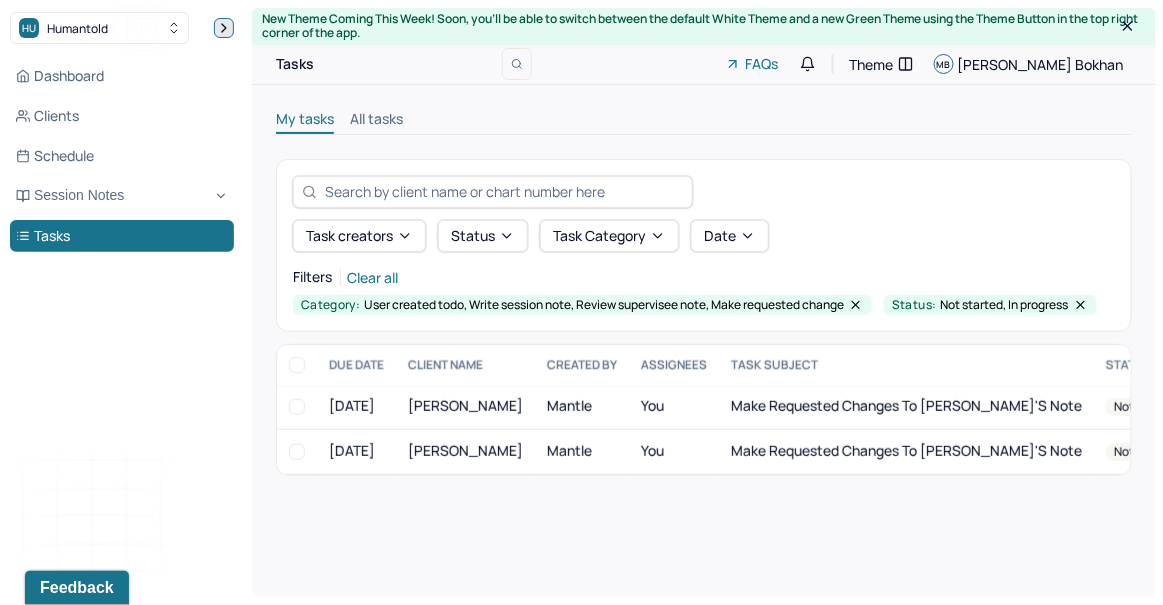 click 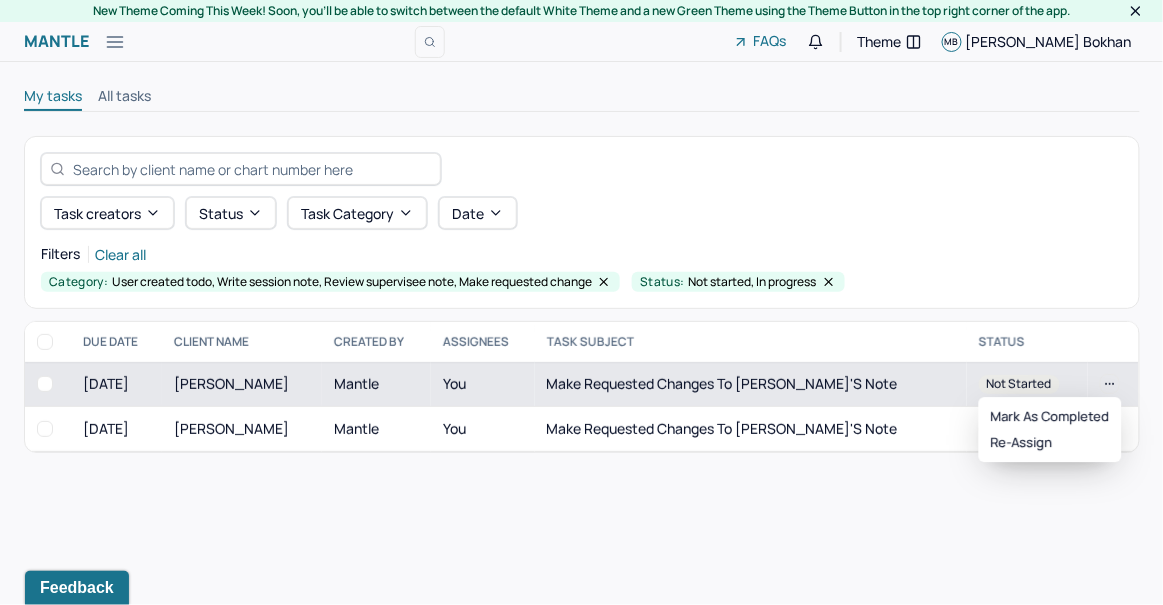 click 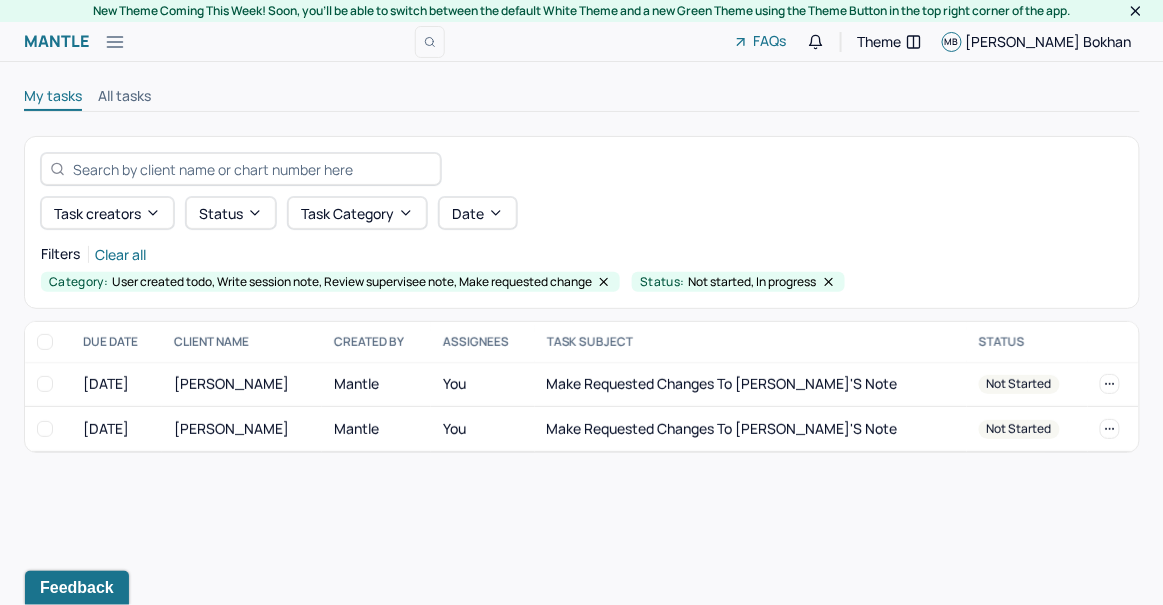 click on "New Theme Coming This Week! Soon, you’ll be able to switch between the default White Theme and a new Green Theme using the Theme Button in the top right corner of the app.  Mantle Tasks  FAQs Theme MB [PERSON_NAME] My tasks All tasks Task creators Status  Task category Date Filters Clear all Category: User created todo, Write session note, Review supervisee note, Make requested change Status: Not started, In progress DUE DATE CLIENT NAME CREATED BY Assignees TASK SUBJECT STATUS [DATE] [PERSON_NAME], [PERSON_NAME] You Make requested changes to [PERSON_NAME]'s note not started [DATE] [PERSON_NAME], [PERSON_NAME] You Make requested changes to [PERSON_NAME]'s note not started" at bounding box center [582, 302] 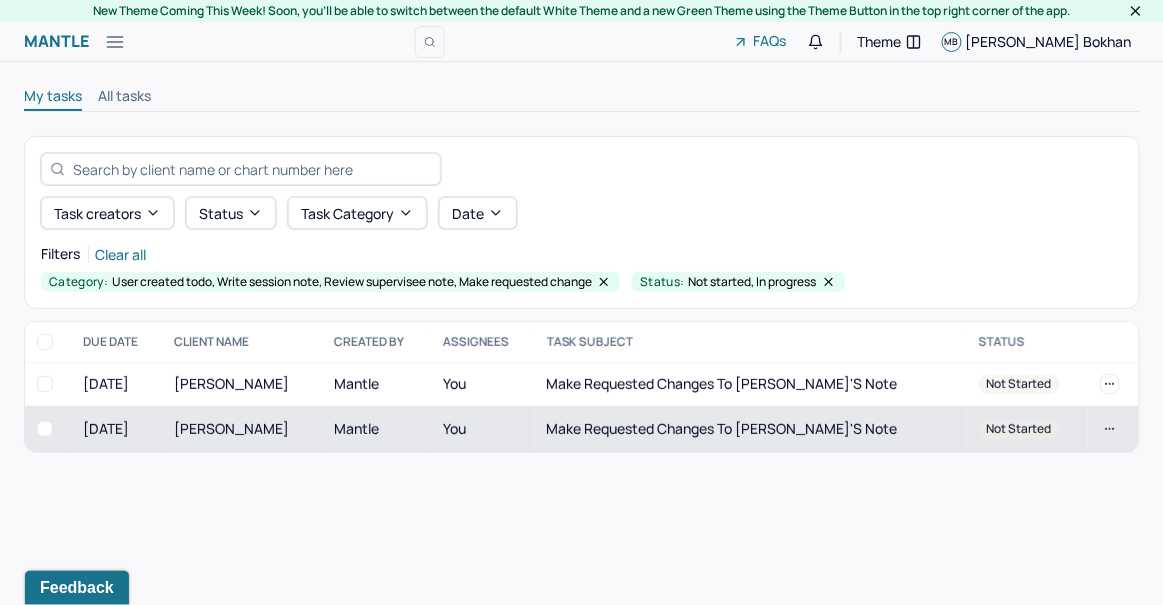 click on "Make requested changes to [PERSON_NAME]'s note" at bounding box center [722, 428] 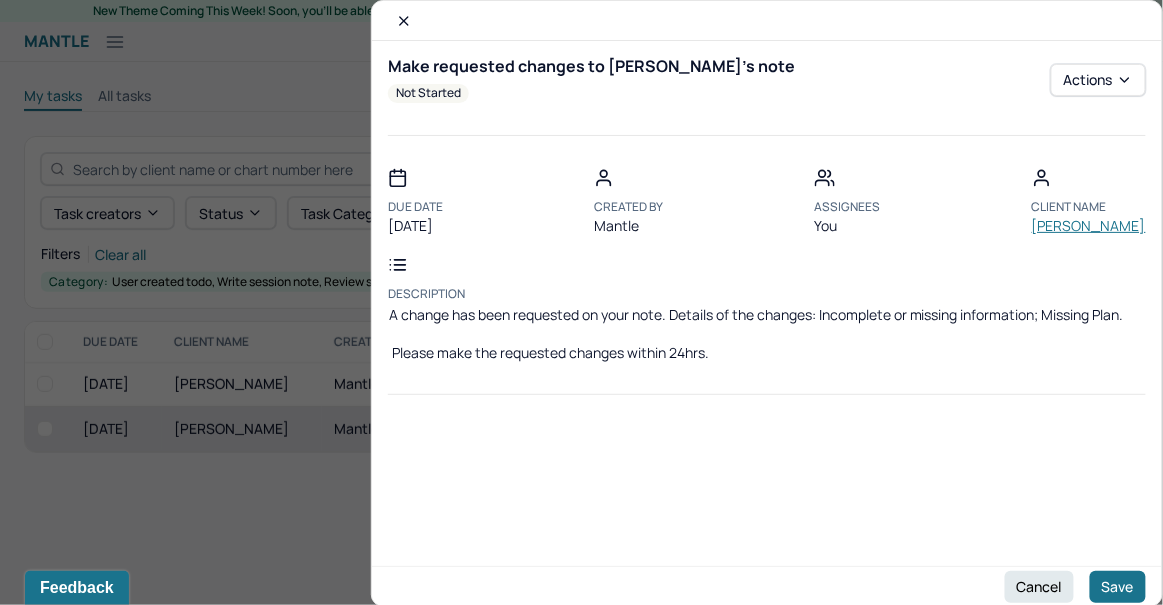 click on "Due Date [DATE] Created by Mantle Assignees You Client Name [PERSON_NAME] Description A change has been requested on your note. Details of the changes: Incomplete or missing information; Missing Plan.
Please make the requested changes within 24hrs." at bounding box center [767, 266] 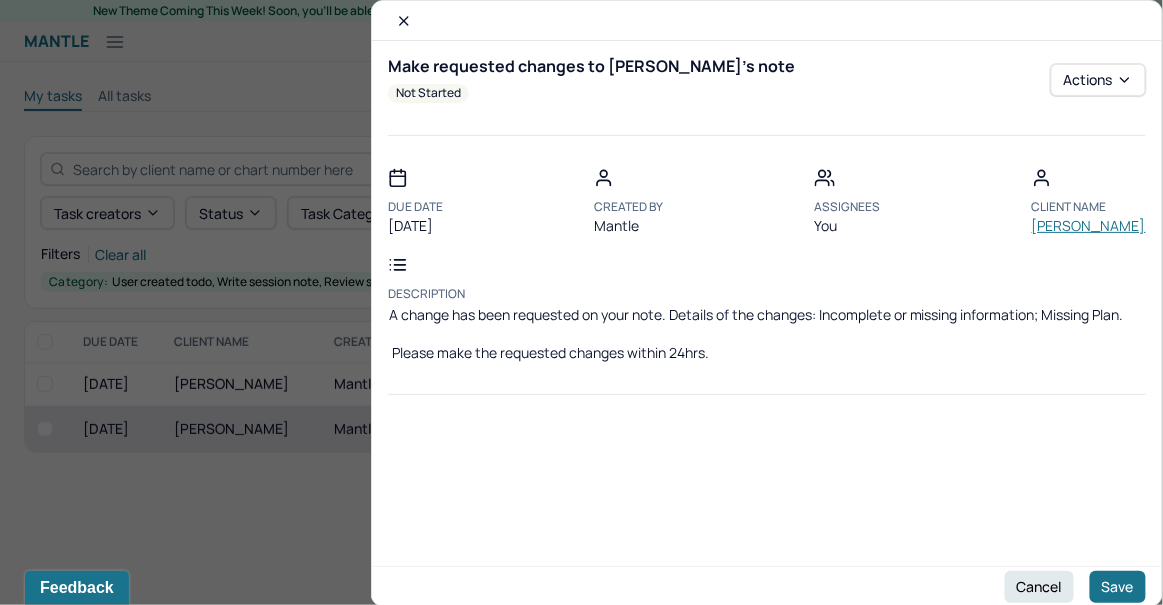 click on "[PERSON_NAME]" at bounding box center (1089, 226) 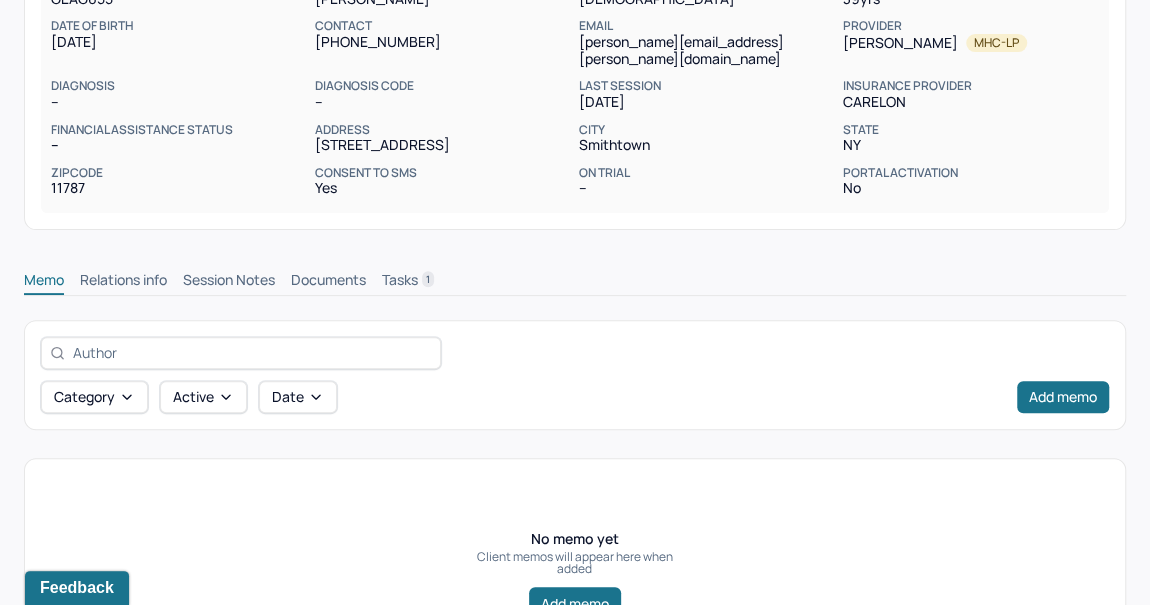 click on "Tasks 1" at bounding box center (408, 282) 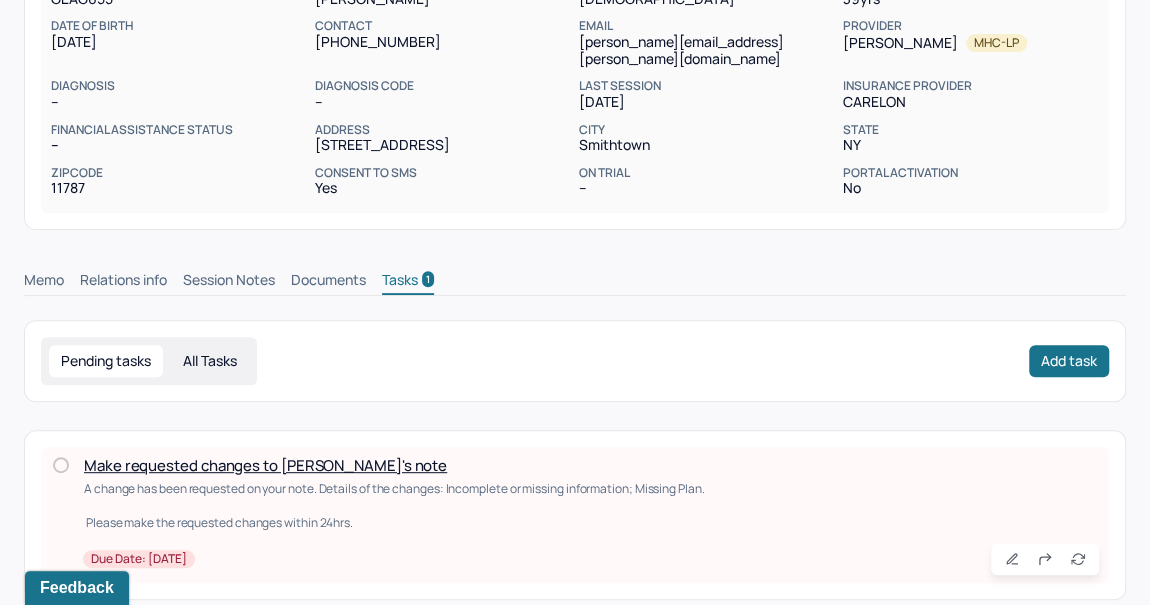 scroll, scrollTop: 230, scrollLeft: 0, axis: vertical 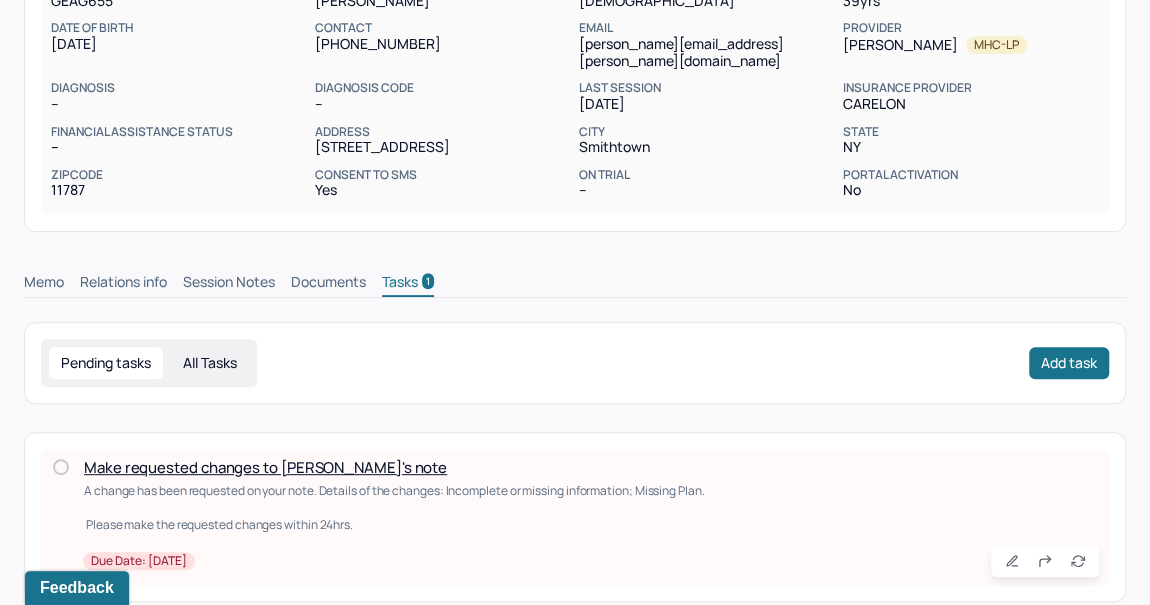 click on "Make requested changes to [PERSON_NAME]'s note" at bounding box center [265, 467] 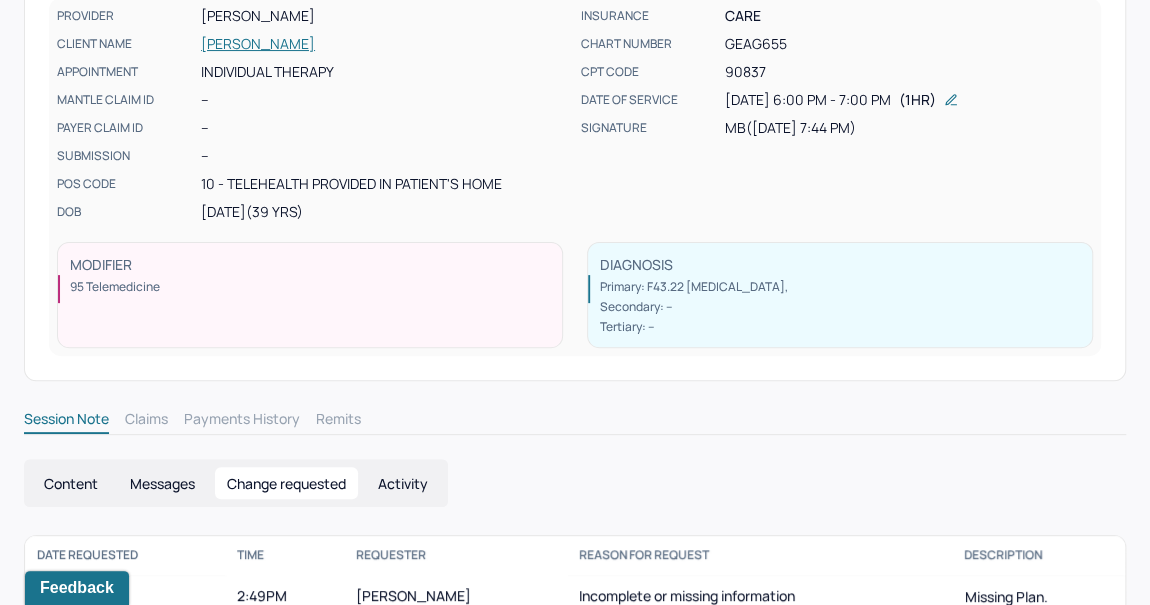 scroll, scrollTop: 203, scrollLeft: 0, axis: vertical 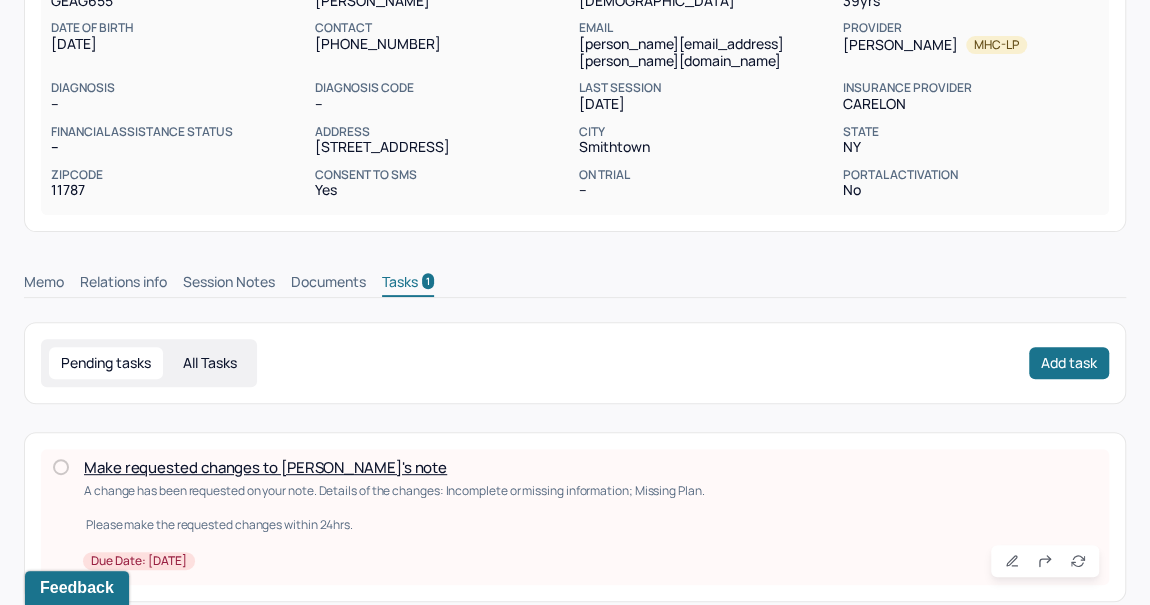 click on "Session Notes" at bounding box center (229, 284) 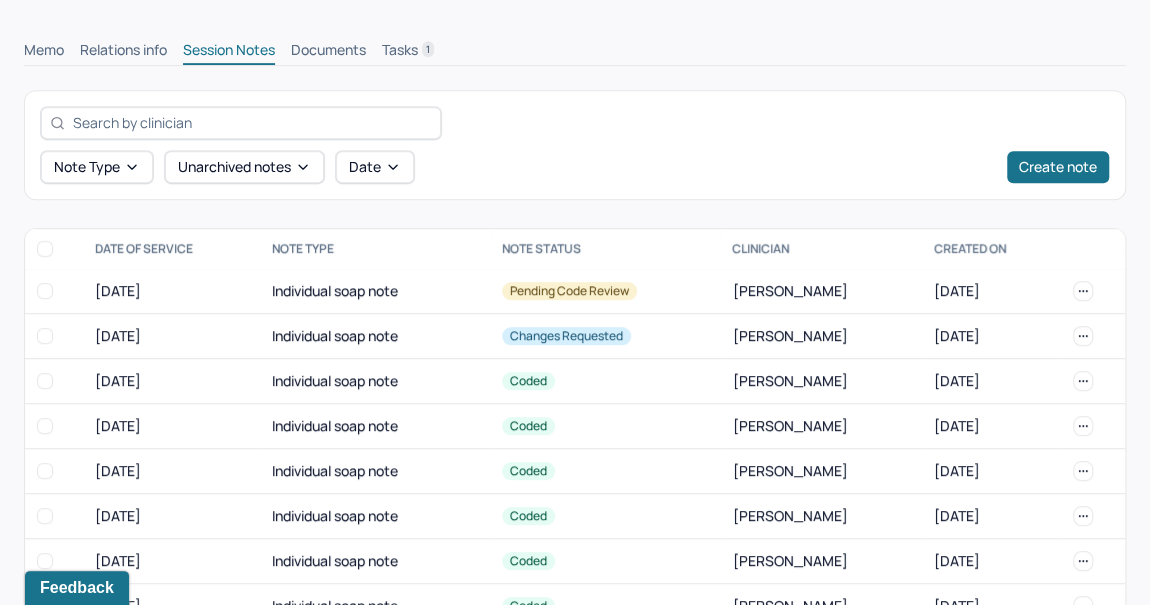 scroll, scrollTop: 463, scrollLeft: 0, axis: vertical 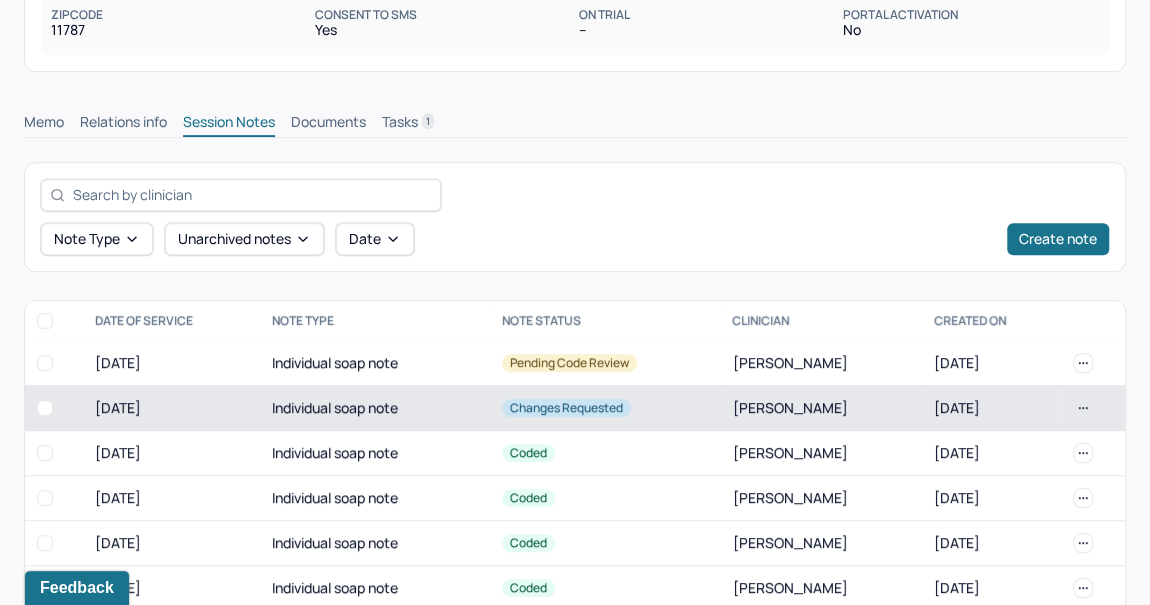 click on "Individual soap note" at bounding box center [375, 407] 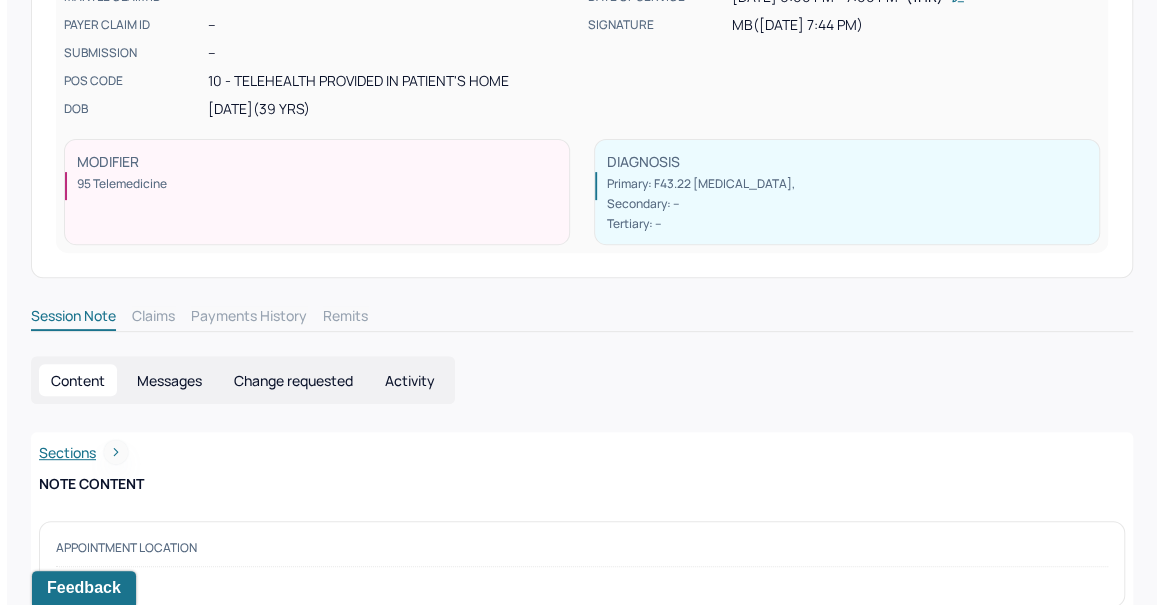 scroll, scrollTop: 0, scrollLeft: 0, axis: both 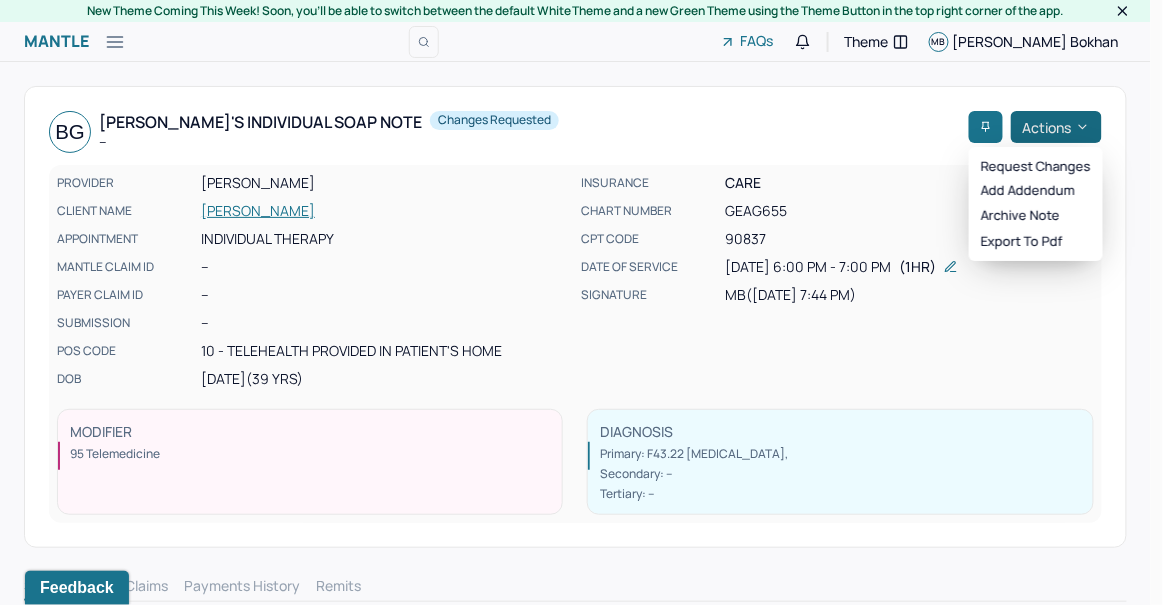 click on "Actions" at bounding box center (1056, 127) 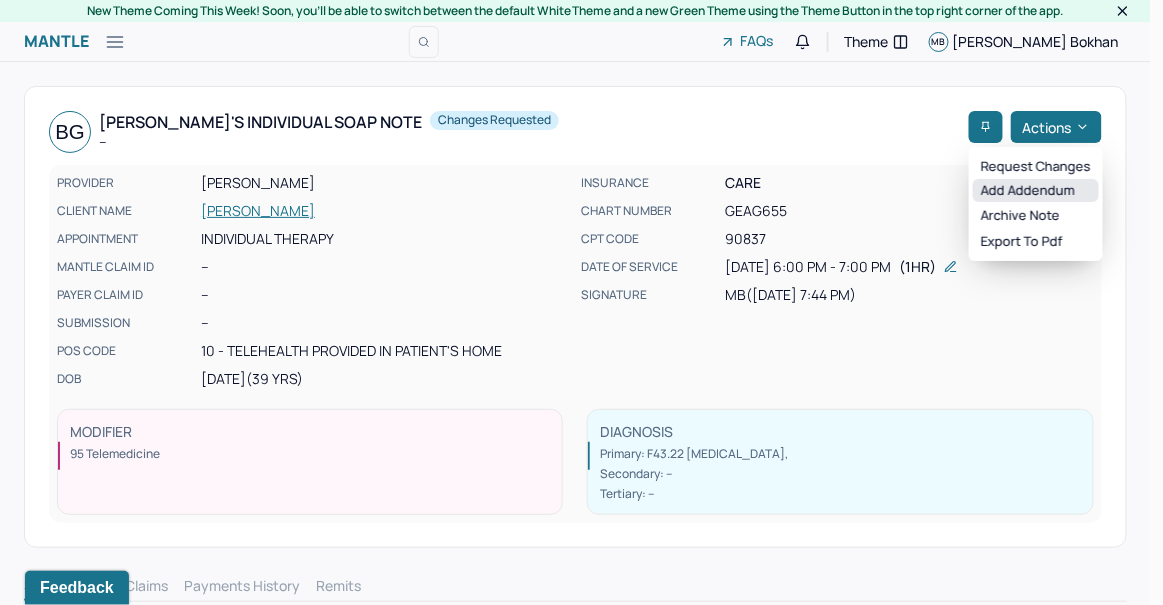 click on "Add addendum" at bounding box center [1036, 191] 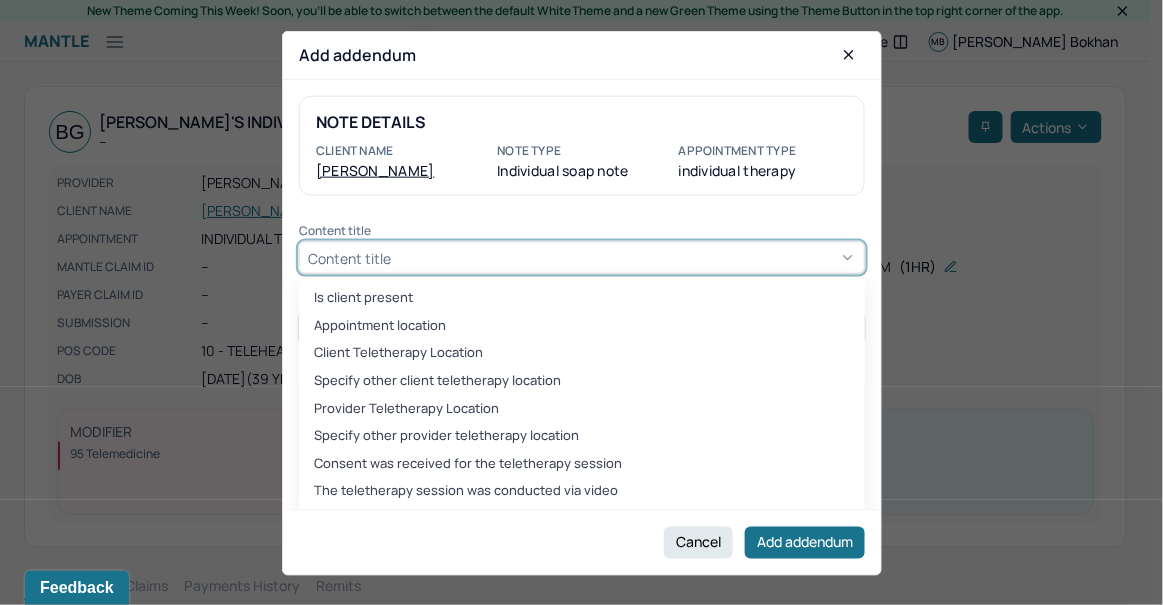 click on "Content title" at bounding box center (582, 258) 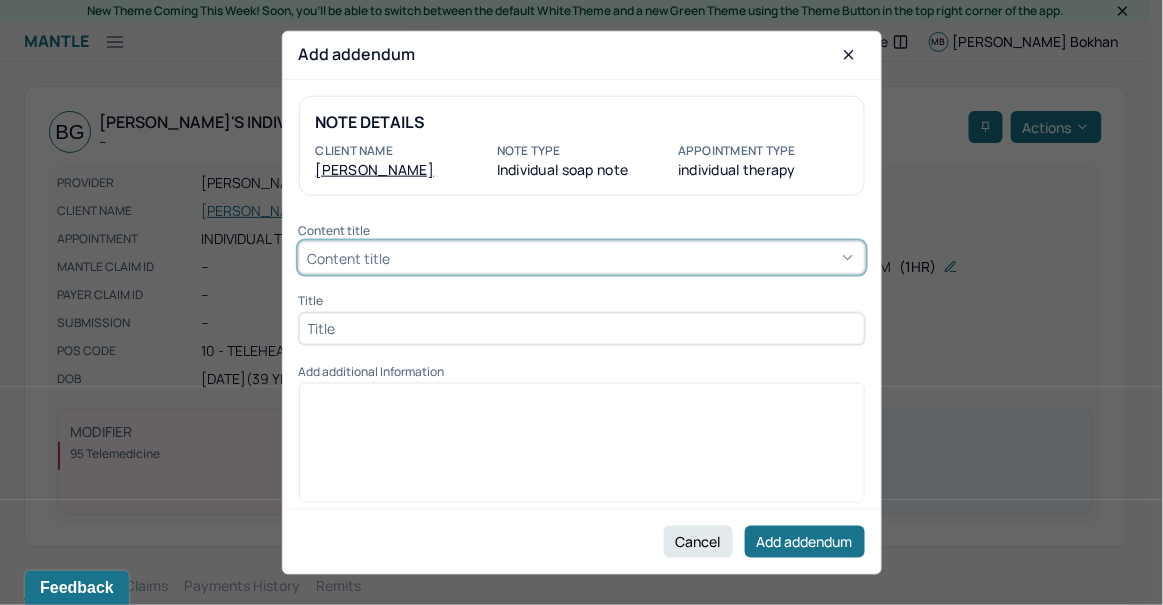 click on "Content title" at bounding box center (349, 258) 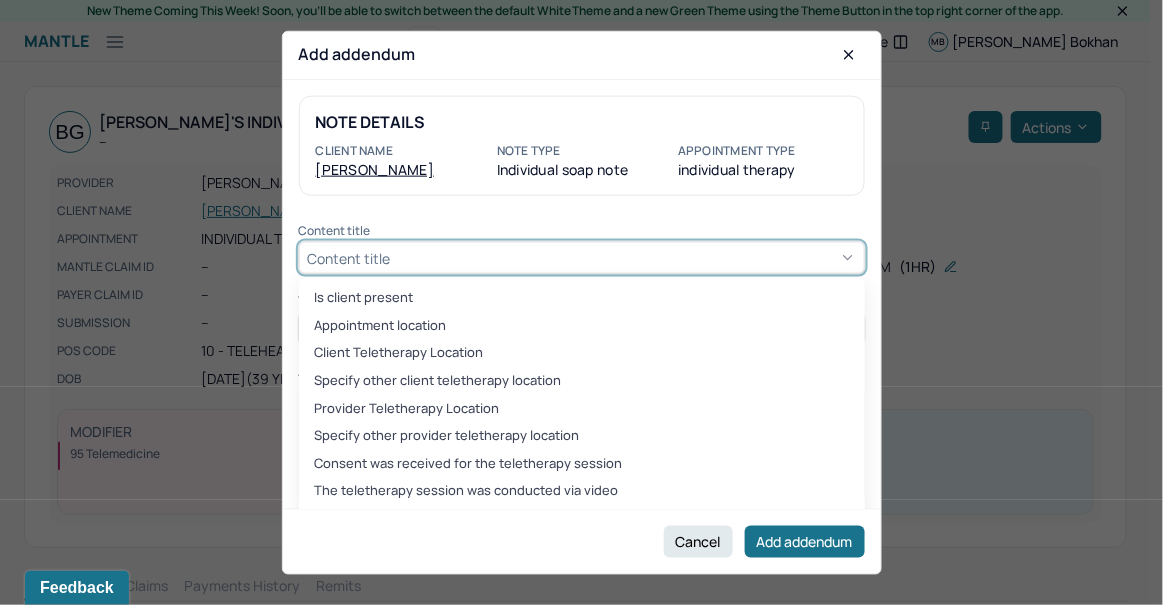 click 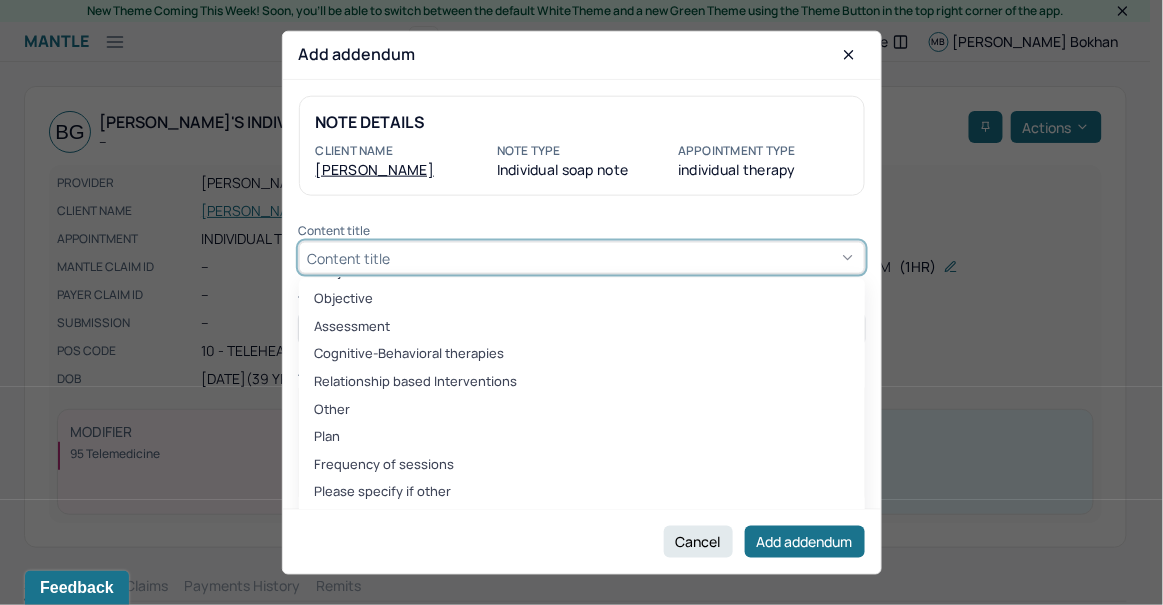 scroll, scrollTop: 414, scrollLeft: 0, axis: vertical 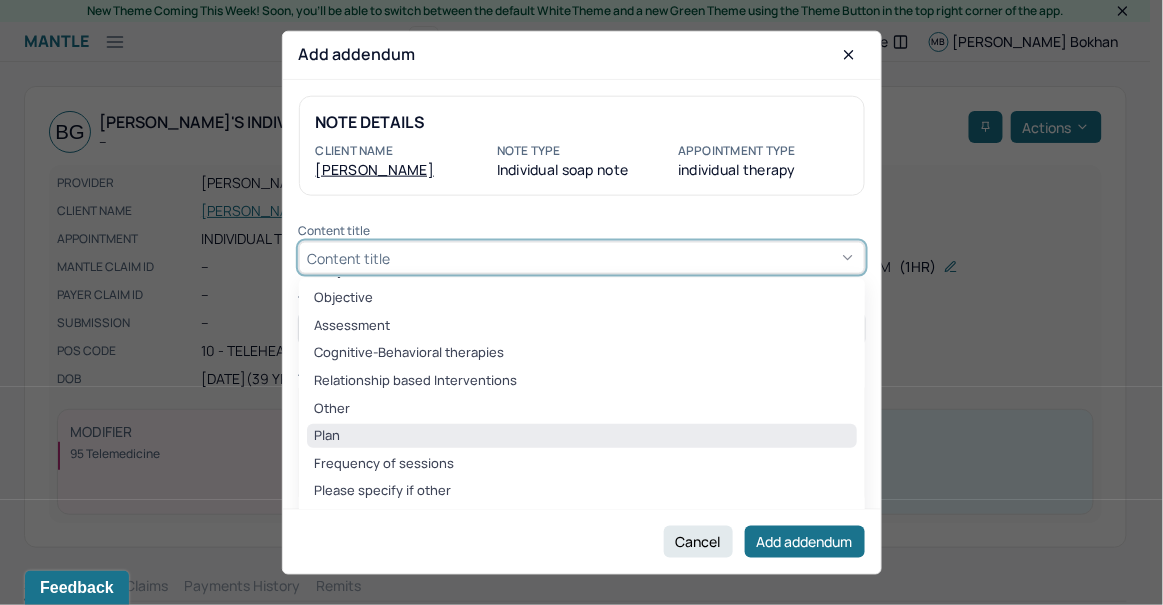 click on "Plan" at bounding box center (582, 436) 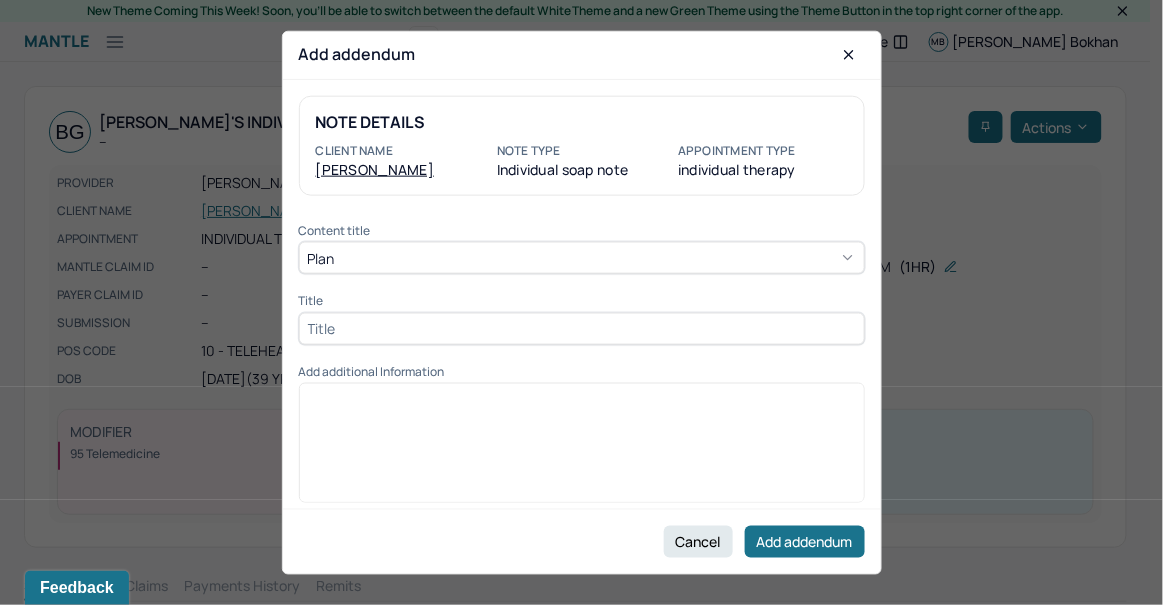 click at bounding box center (582, 328) 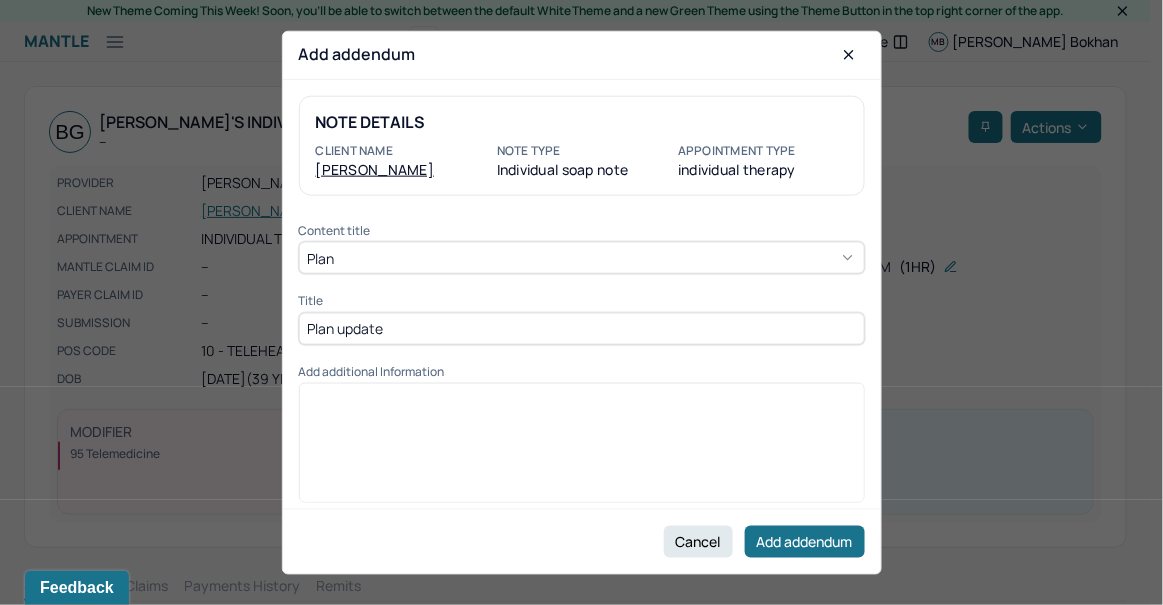 type on "Plan update" 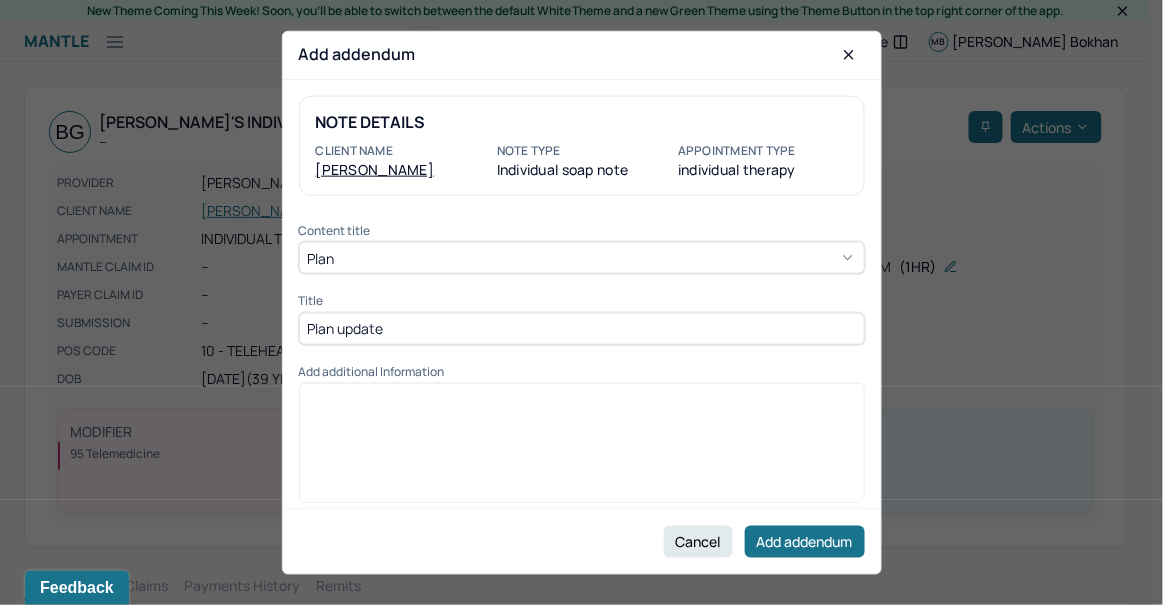 click at bounding box center (582, 399) 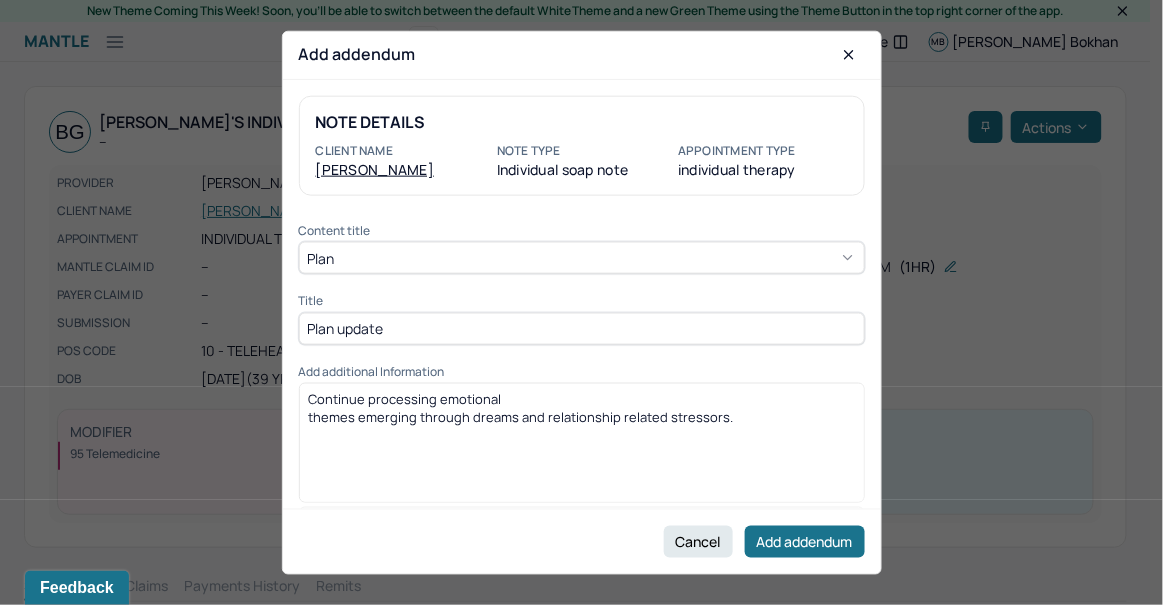 click on "Continue processing emotional
themes emerging through dreams and relationship related stressors." at bounding box center (521, 408) 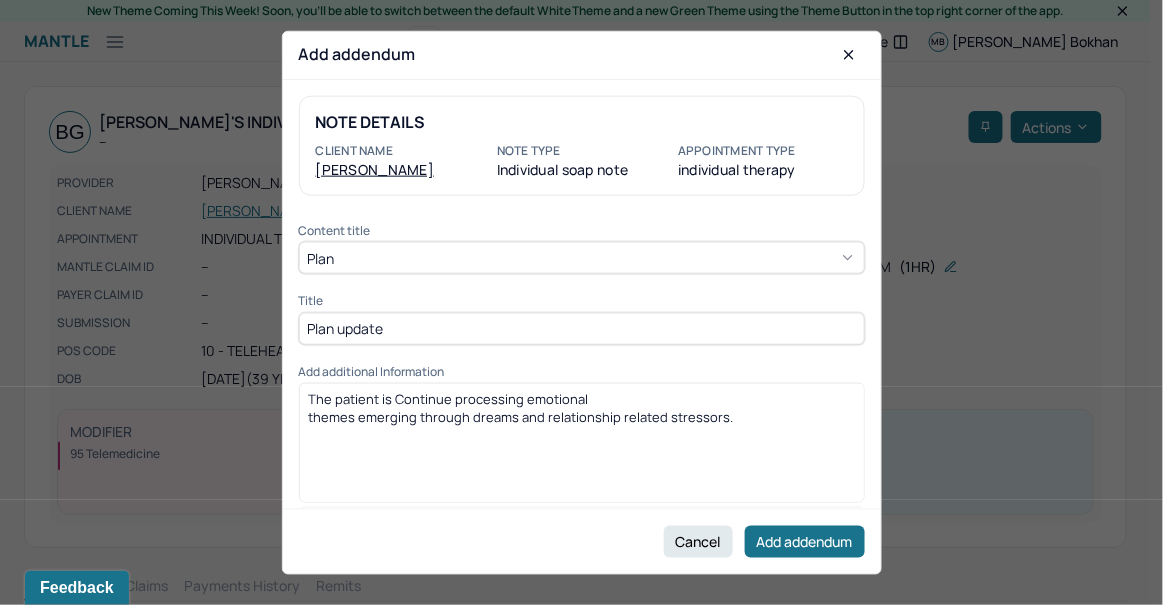 click on "The patient is Continue processing emotional
themes emerging through dreams and relationship related stressors." at bounding box center [521, 408] 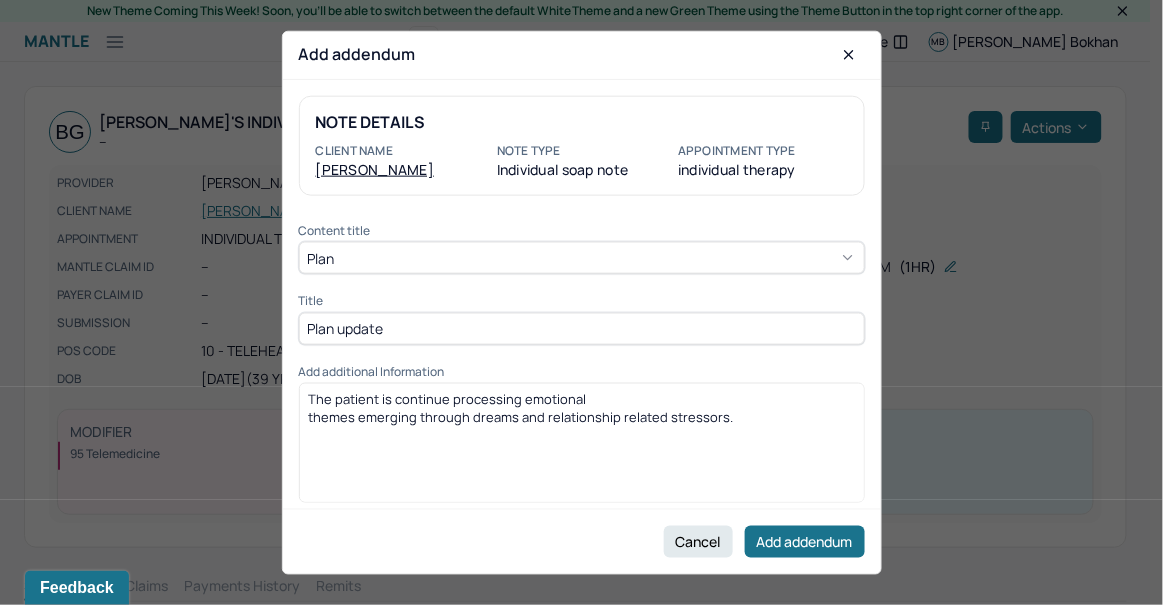 click on "The patient is continue processing emotional
themes emerging through dreams and relationship related stressors." at bounding box center (582, 443) 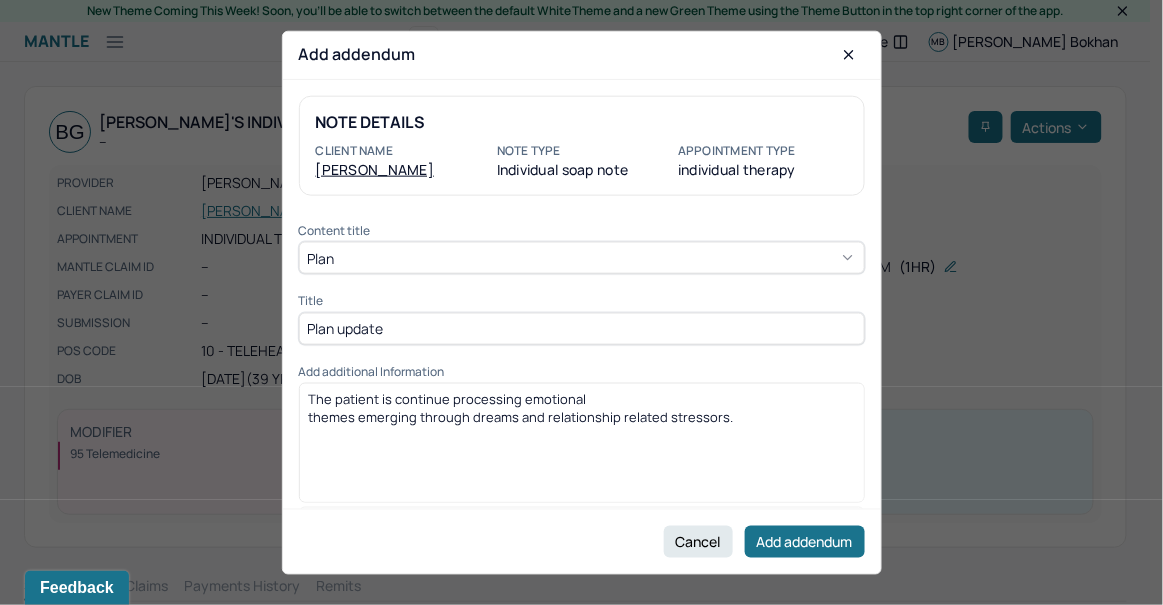 click on "The patient is continue processing emotional
themes emerging through dreams and relationship related stressors." at bounding box center (521, 408) 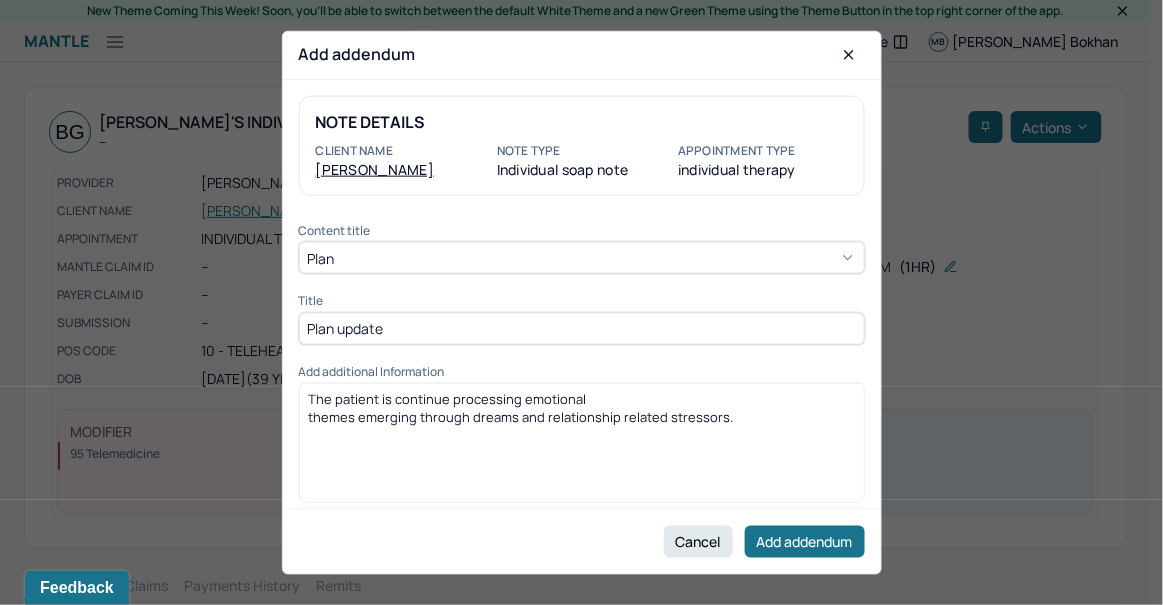 click on "The patient is continue processing emotional
themes emerging through dreams and relationship related stressors." at bounding box center (521, 408) 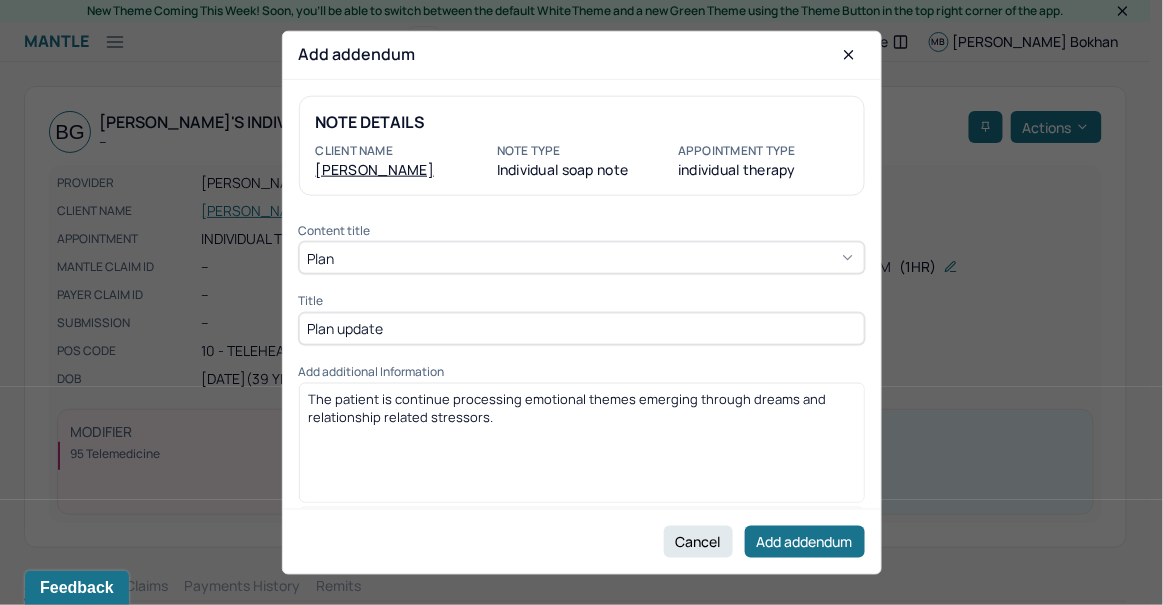 drag, startPoint x: 369, startPoint y: 465, endPoint x: 310, endPoint y: 397, distance: 90.02777 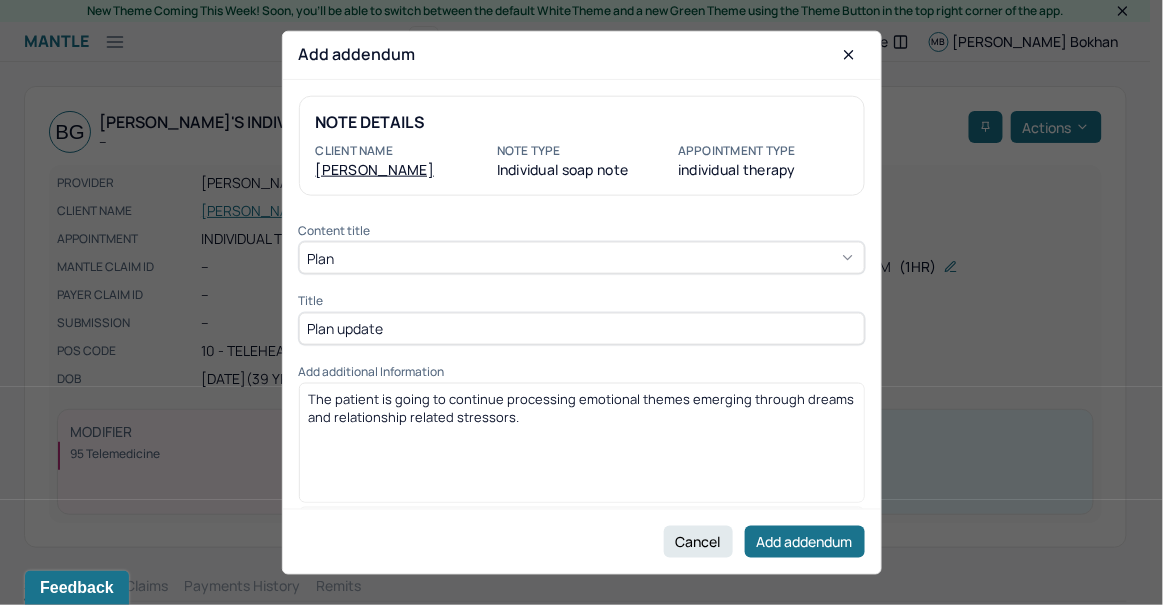 click on "The patient is going to continue processing emotional themes emerging through dreams and relationship related stressors." at bounding box center [583, 408] 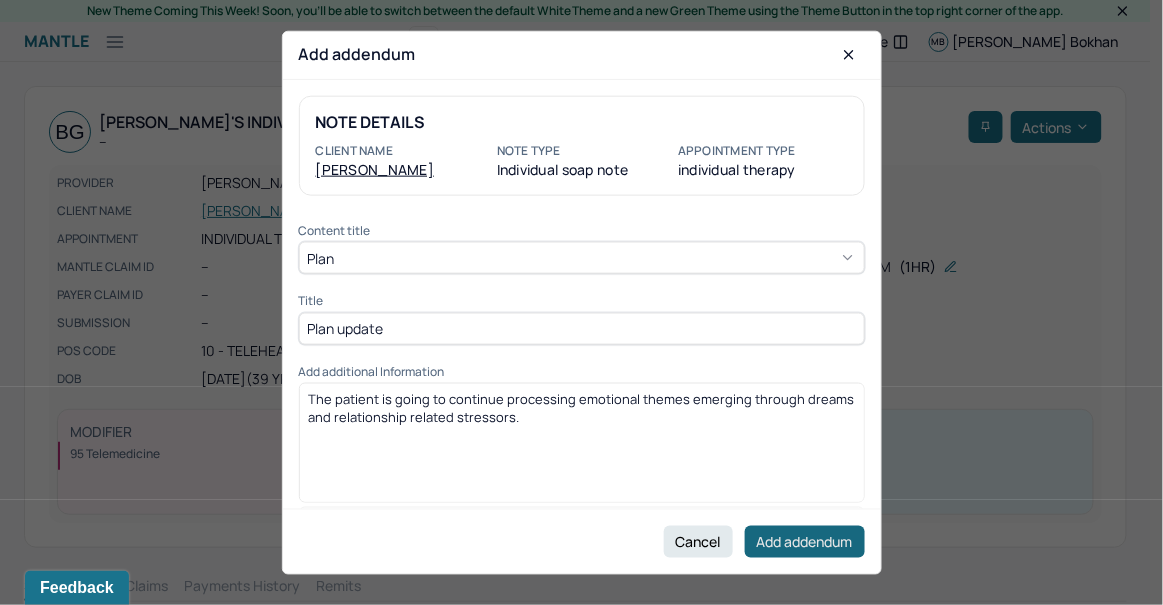 click on "Add addendum" at bounding box center (805, 542) 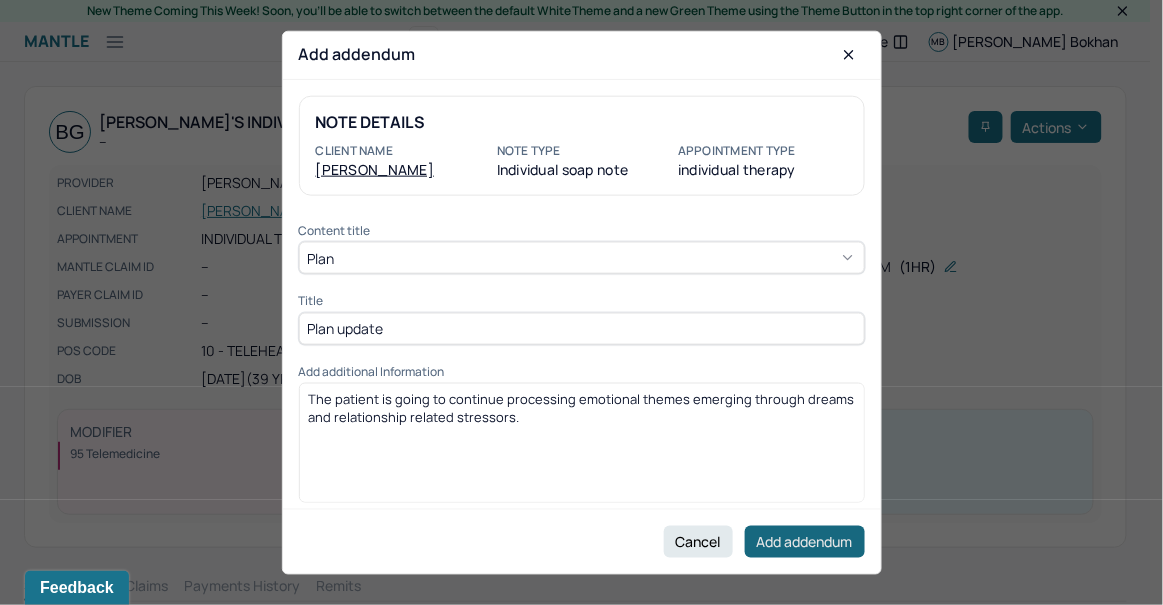 scroll, scrollTop: 171, scrollLeft: 0, axis: vertical 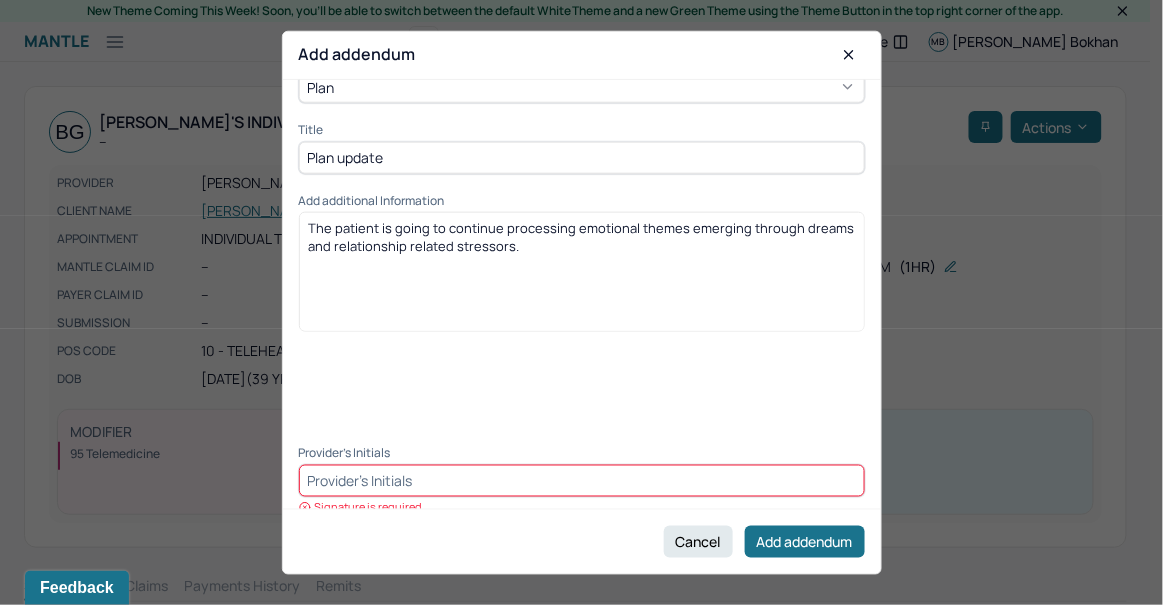 click at bounding box center (582, 481) 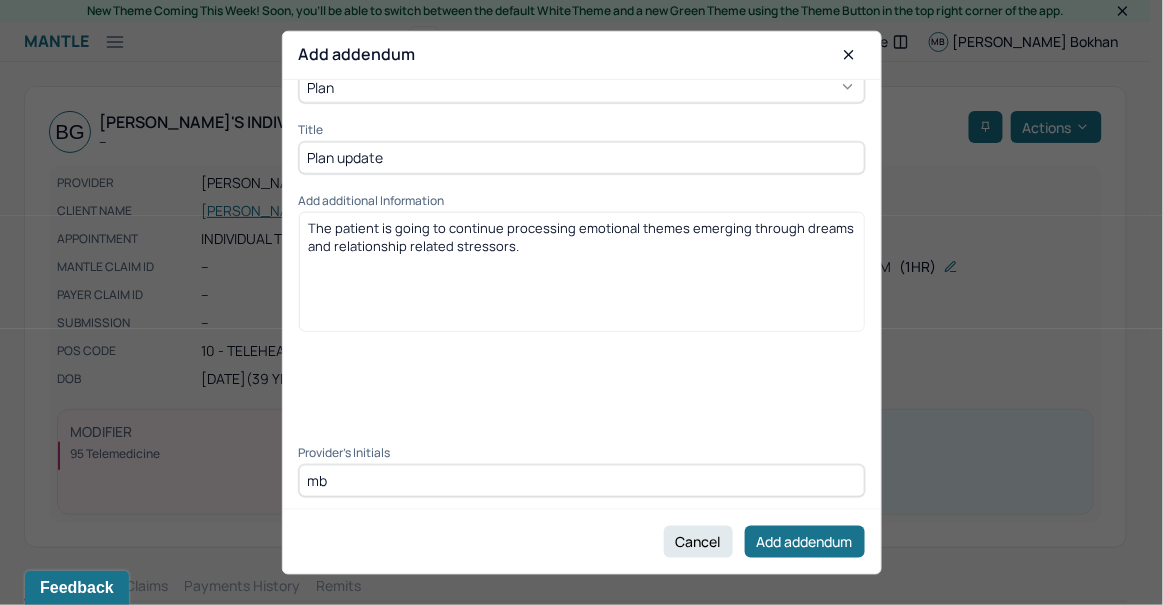 type on "m" 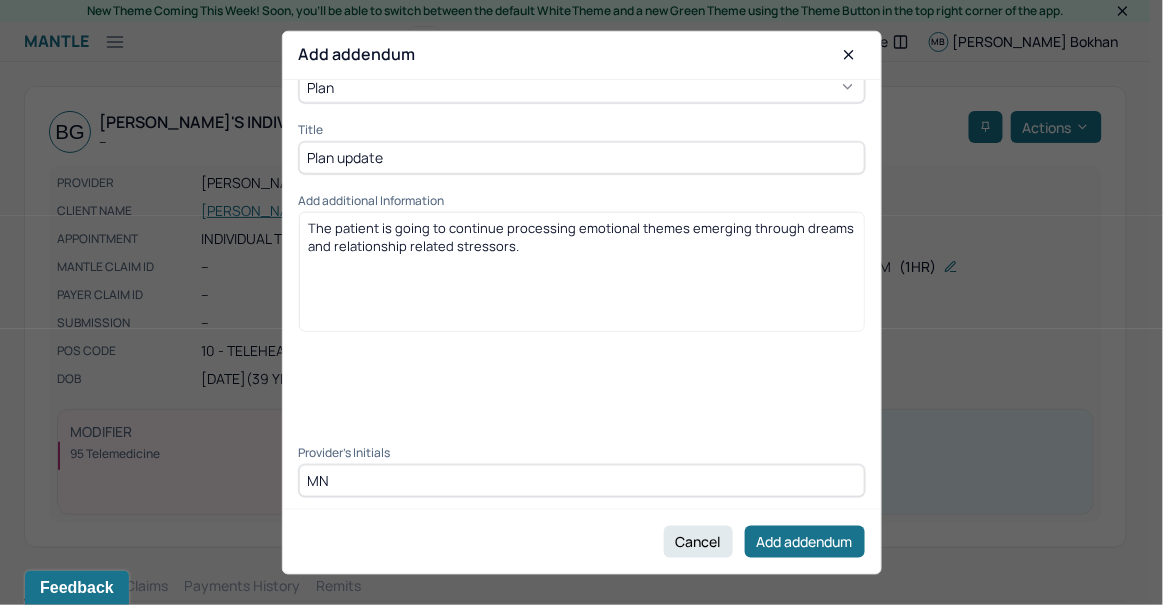 type on "M" 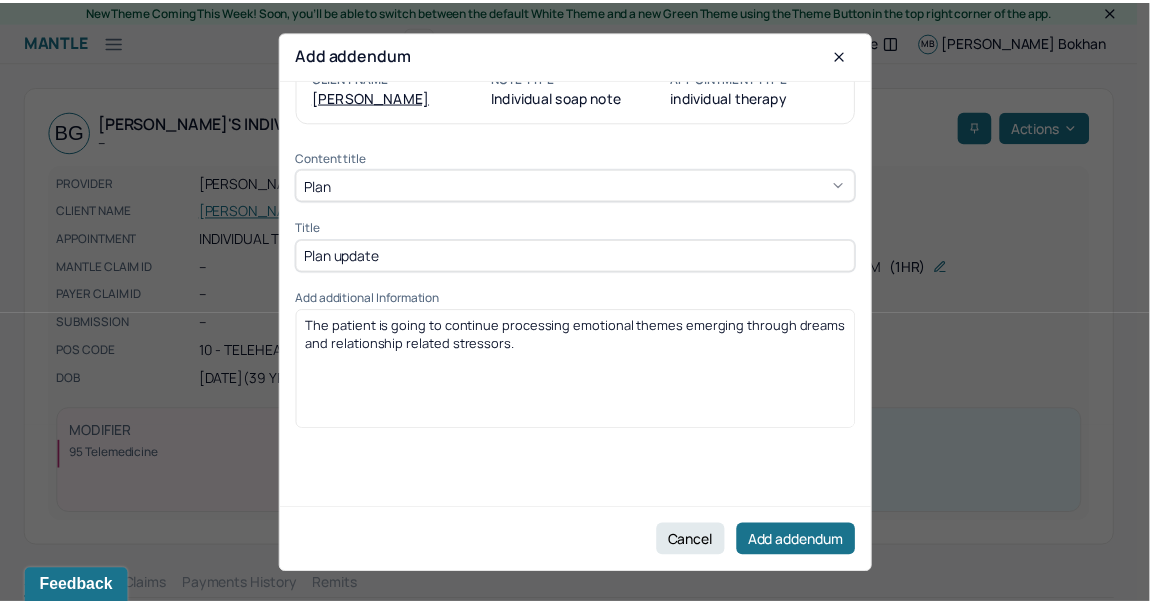 scroll, scrollTop: 69, scrollLeft: 0, axis: vertical 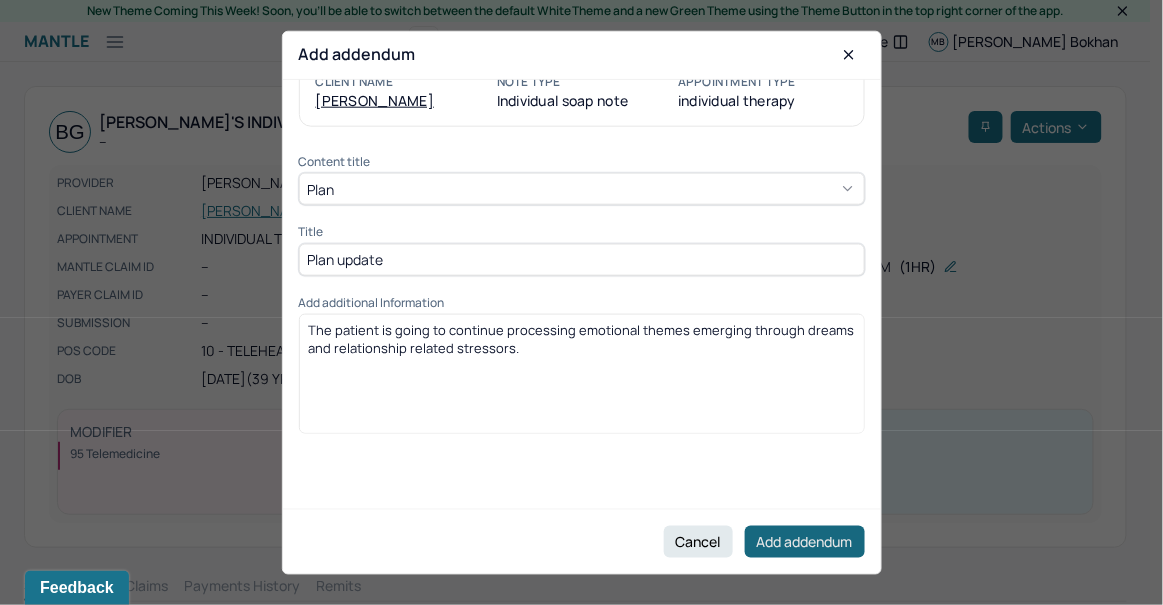 type on "MB" 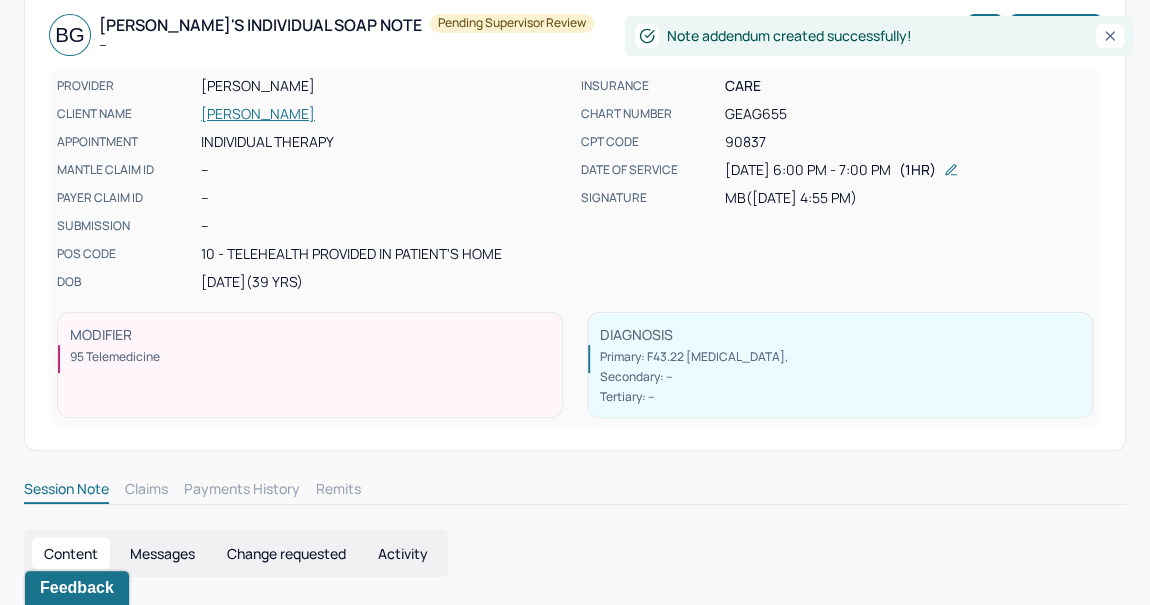 scroll, scrollTop: 0, scrollLeft: 0, axis: both 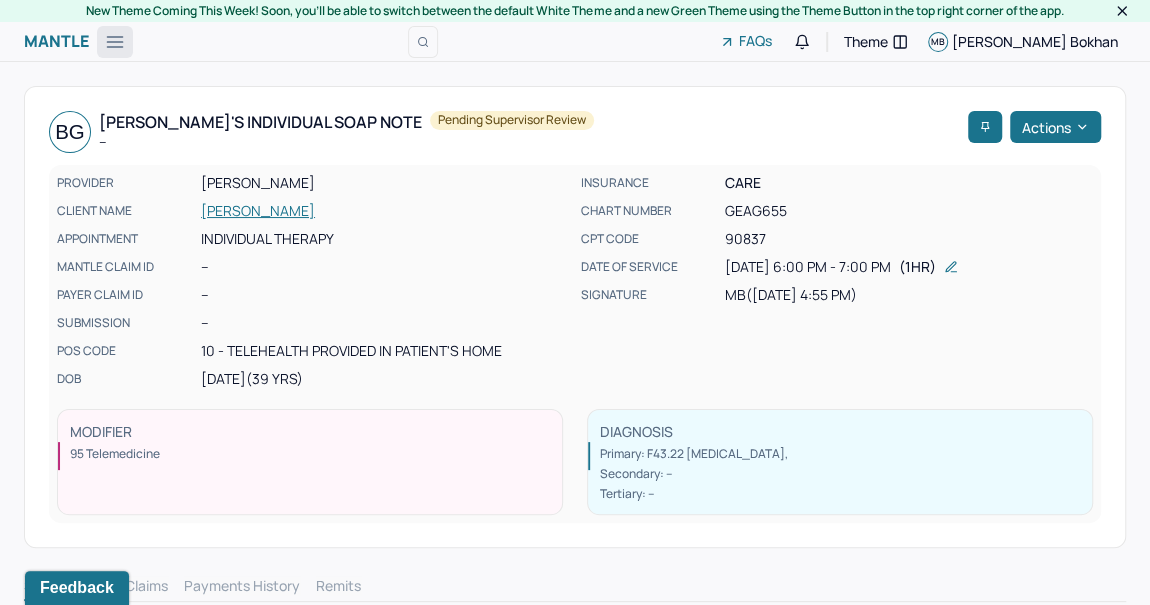 click 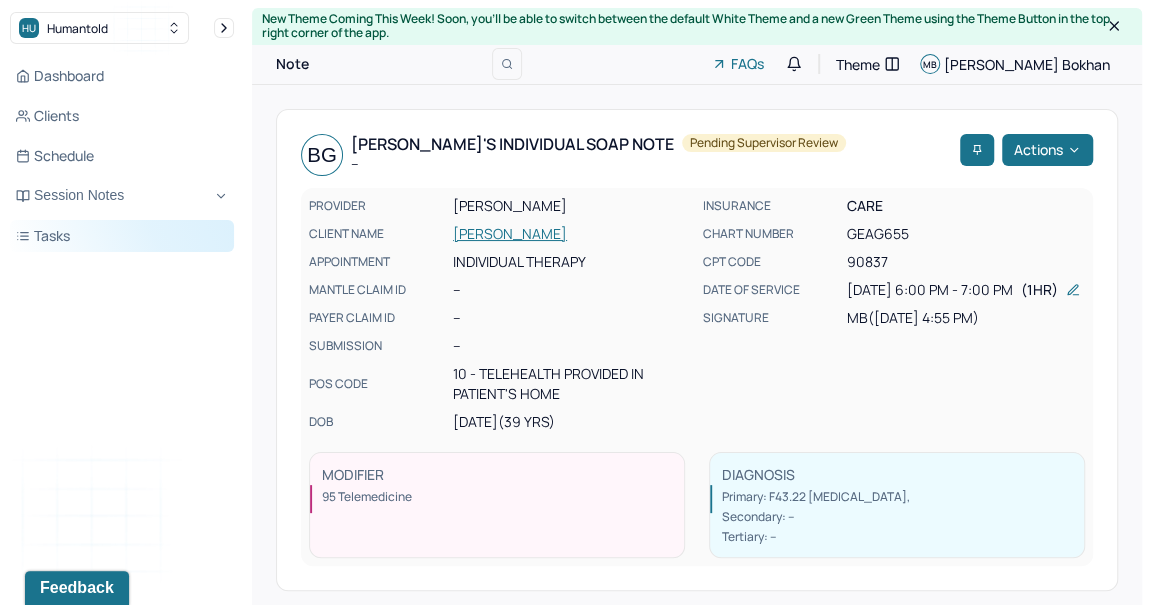 click on "Tasks" at bounding box center [122, 236] 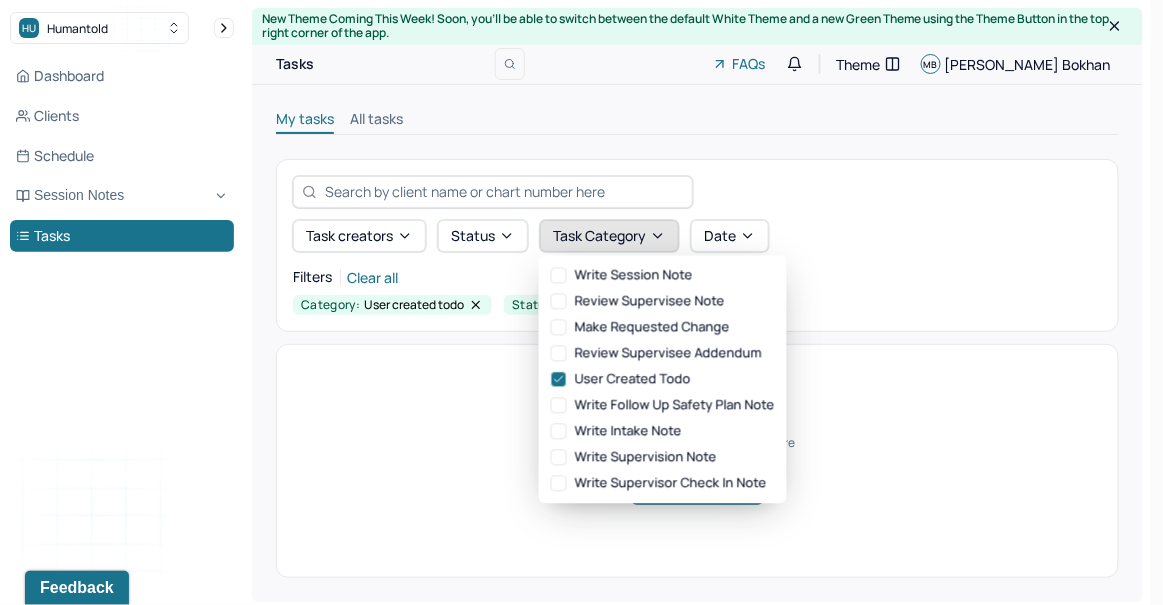 click on "Task category" at bounding box center (609, 236) 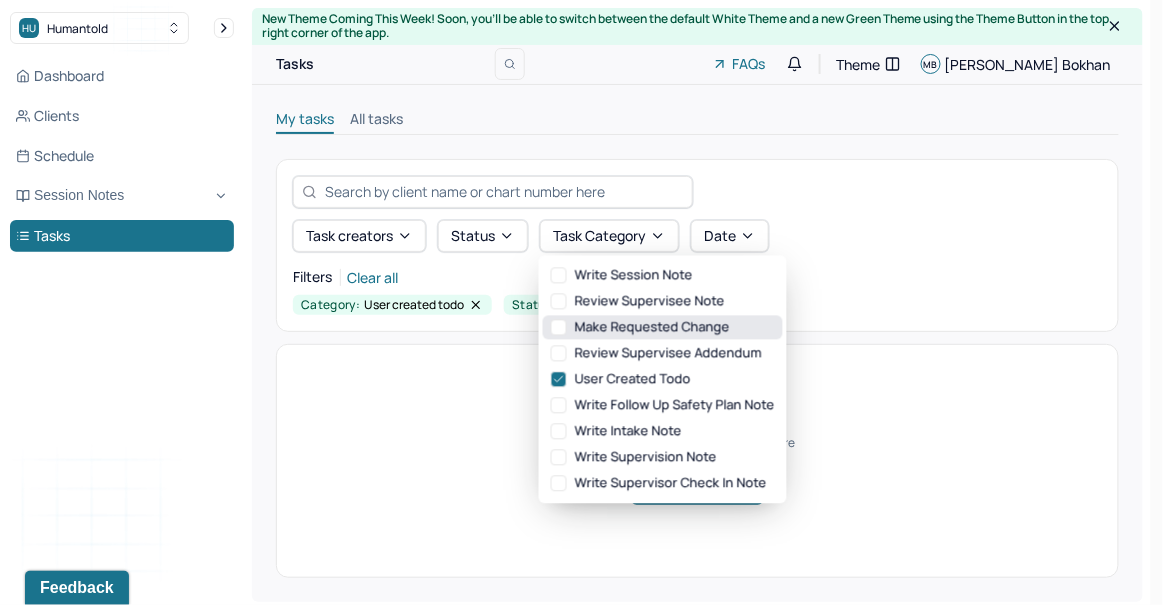 click on "make requested change" at bounding box center (663, 328) 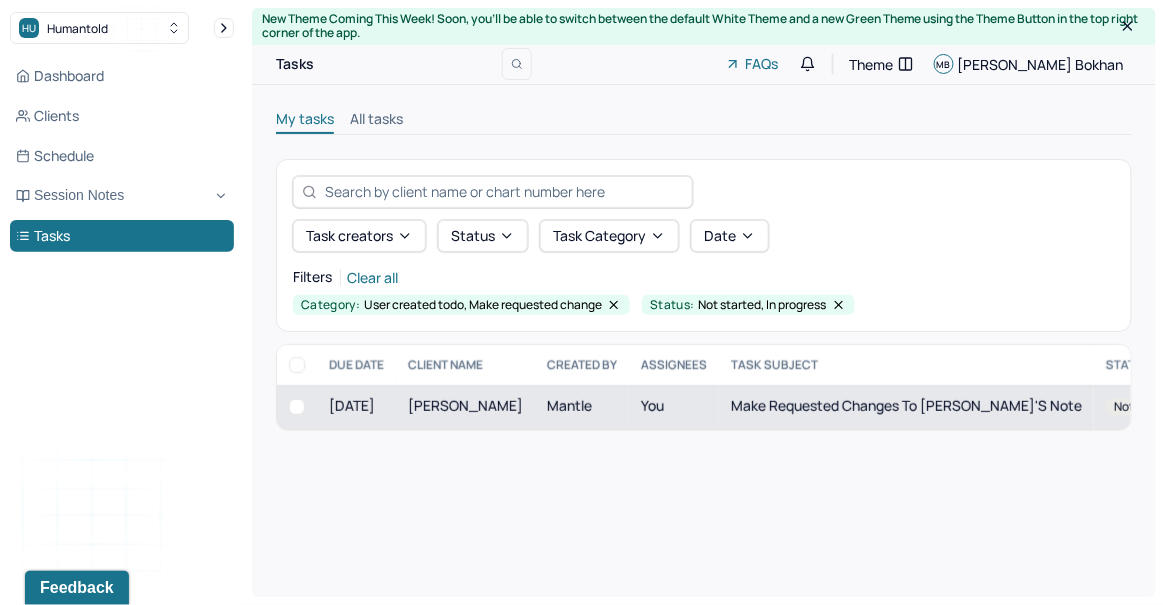 click on "[PERSON_NAME]" at bounding box center (465, 407) 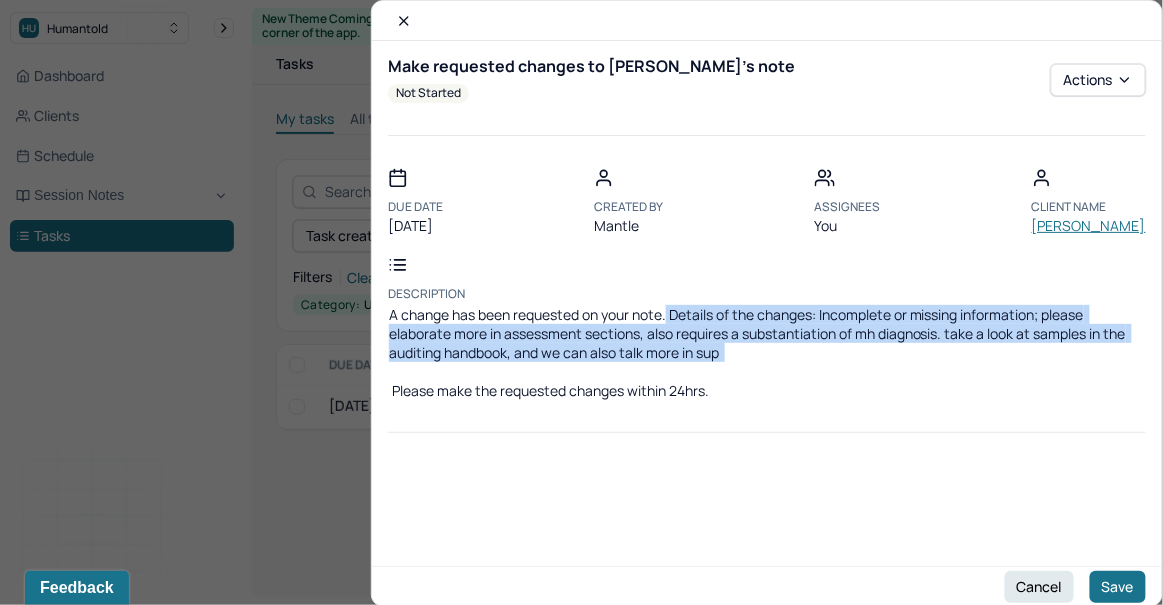 drag, startPoint x: 730, startPoint y: 356, endPoint x: 669, endPoint y: 313, distance: 74.63243 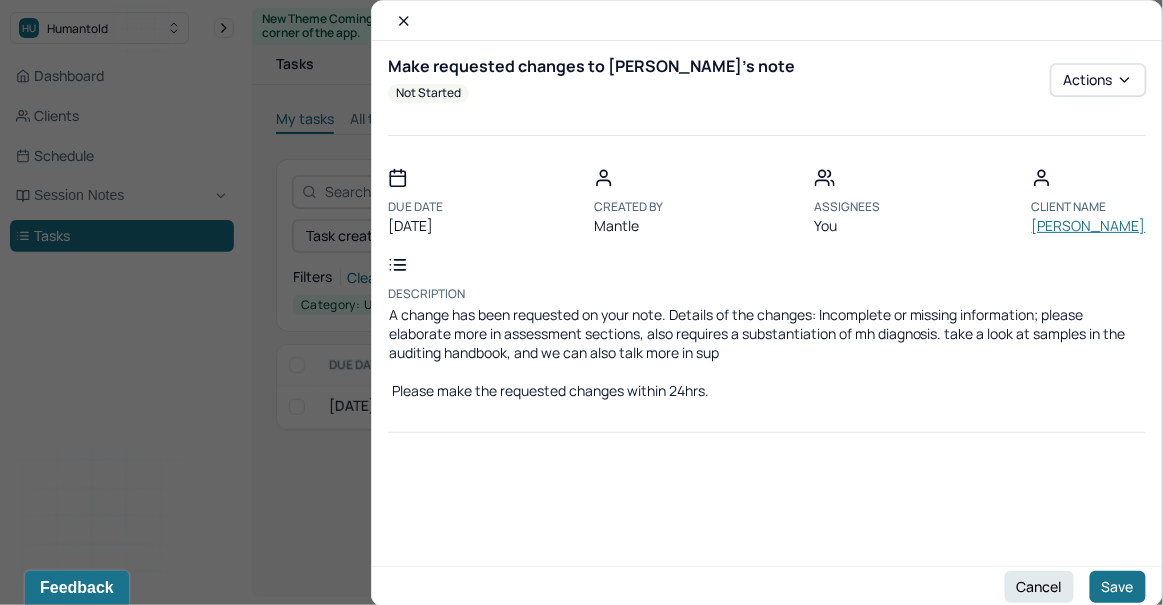 click at bounding box center (581, 302) 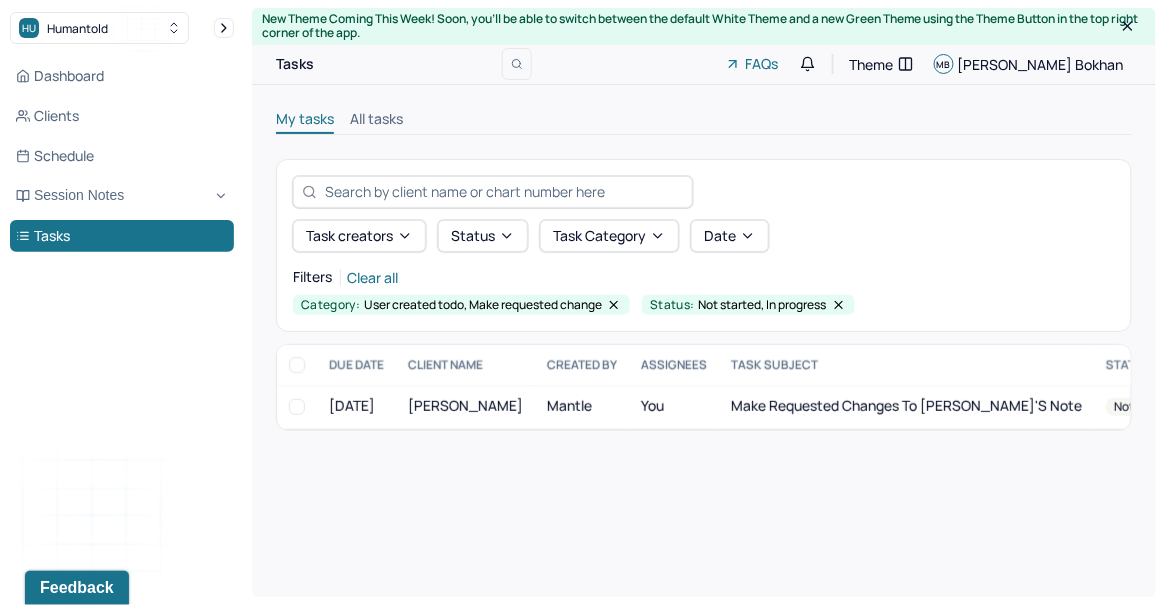 click on "My tasks All tasks Task creators Status  Task category Date Filters Clear all Category: User created todo, Make requested change Status: Not started, In progress DUE DATE CLIENT NAME CREATED BY Assignees TASK SUBJECT STATUS [DATE] [PERSON_NAME], [PERSON_NAME] You Make requested changes to [PERSON_NAME]'s note not started" at bounding box center (704, 270) 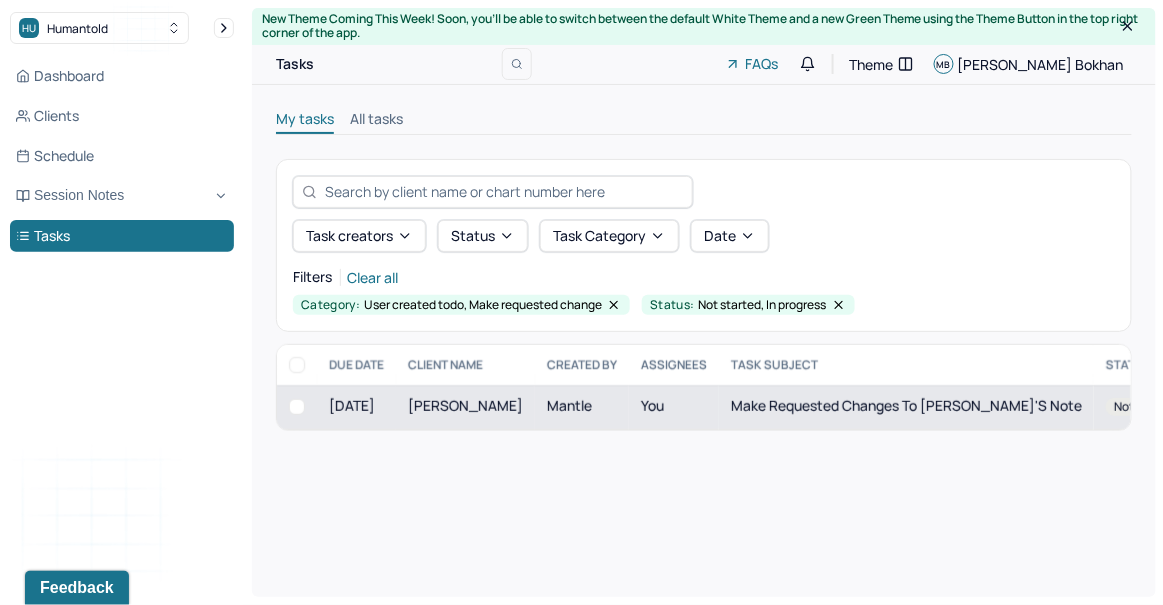 click on "[PERSON_NAME]" at bounding box center [465, 407] 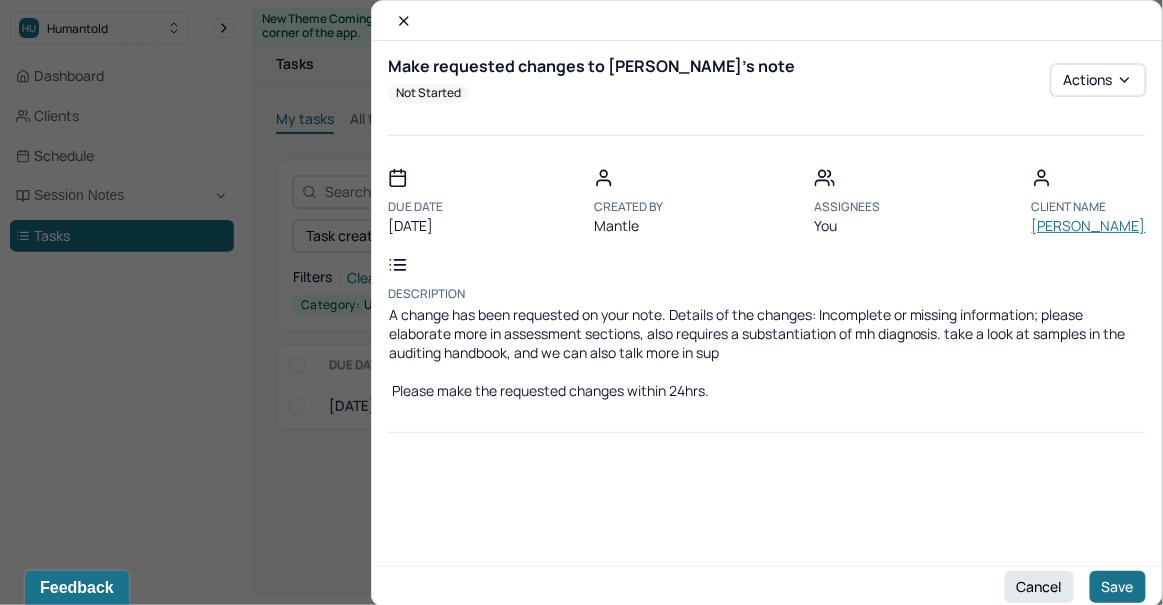 click on "[PERSON_NAME]" at bounding box center (1089, 226) 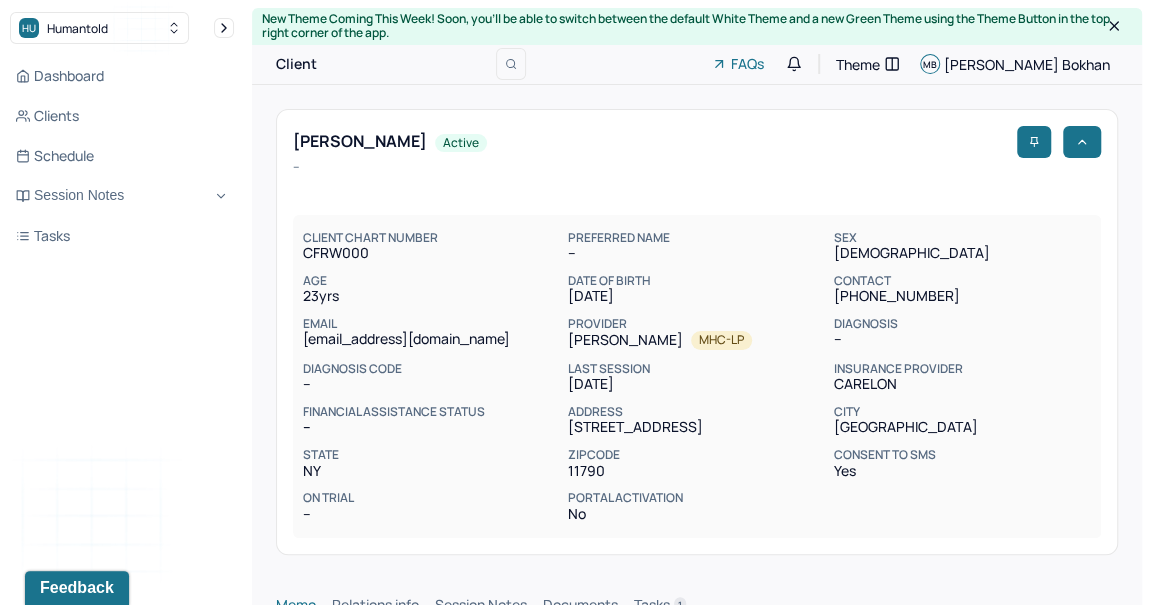 scroll, scrollTop: 0, scrollLeft: 0, axis: both 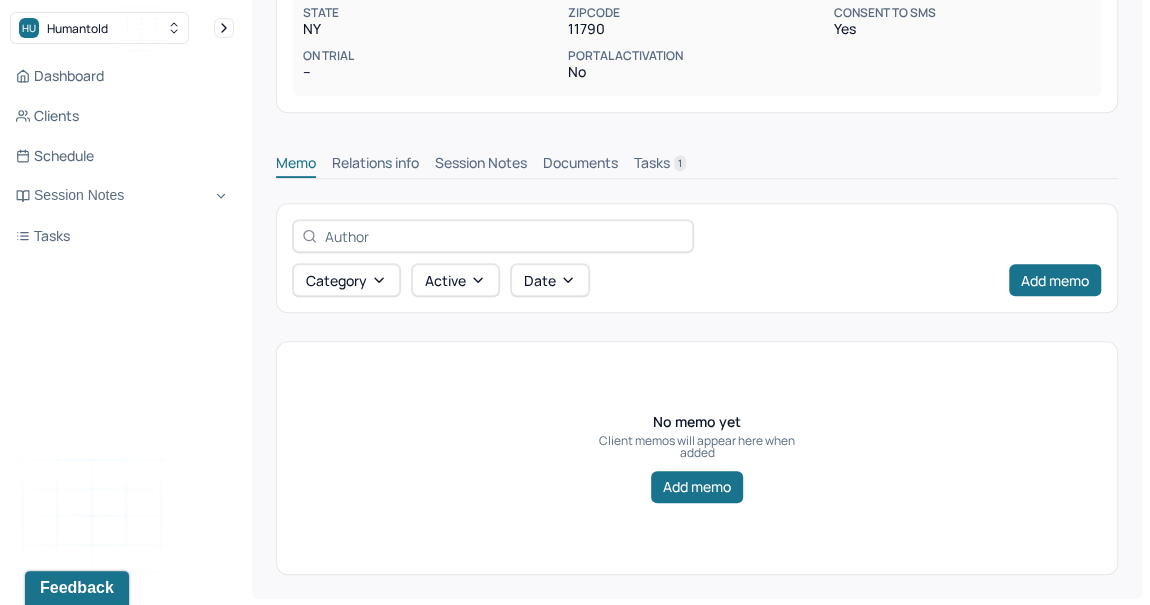 click on "Session Notes" at bounding box center [481, 165] 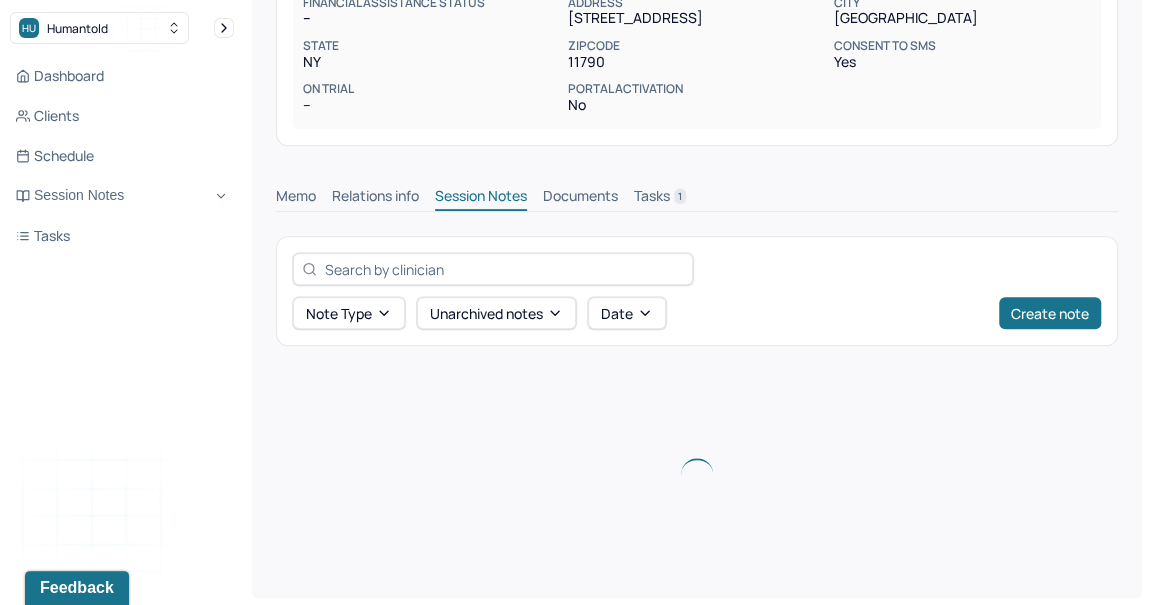 scroll, scrollTop: 442, scrollLeft: 0, axis: vertical 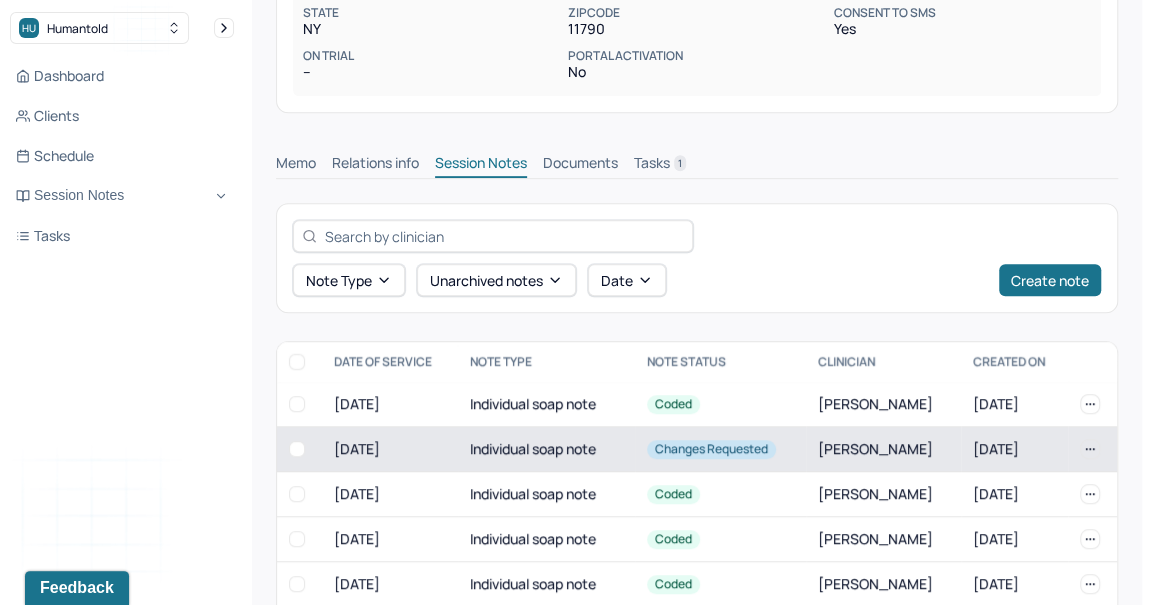 click on "Individual soap note" at bounding box center (546, 449) 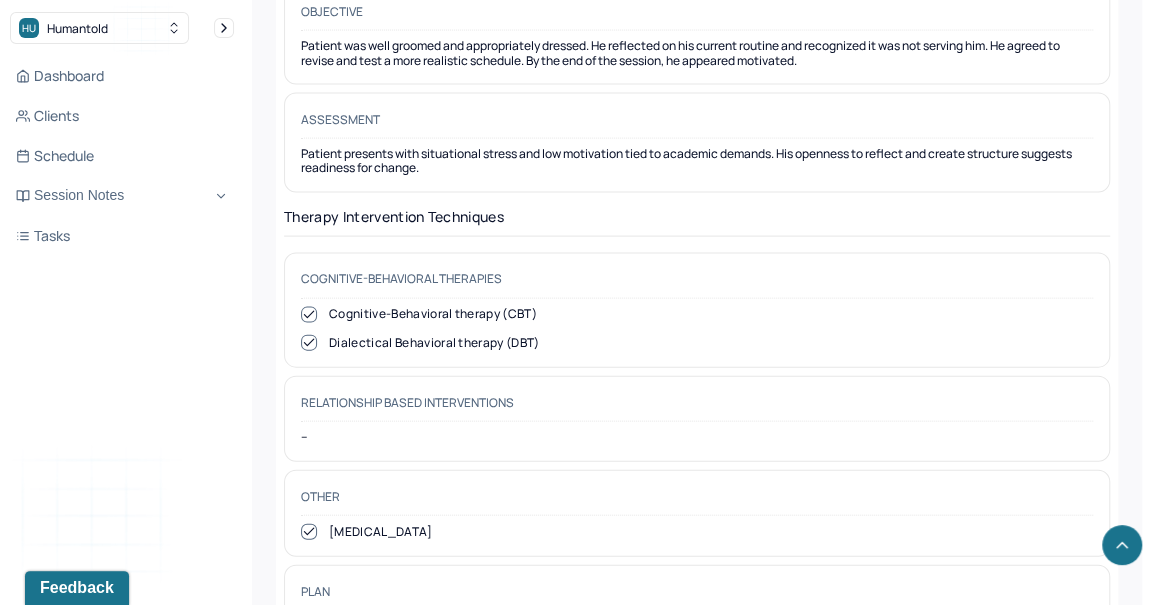 scroll, scrollTop: 2041, scrollLeft: 0, axis: vertical 